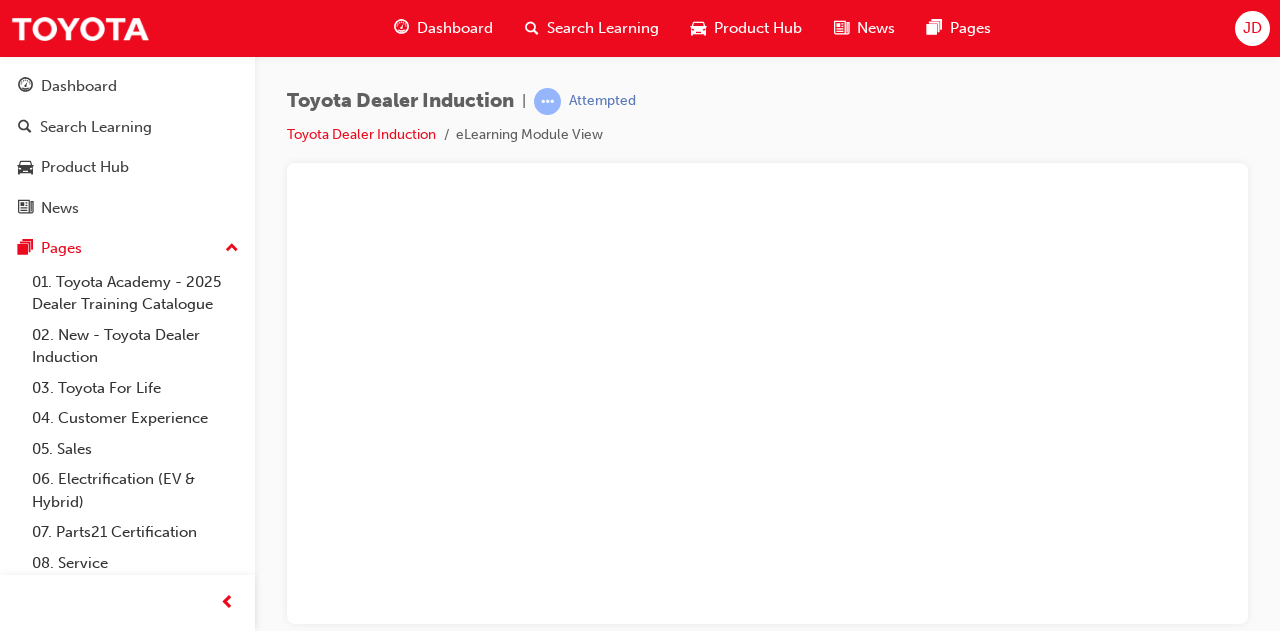 scroll, scrollTop: 0, scrollLeft: 0, axis: both 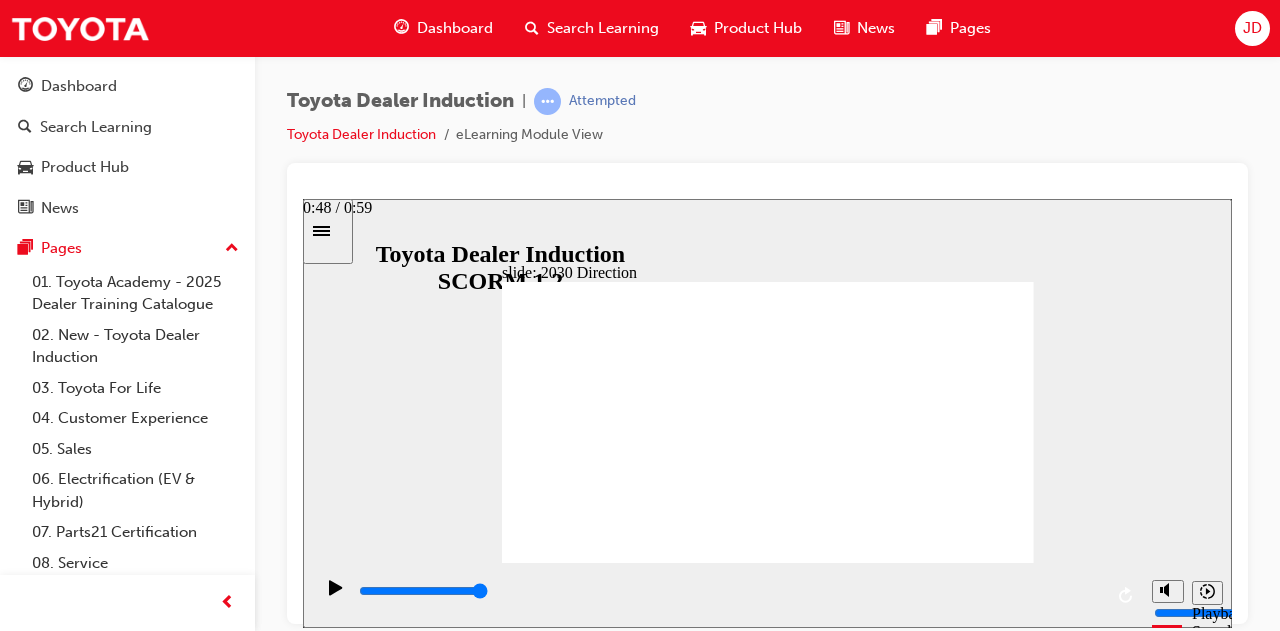 click 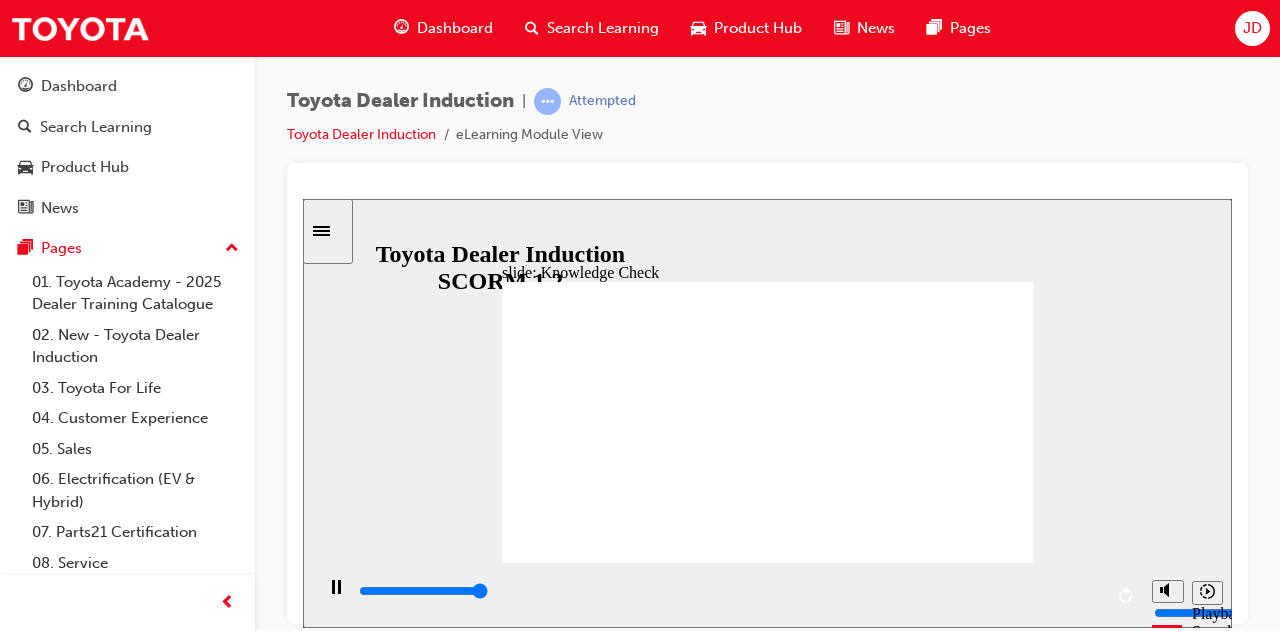 type on "5000" 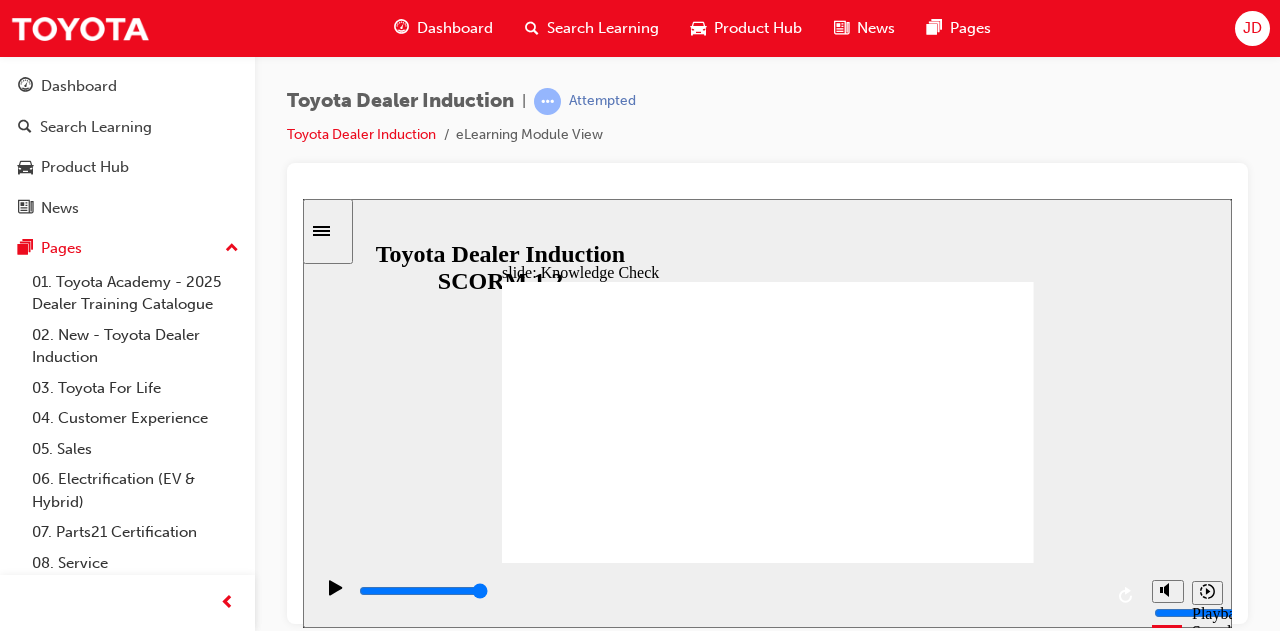 click at bounding box center [571, 1211] 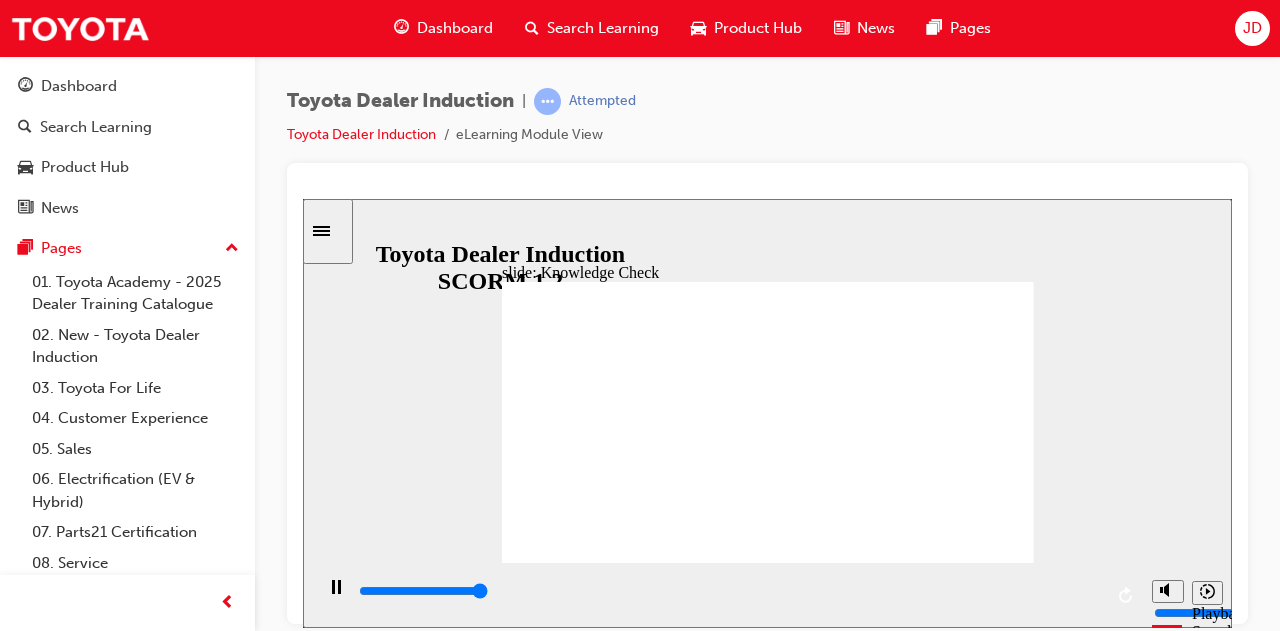 type on "5000" 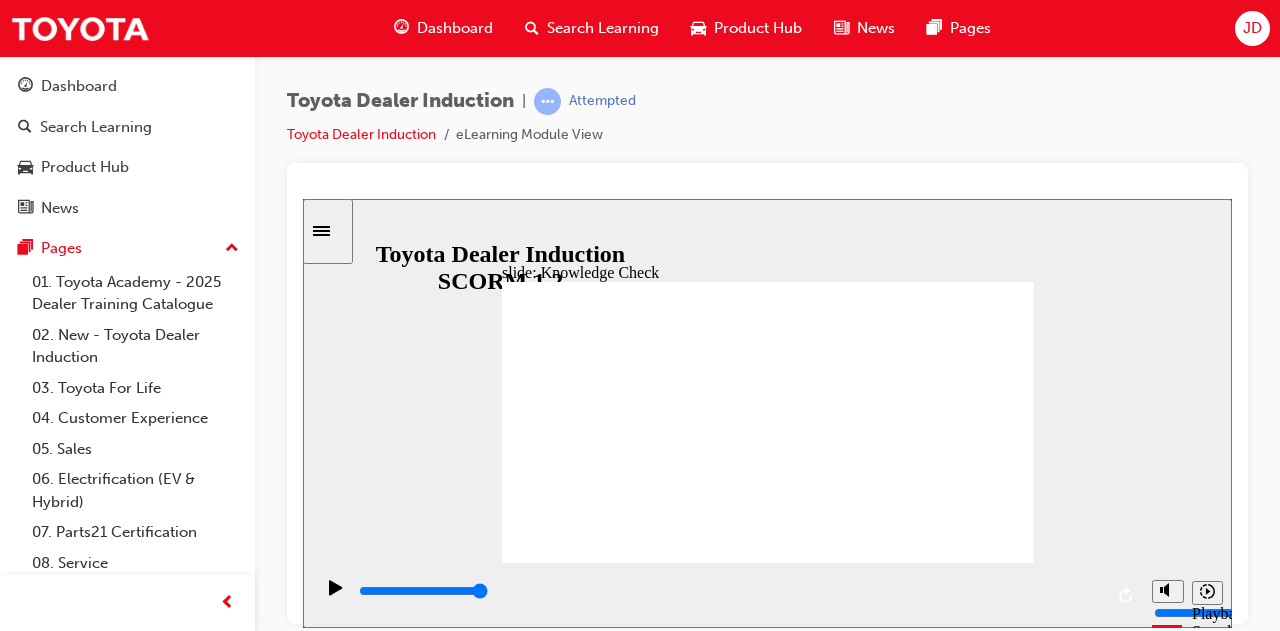 click at bounding box center (571, 1211) 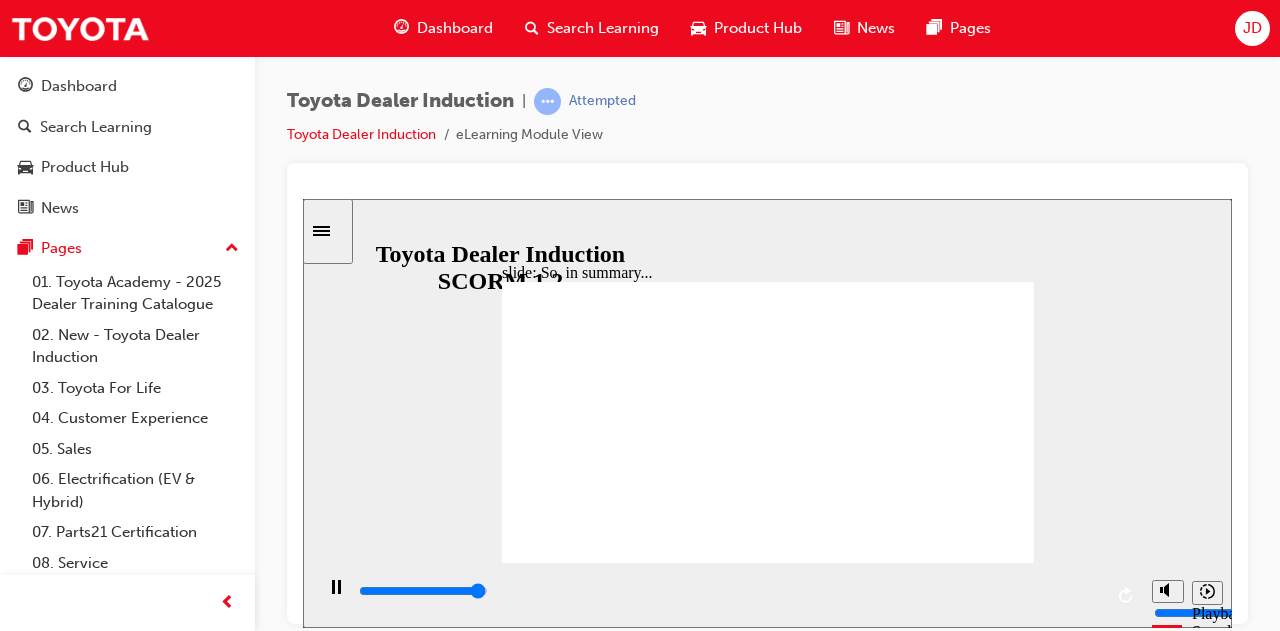 type on "6500" 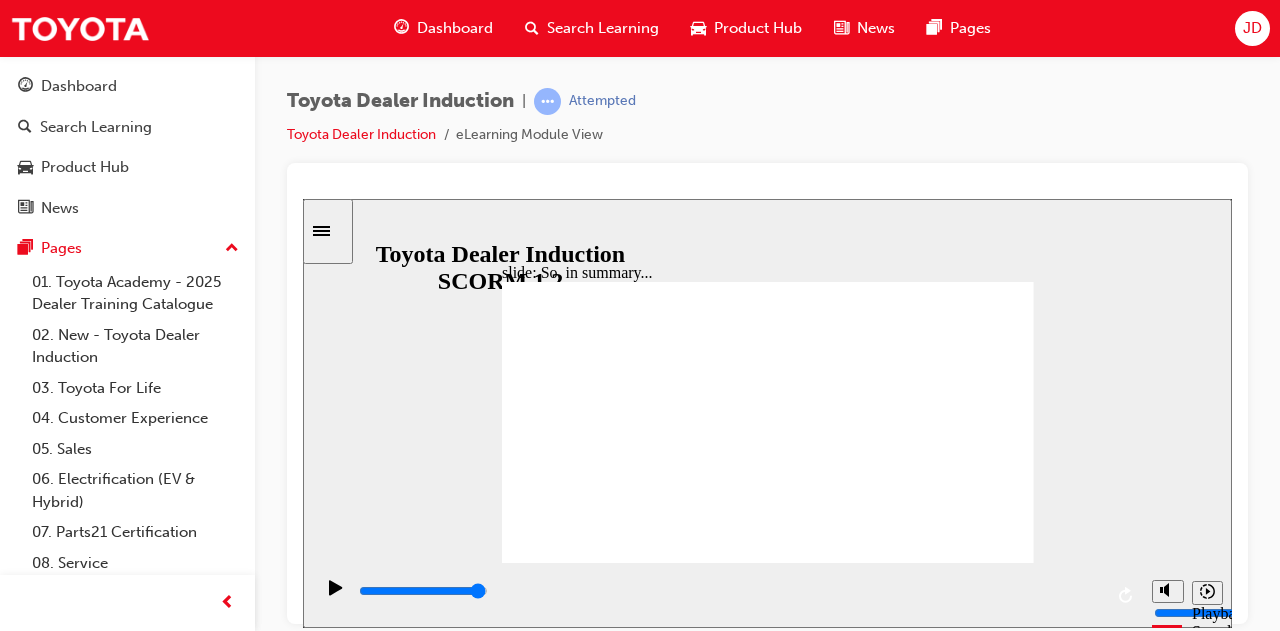 click 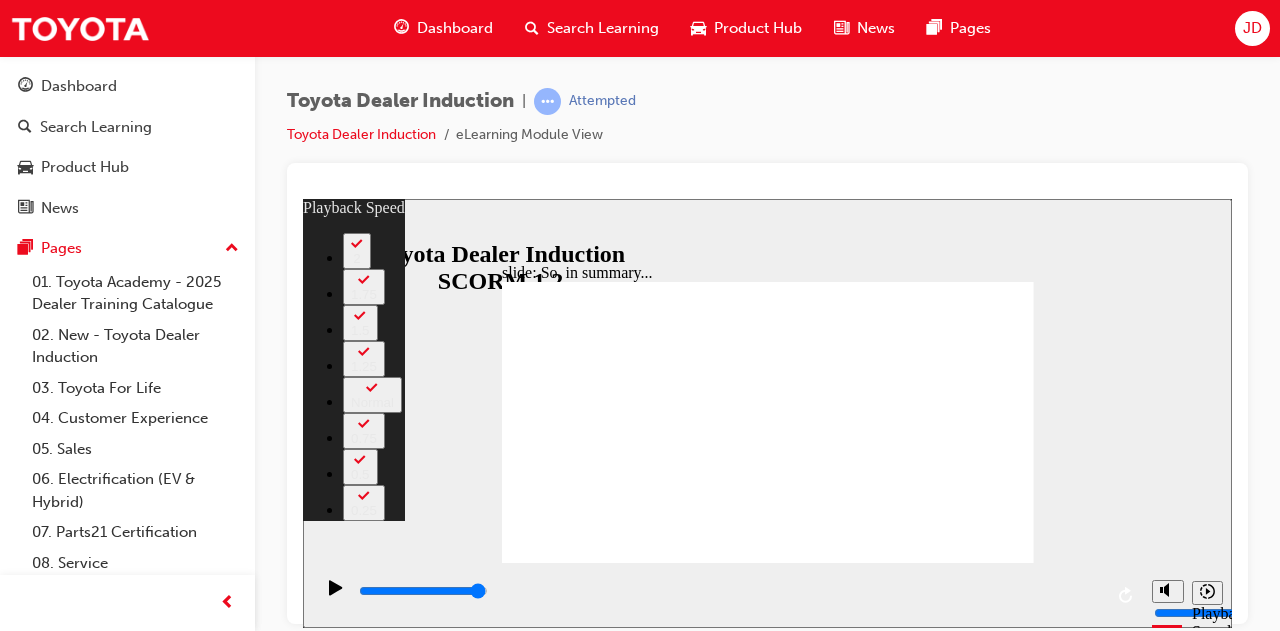 click 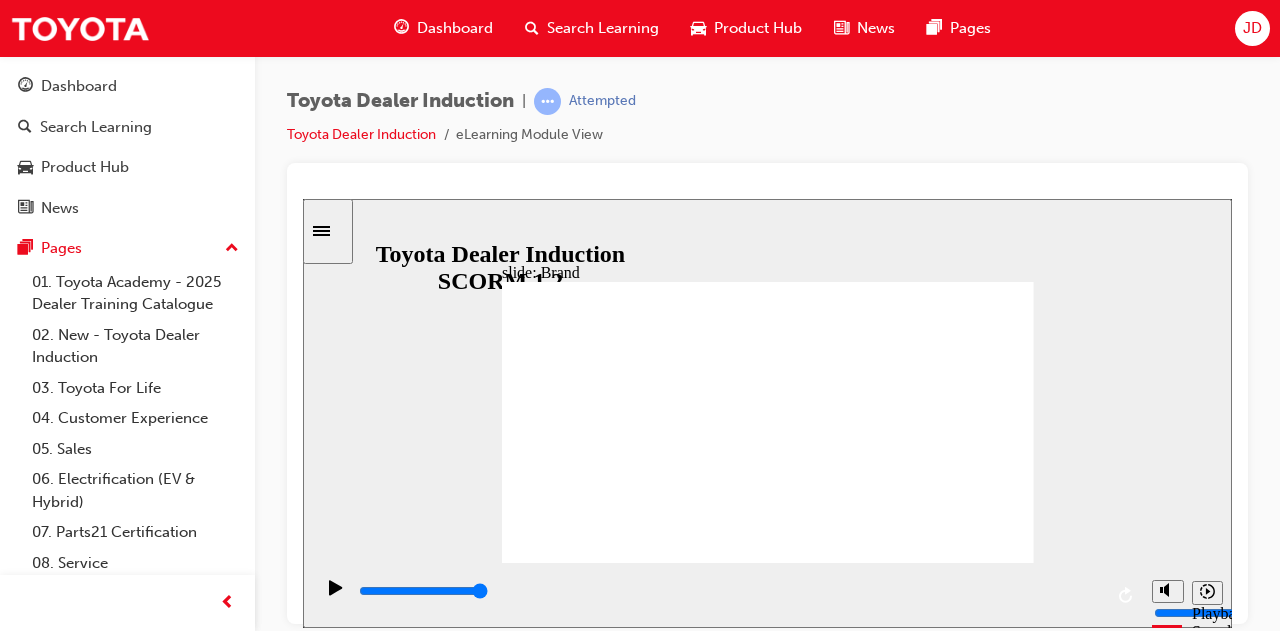 click 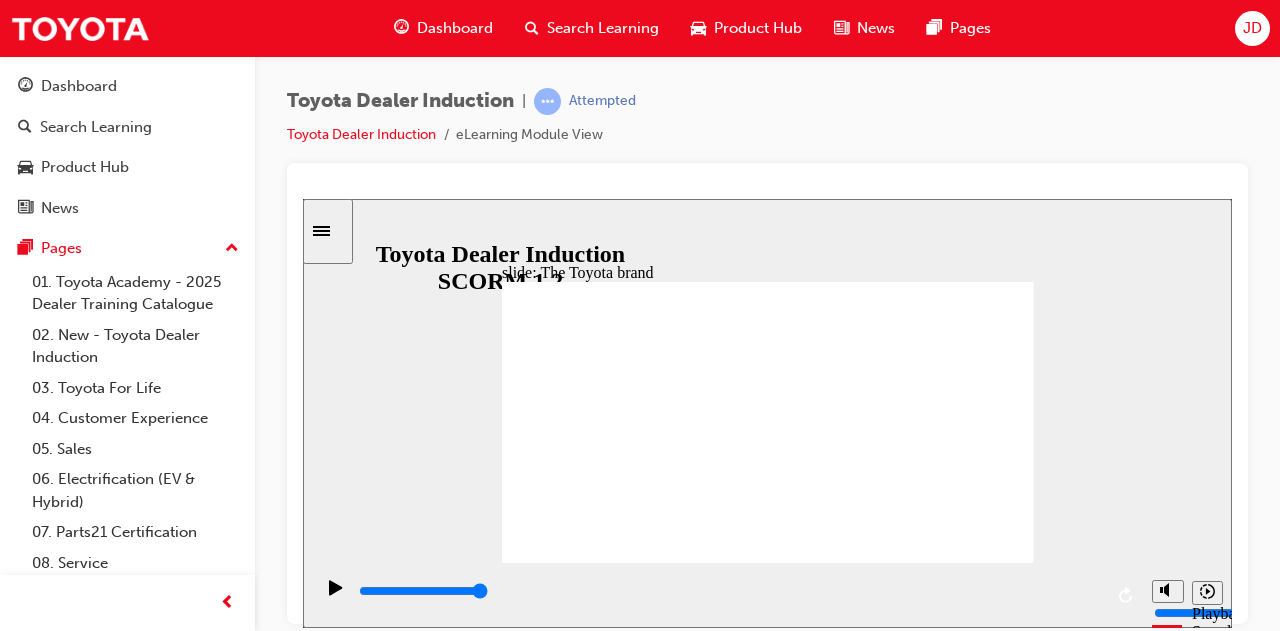 click 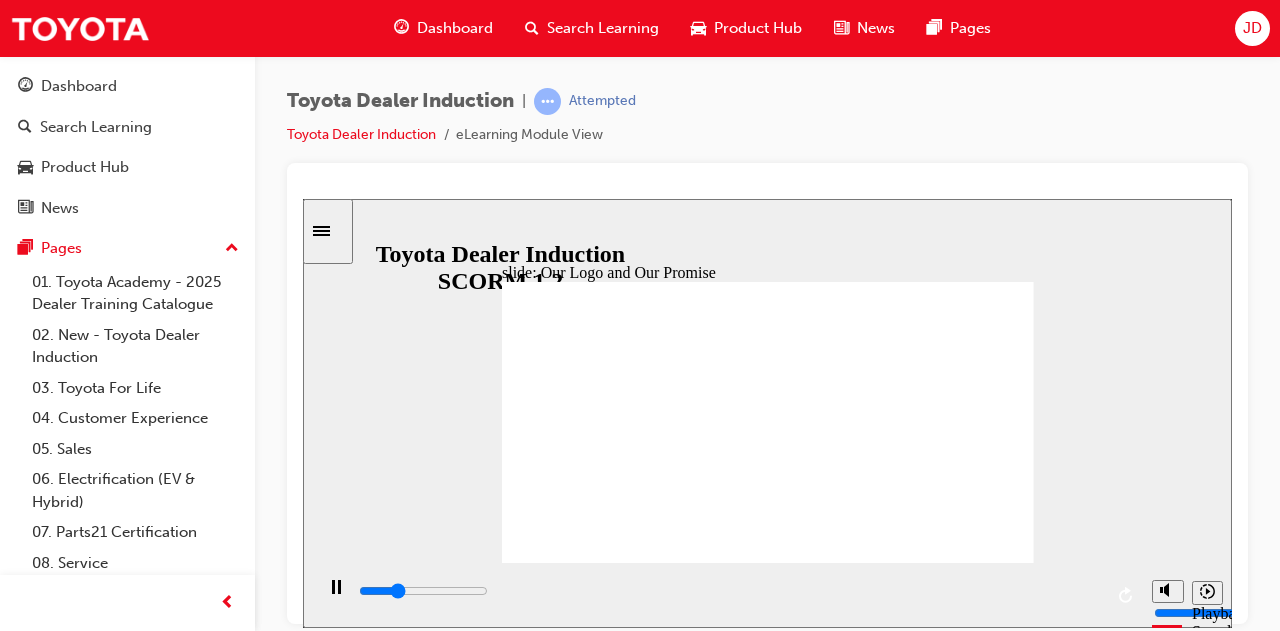 click 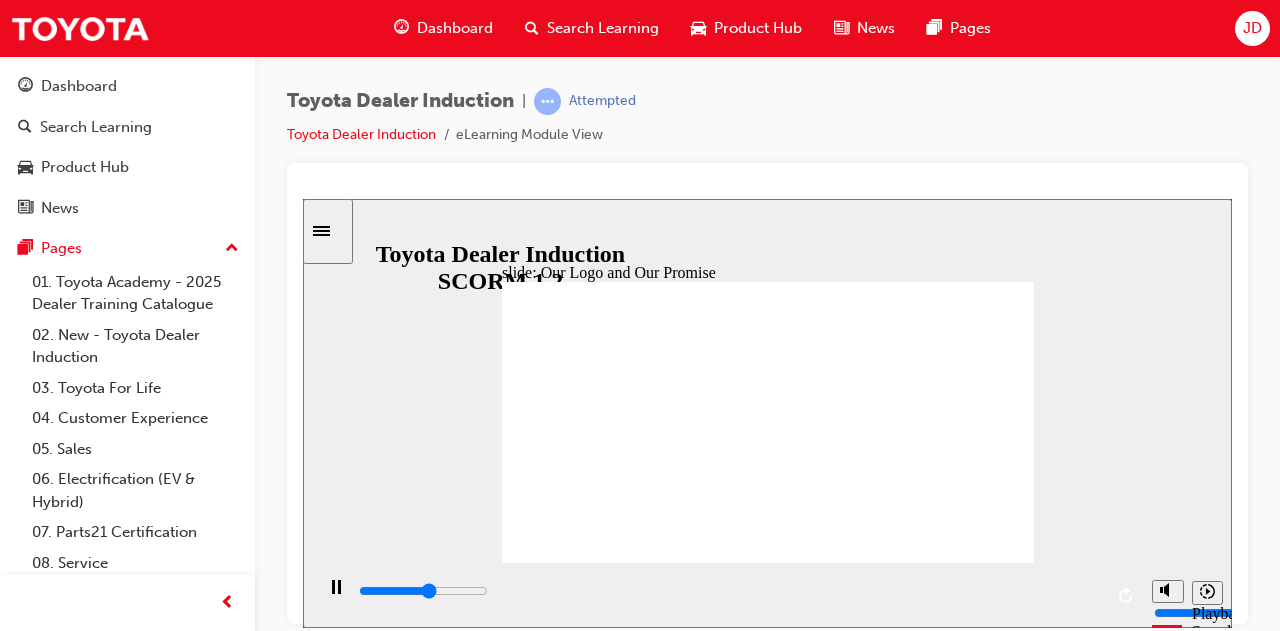 click 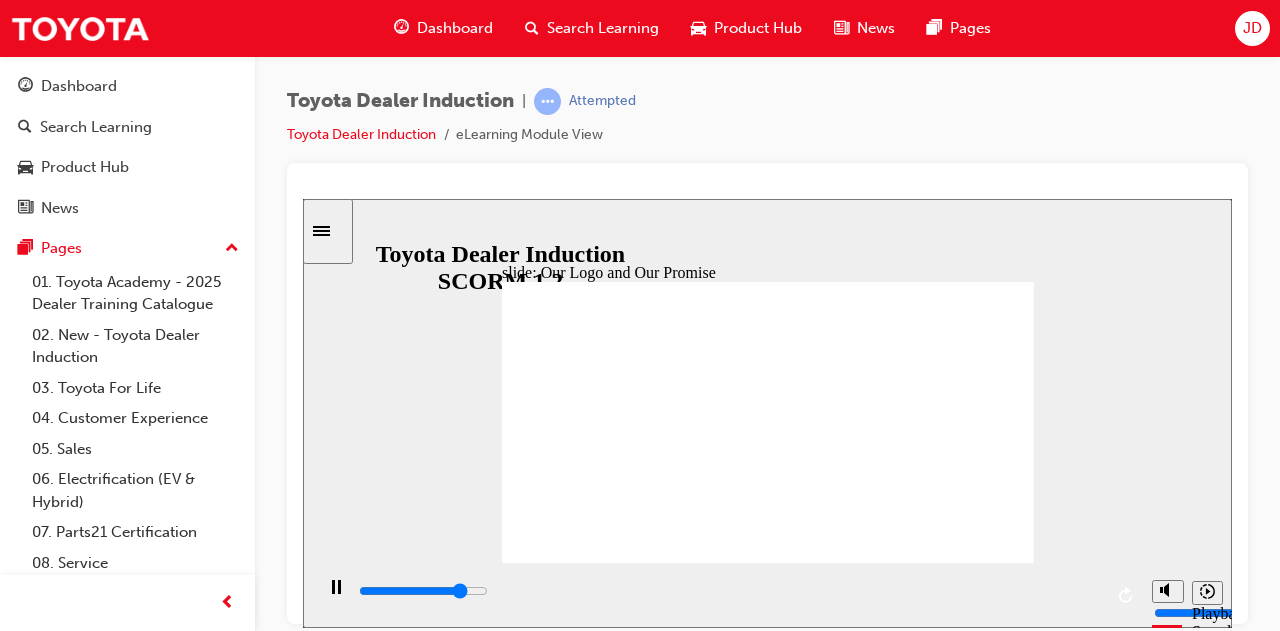 click 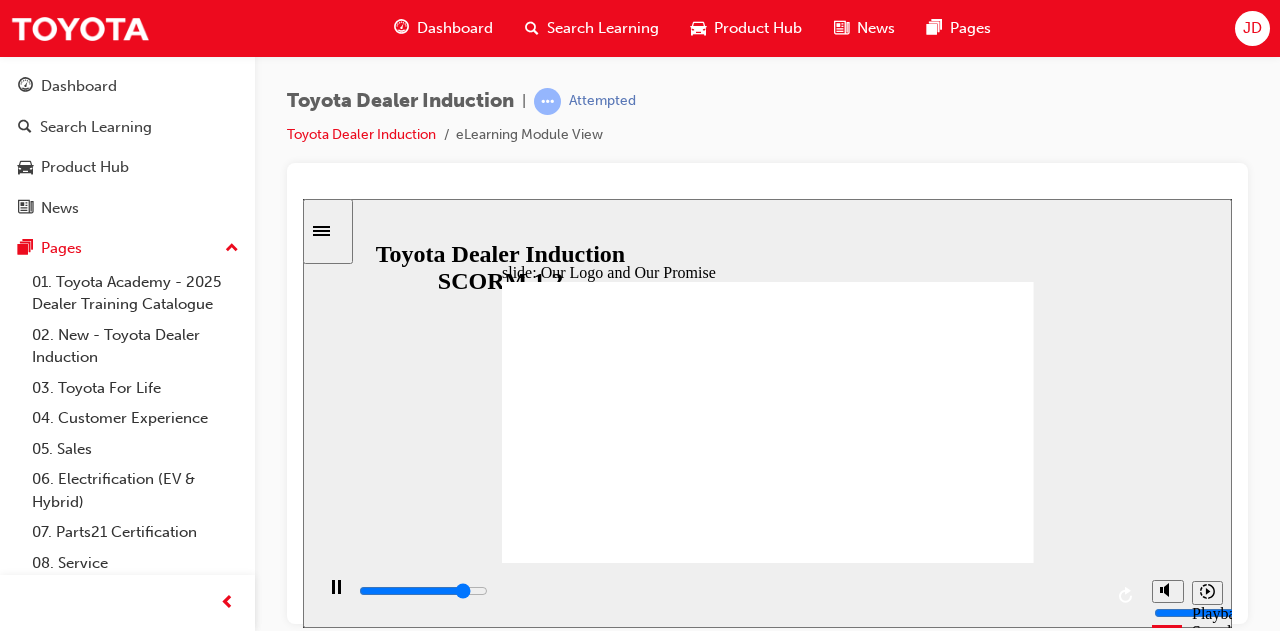 click 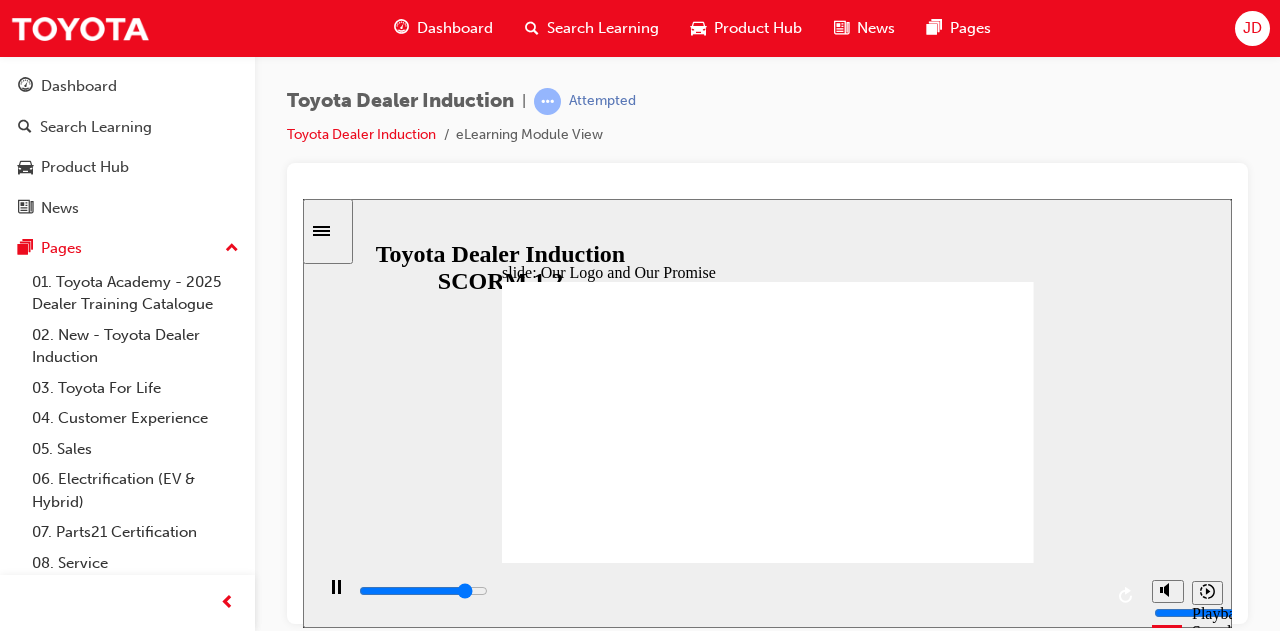 click 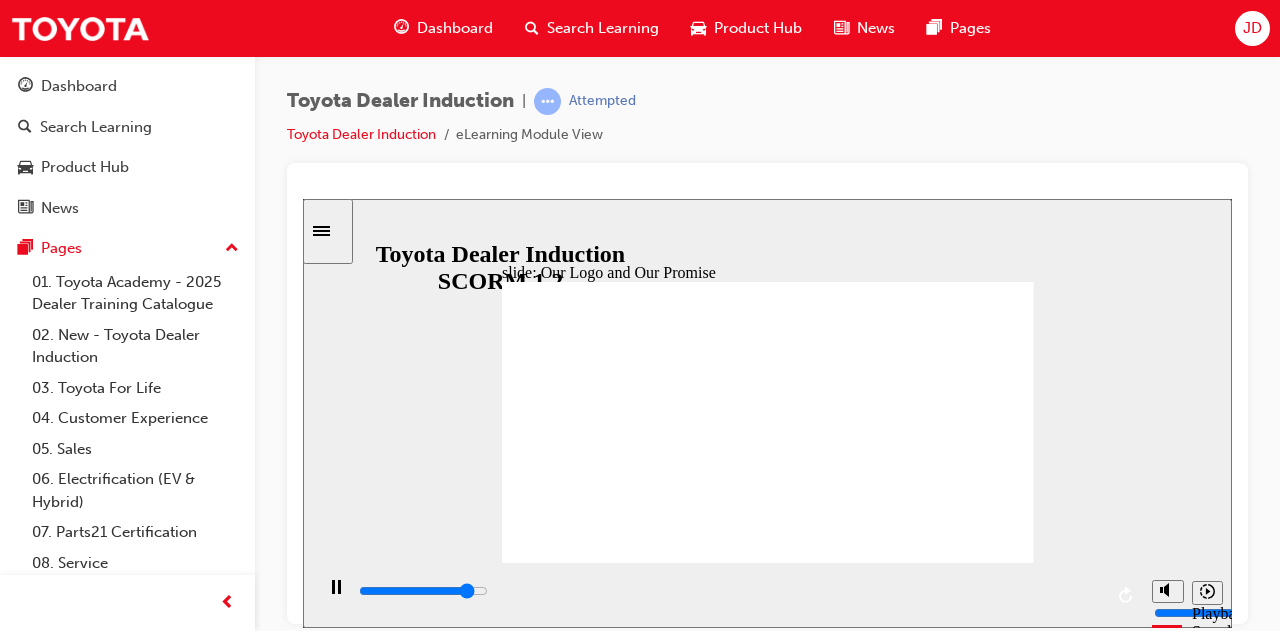 click 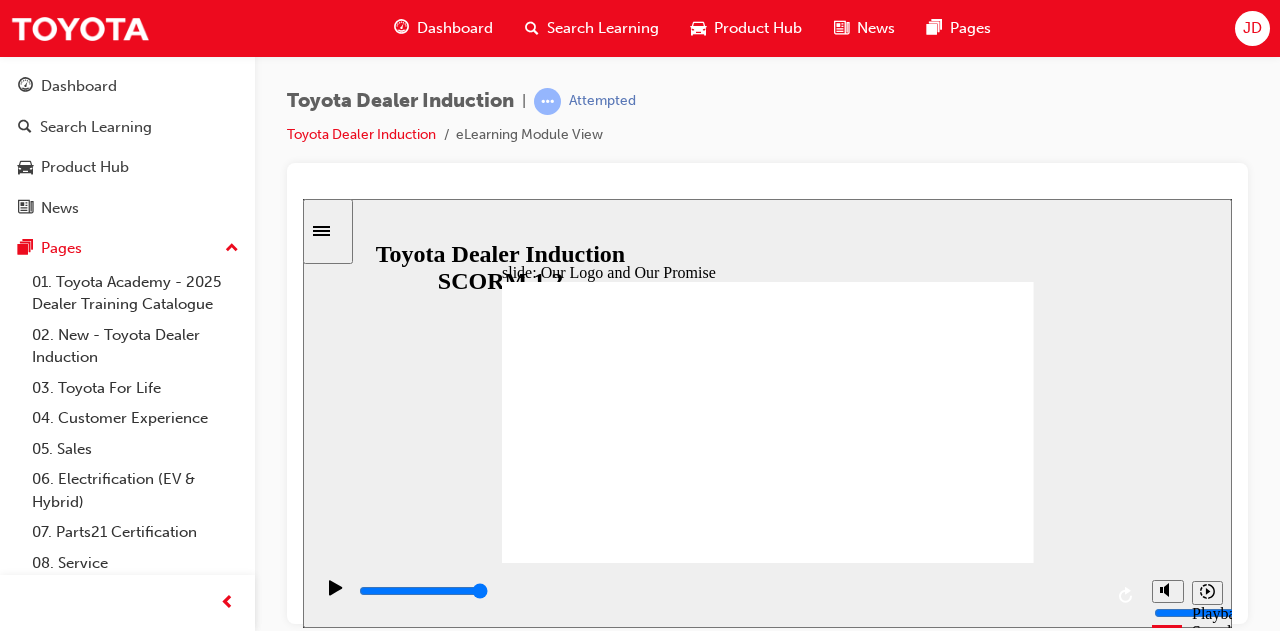 click 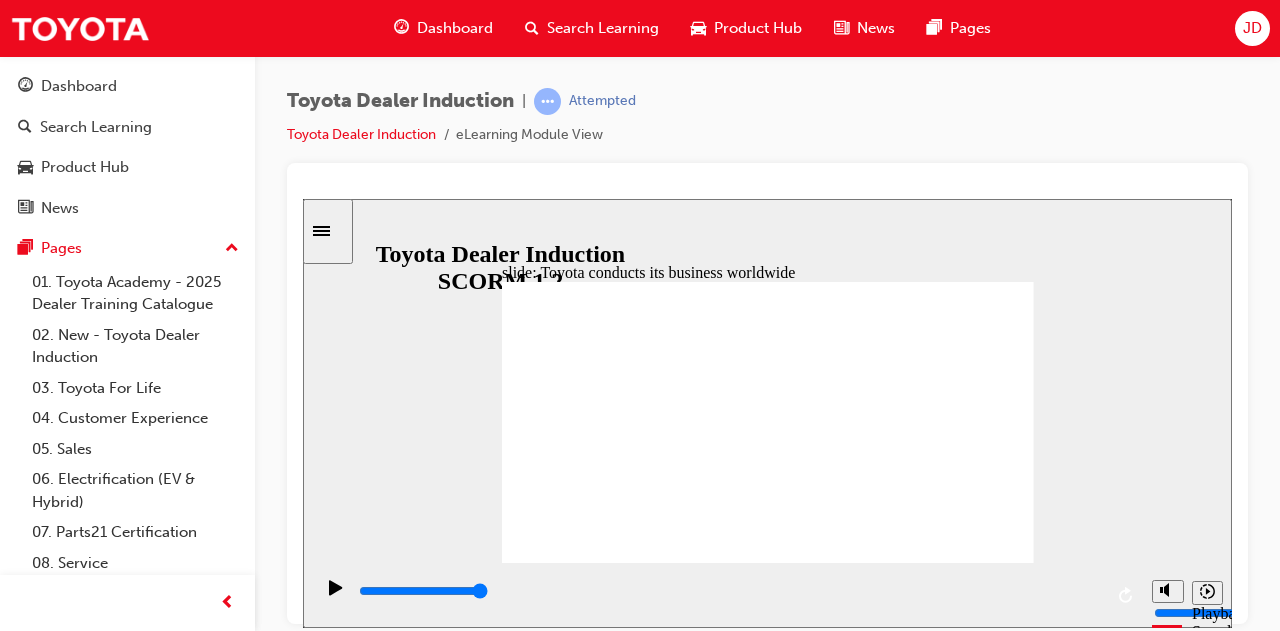click 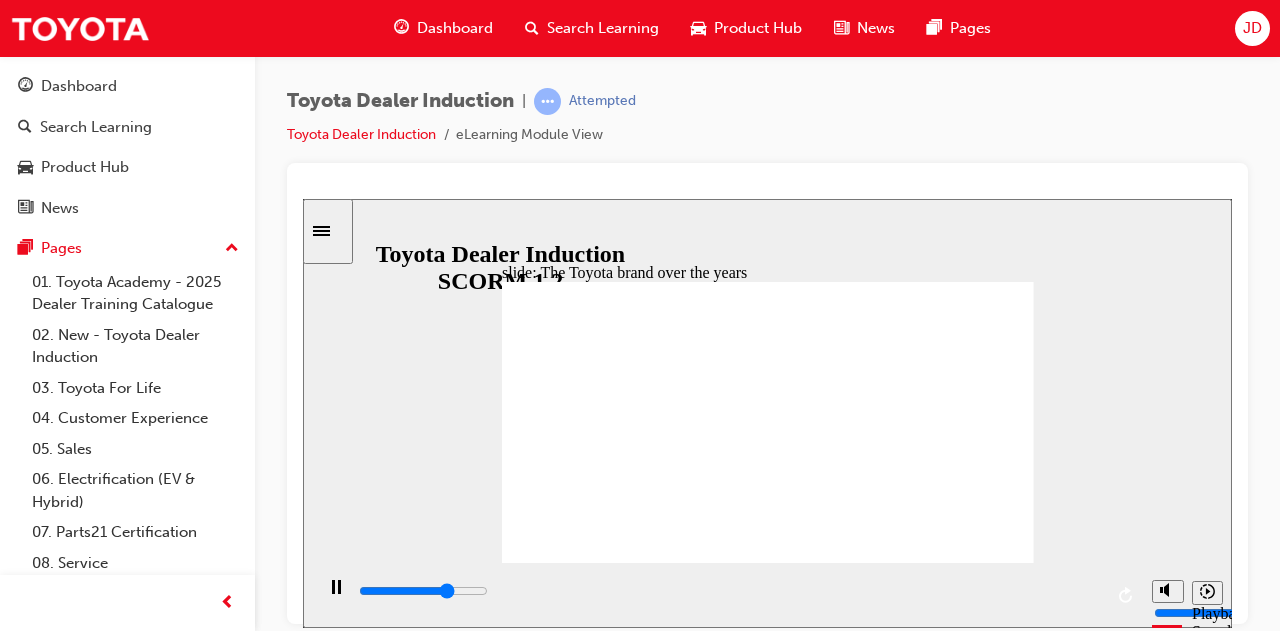 click 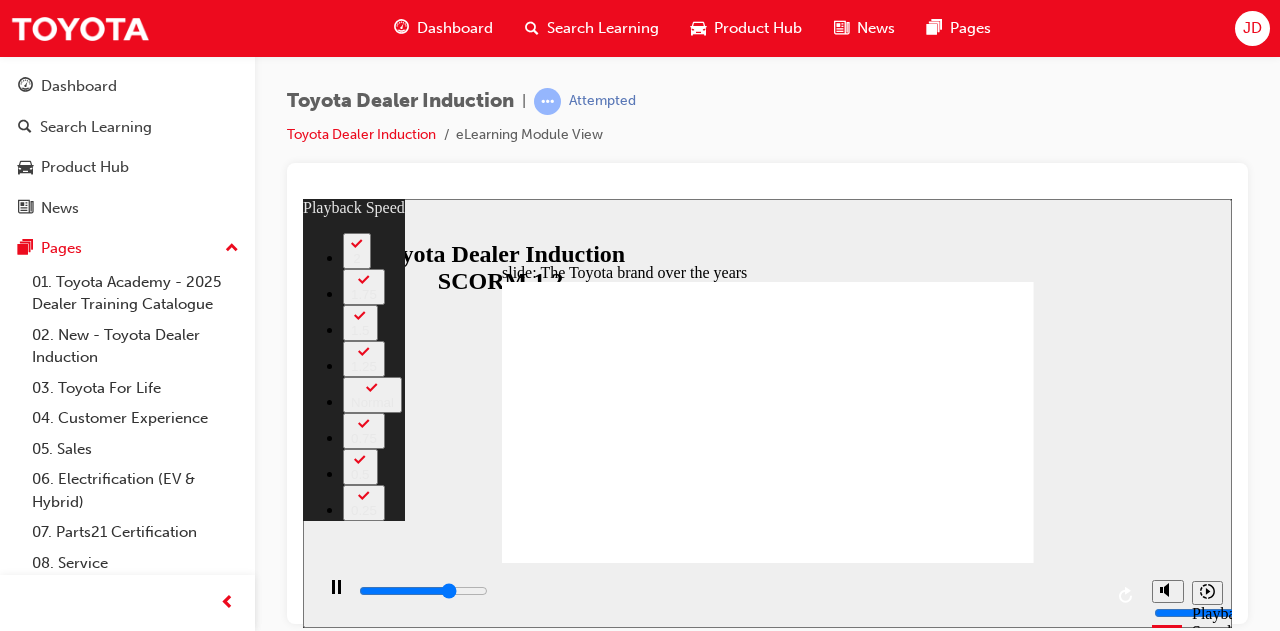 type on "6100" 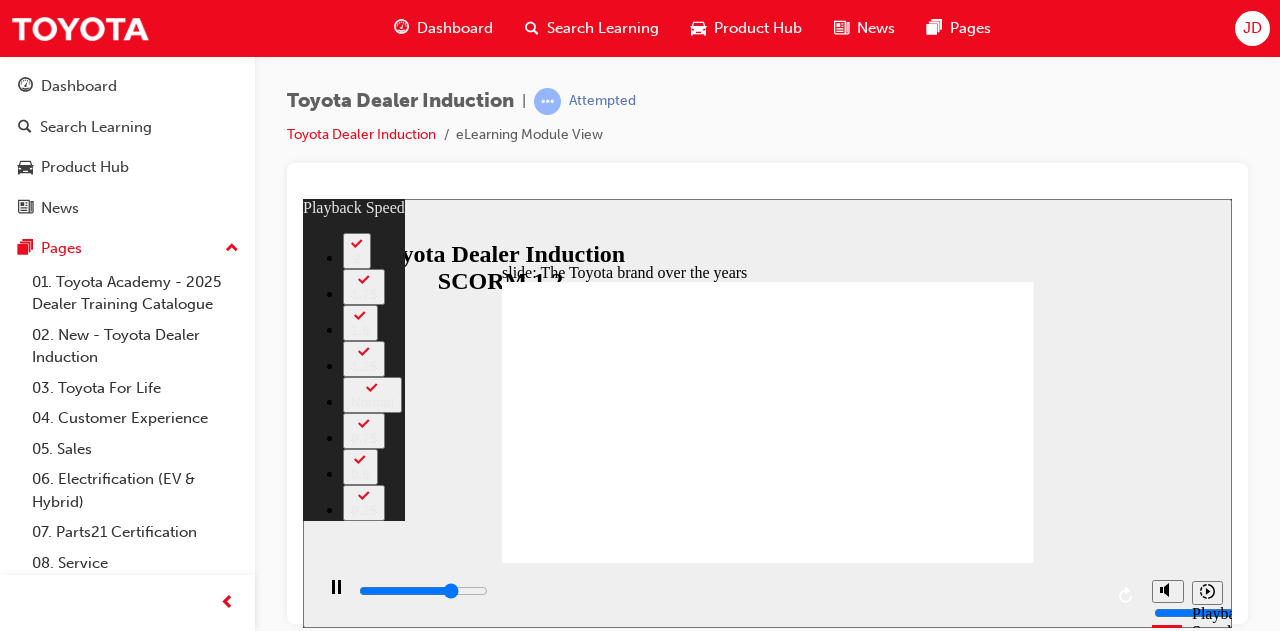 type on "6300" 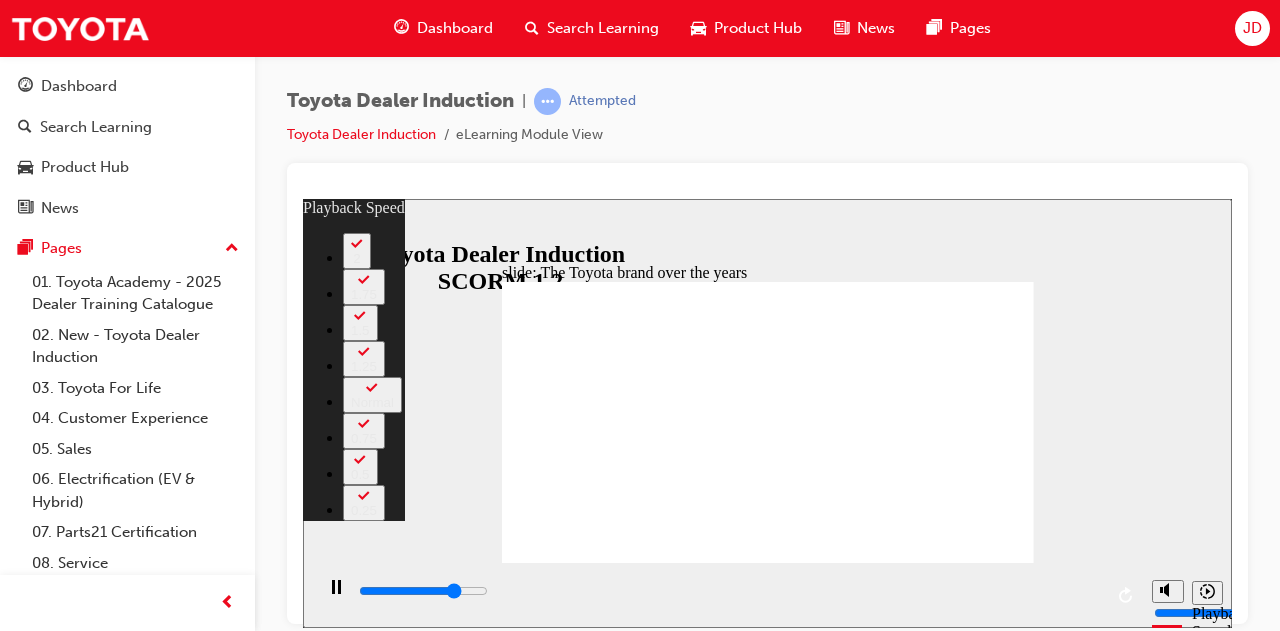 type on "6500" 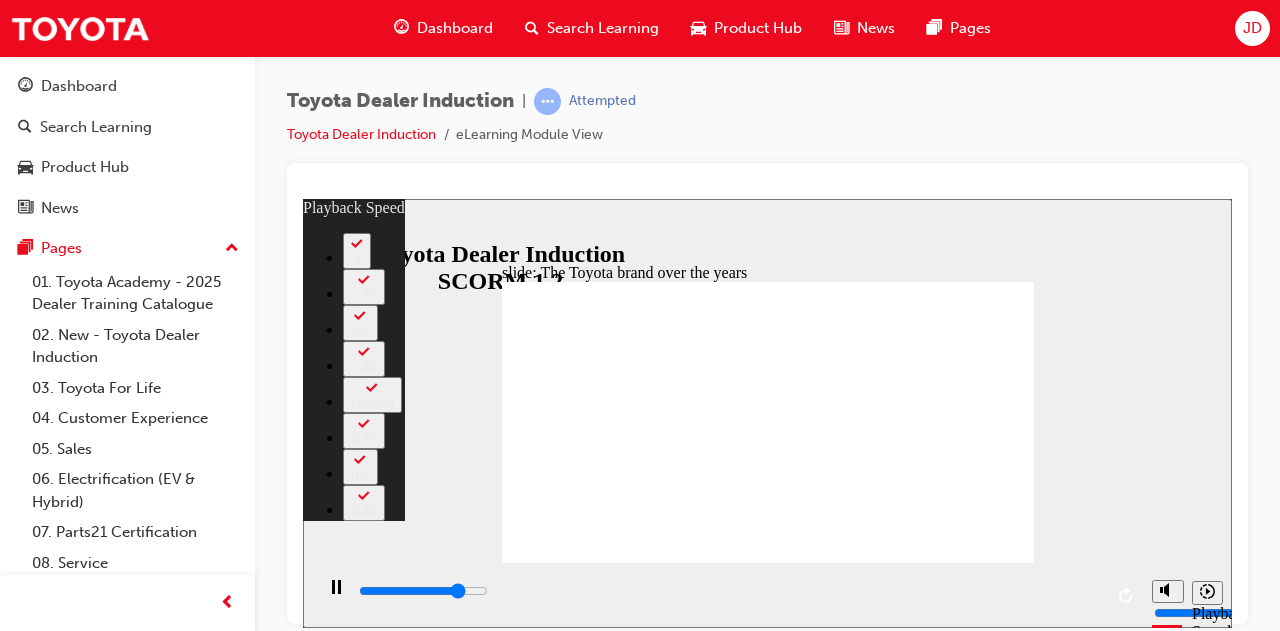 type on "6800" 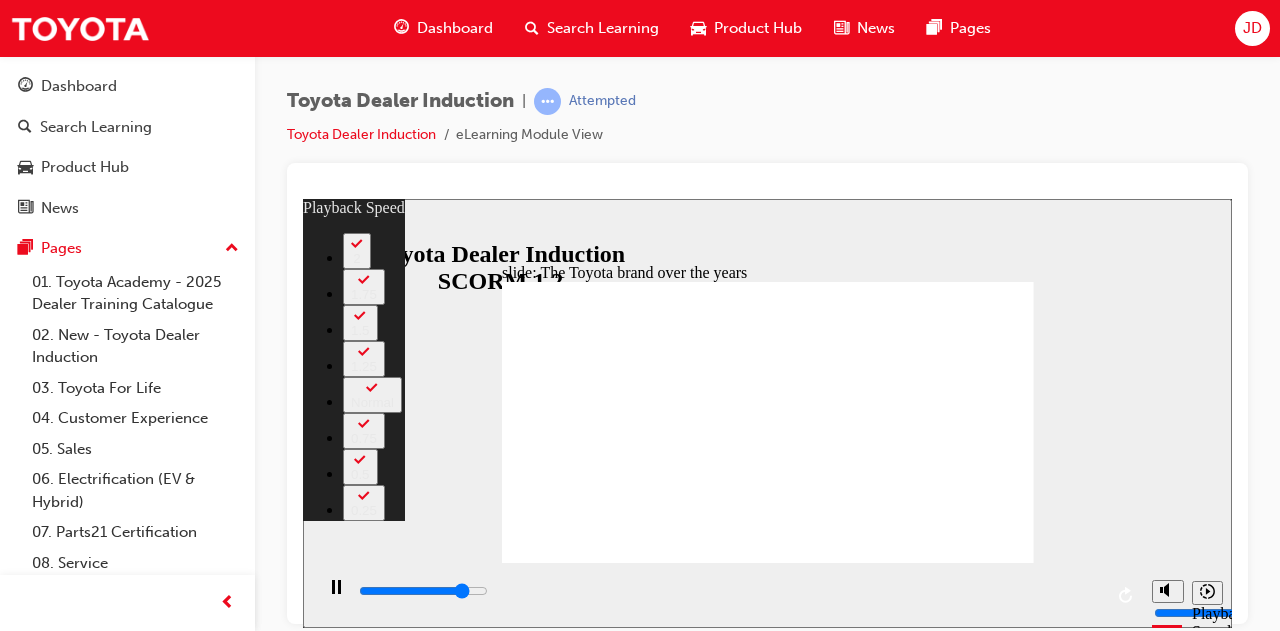 type on "7100" 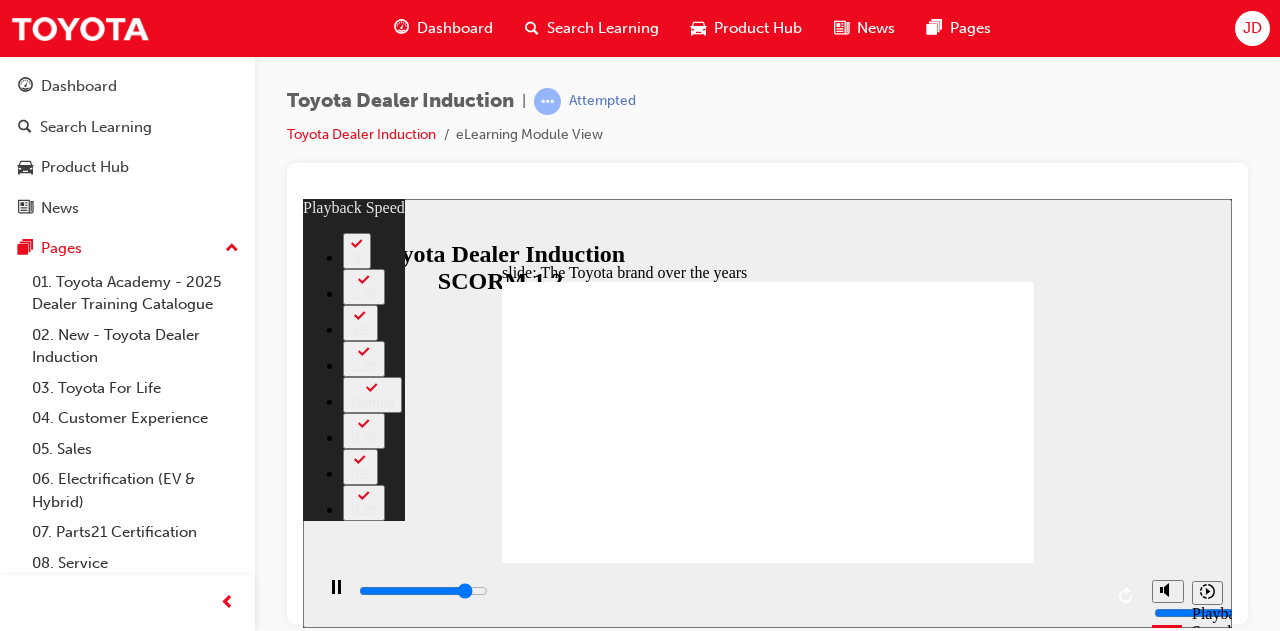 type on "7300" 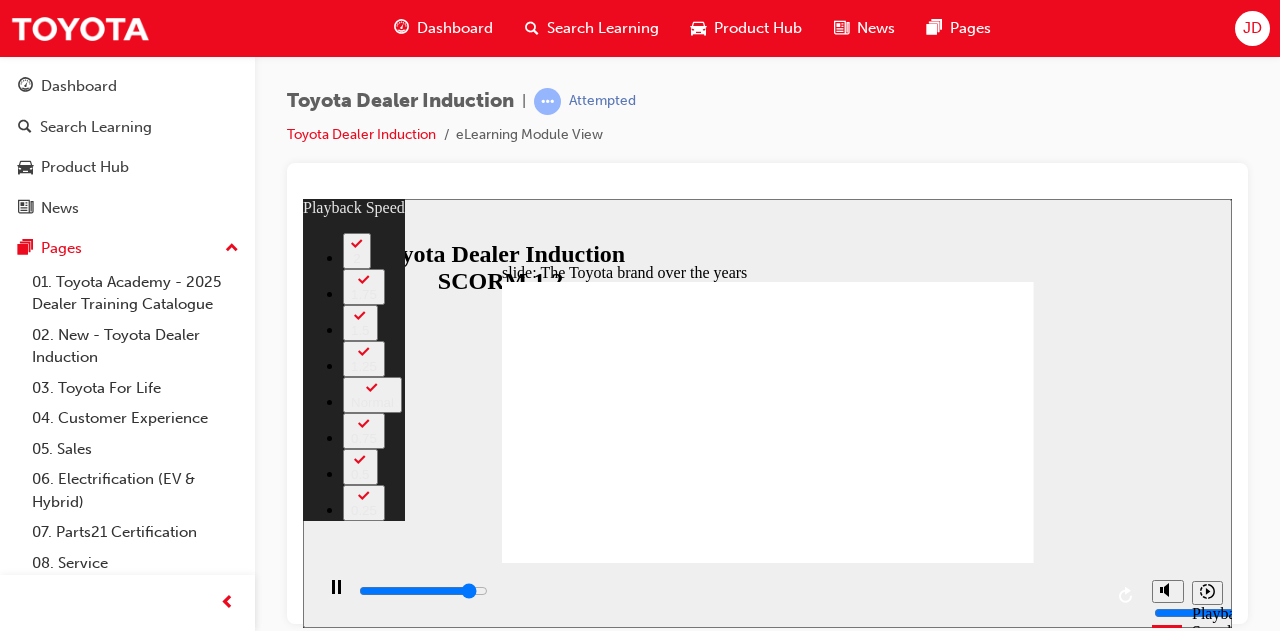 type on "7600" 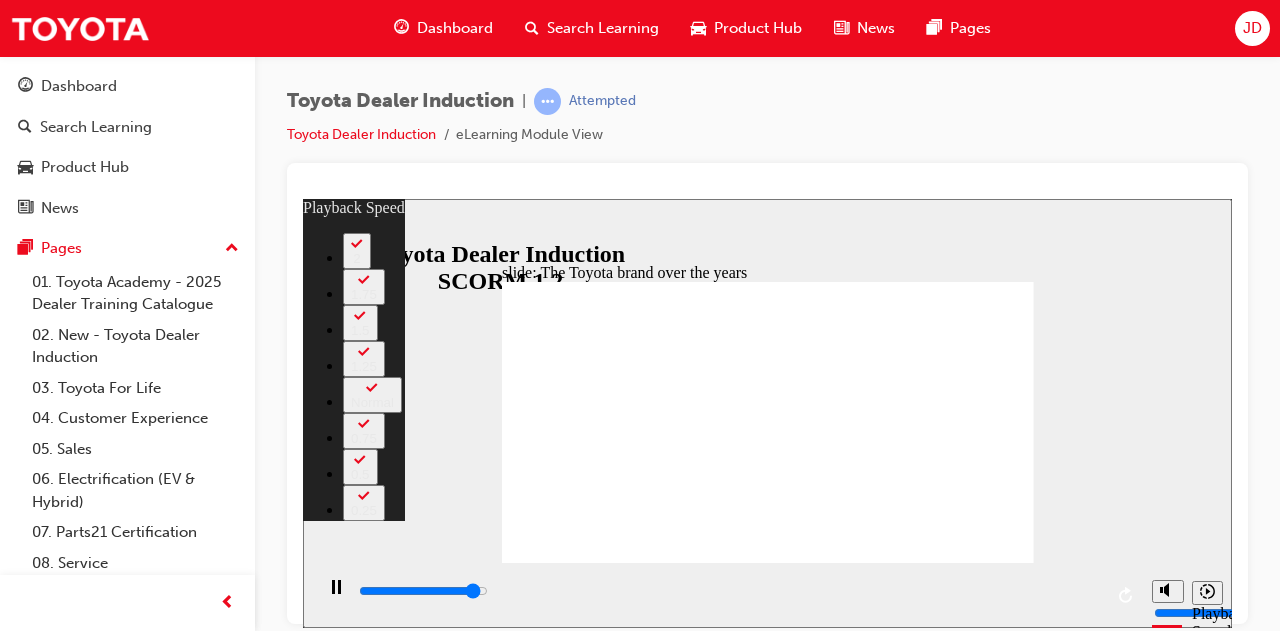 type on "7900" 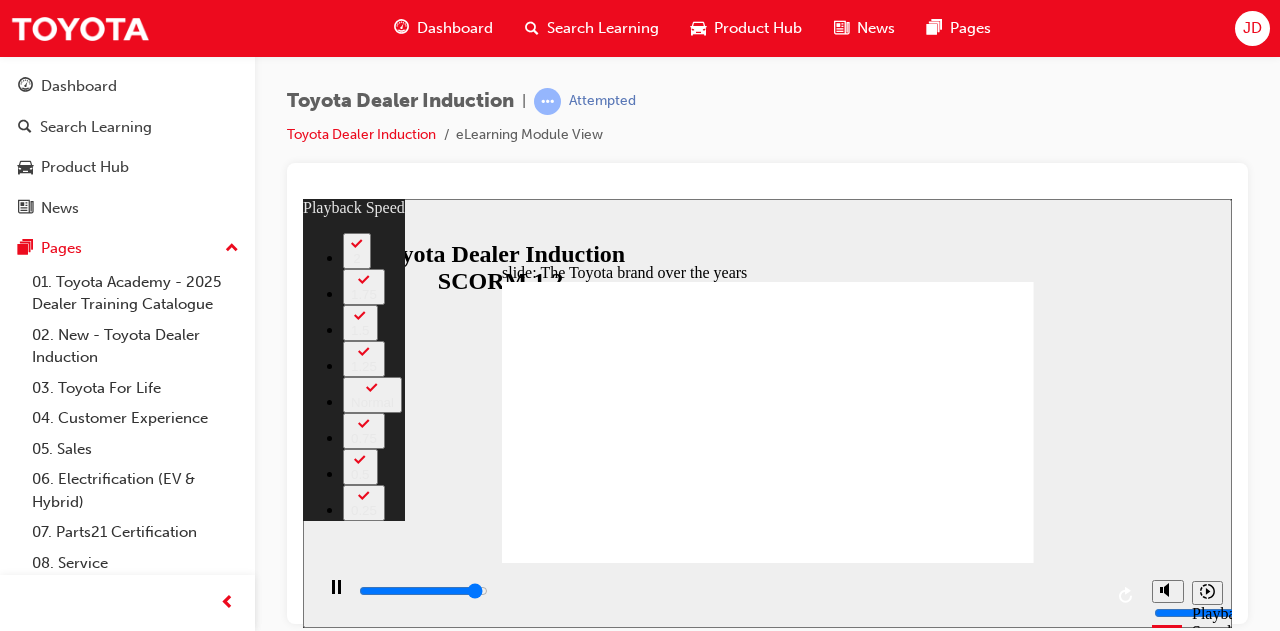 type on "8100" 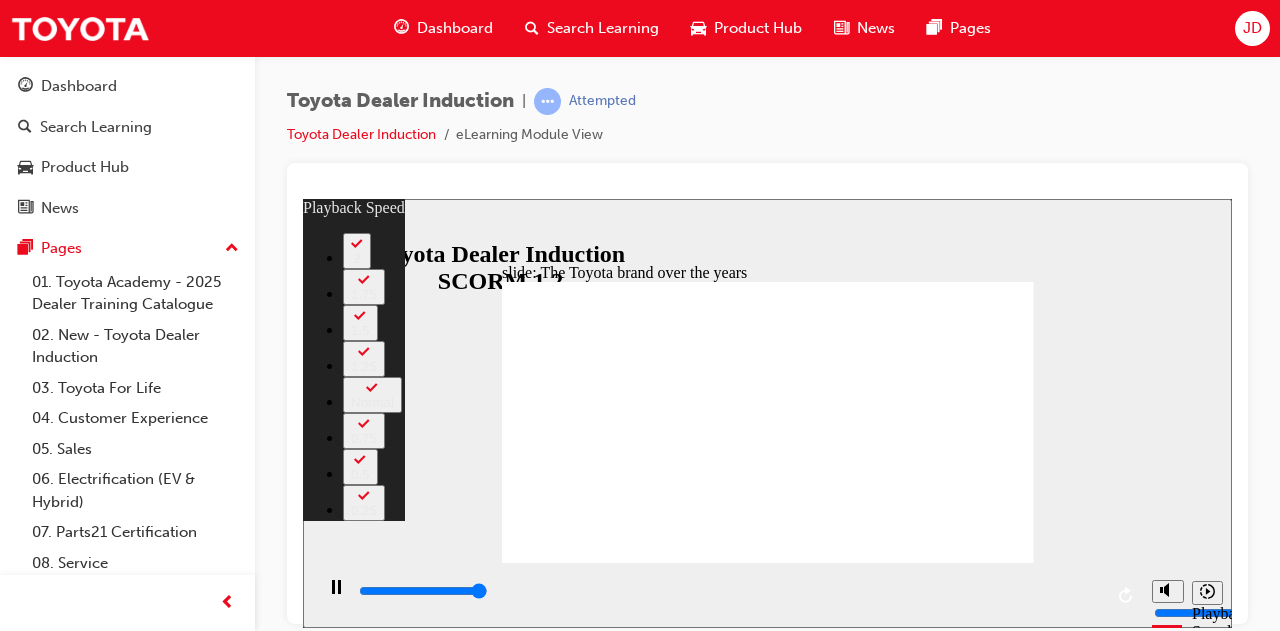 type on "8400" 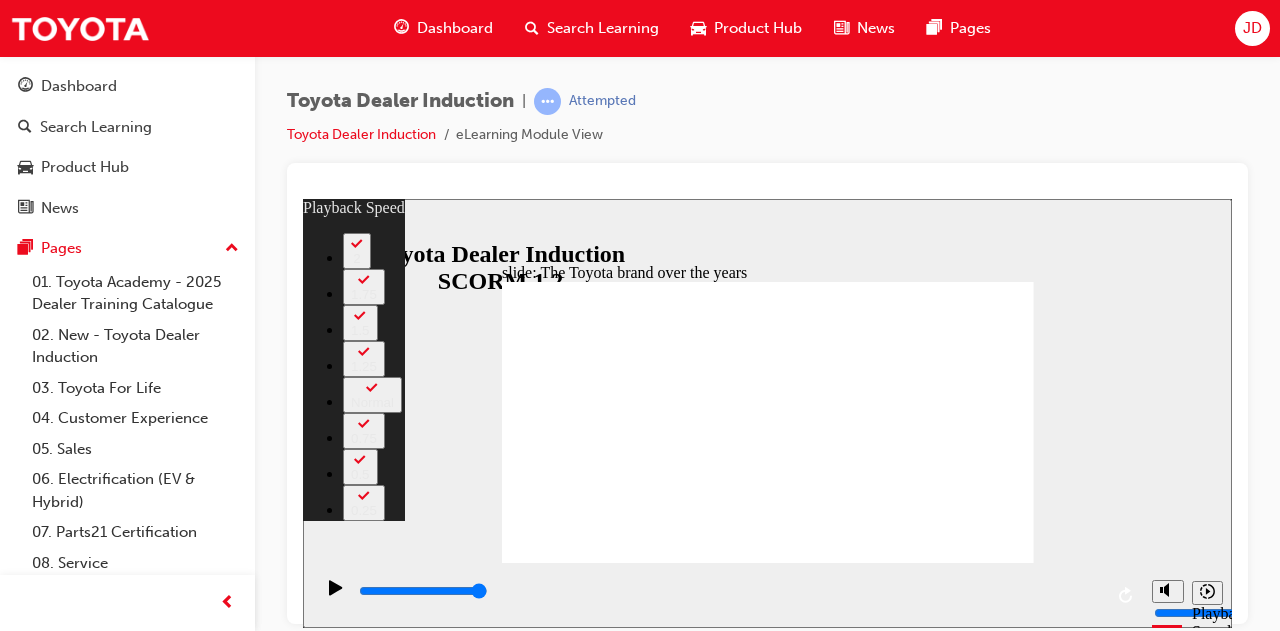 click 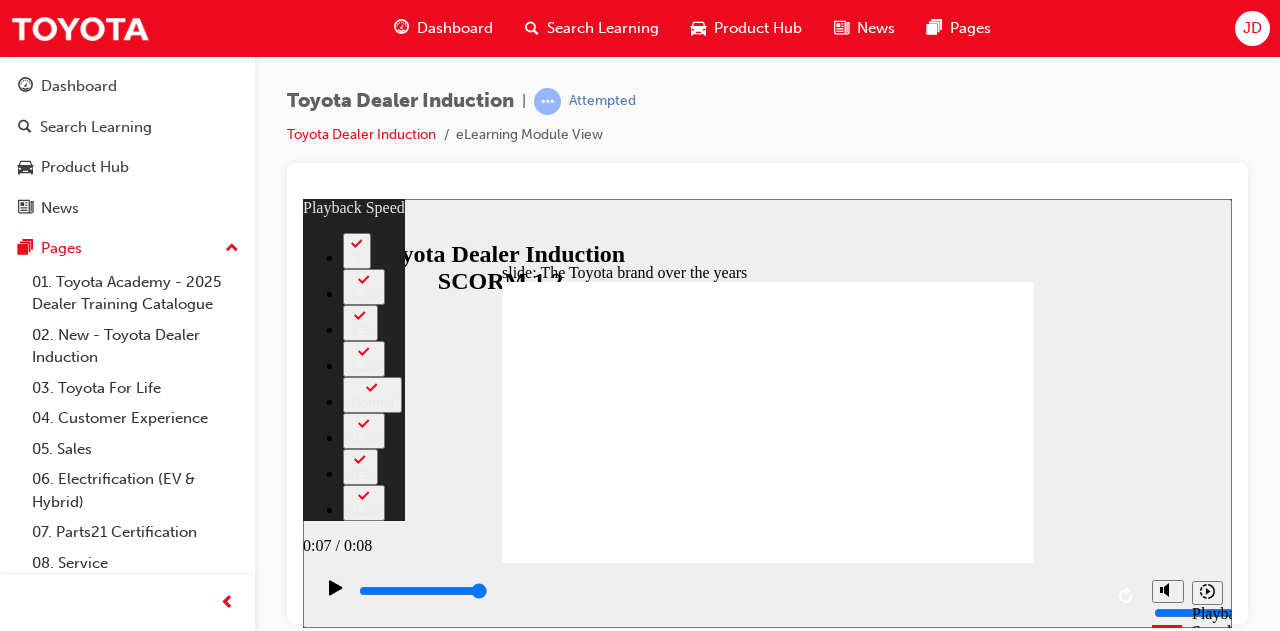 click on "NEXT NEXT" at bounding box center [985, 1759] 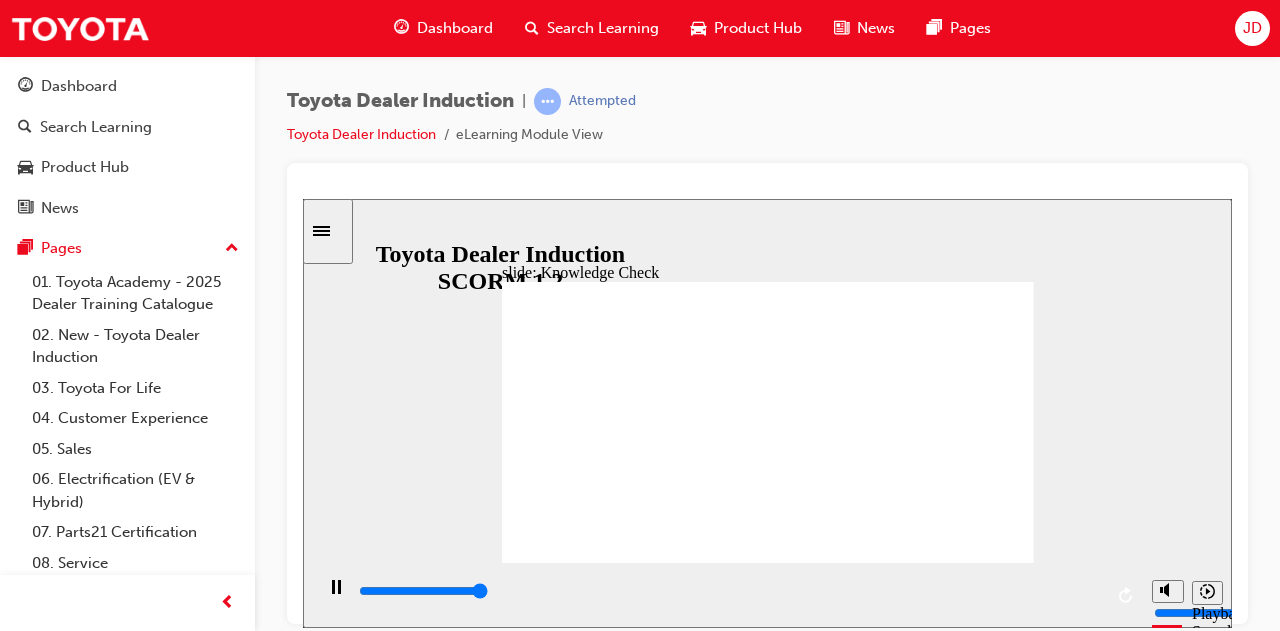 type on "5000" 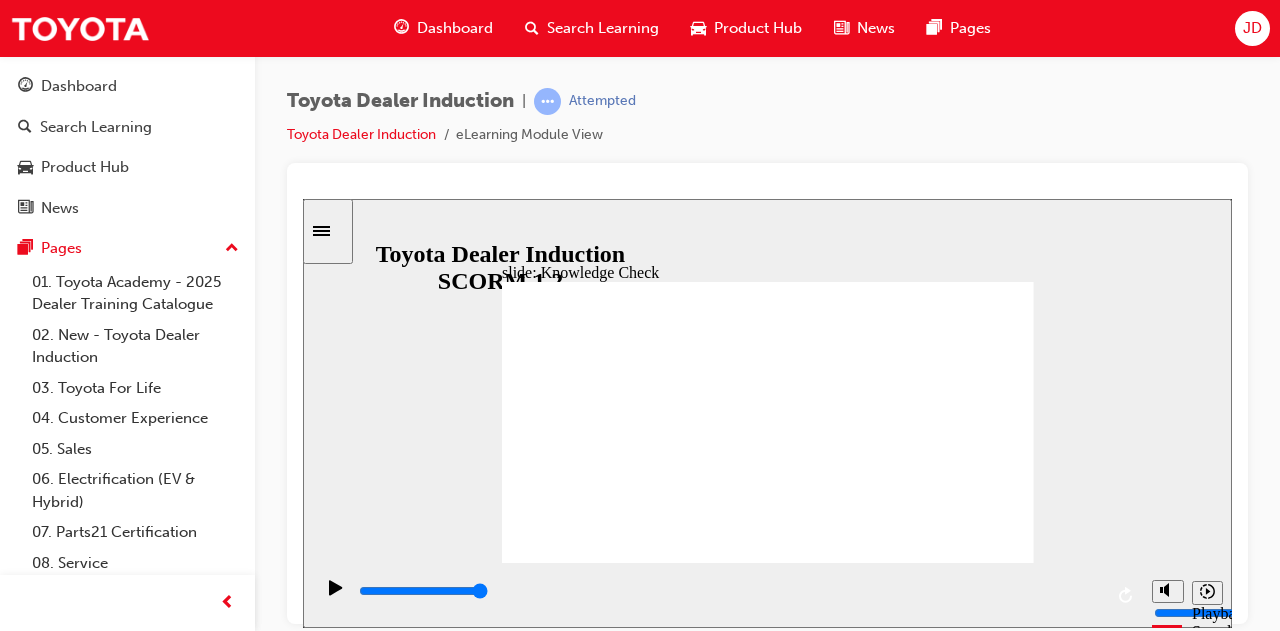 radio on "true" 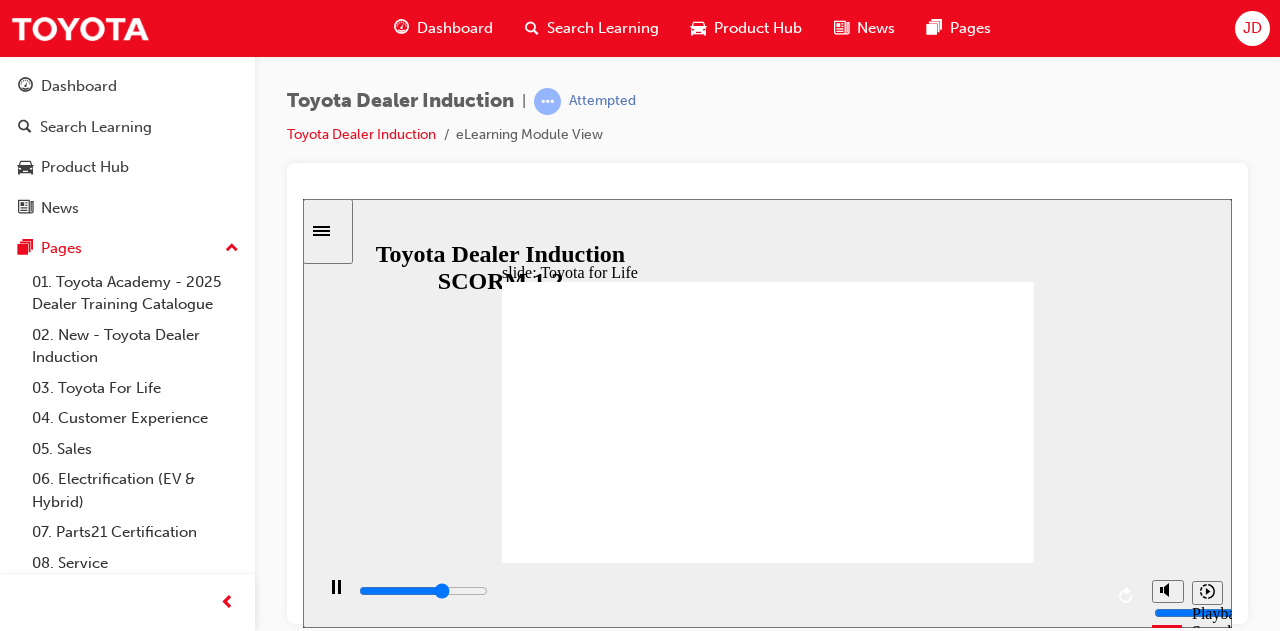 click 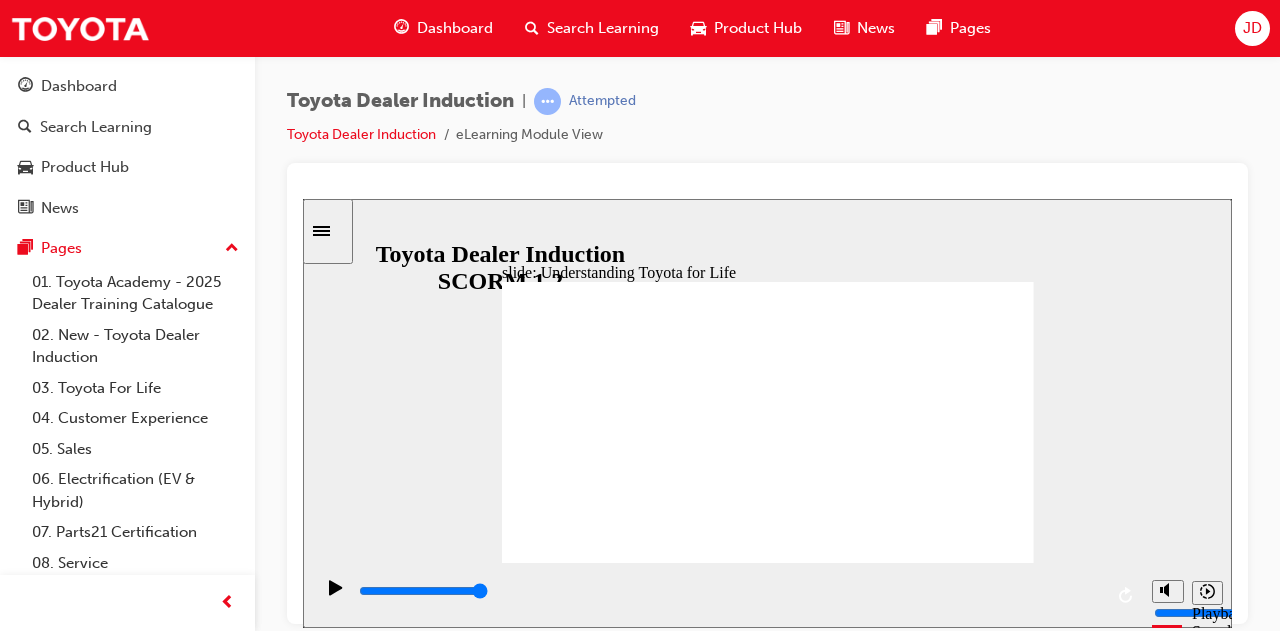 click 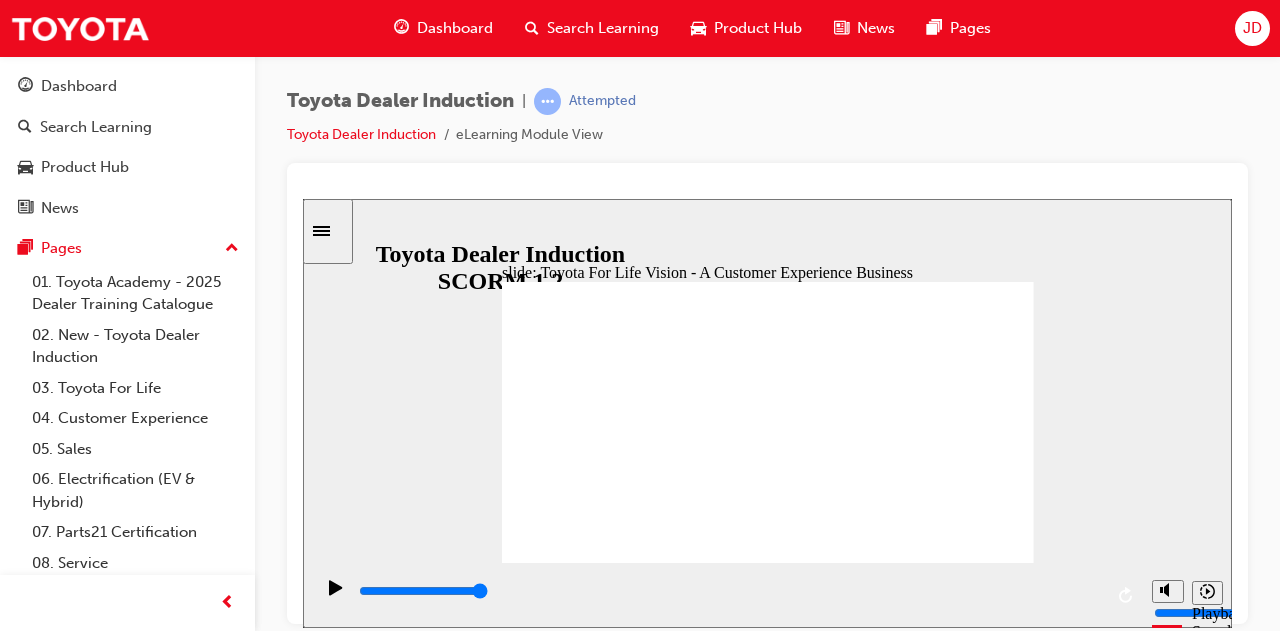 click 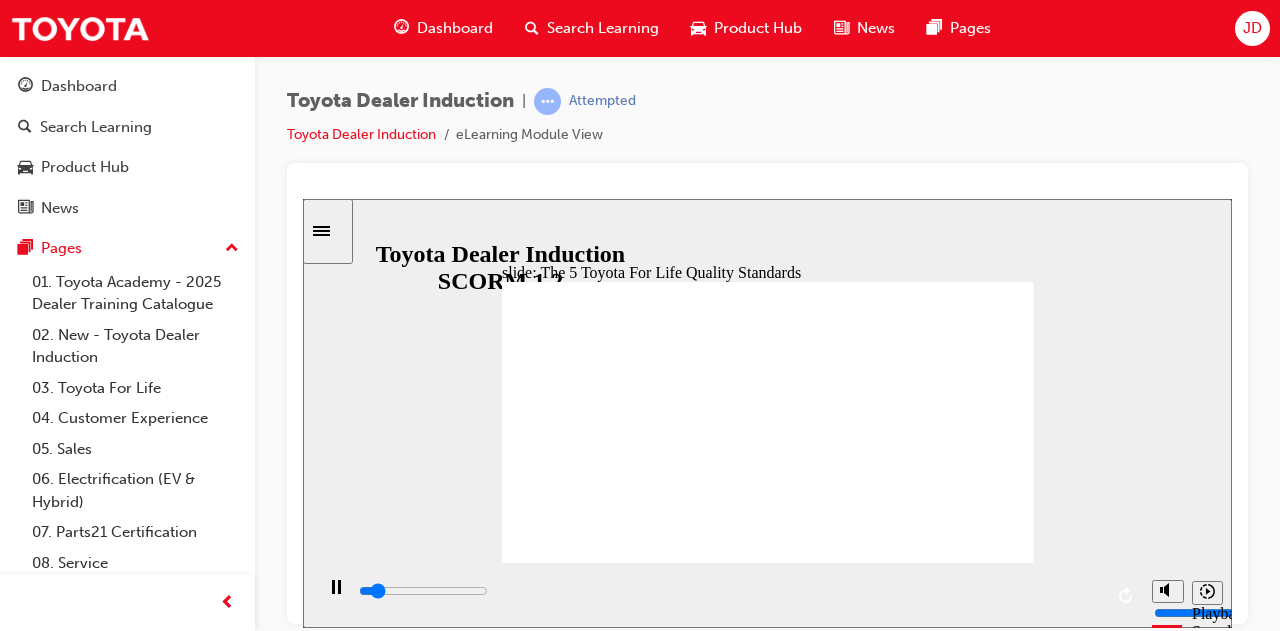 click at bounding box center (921, 2002) 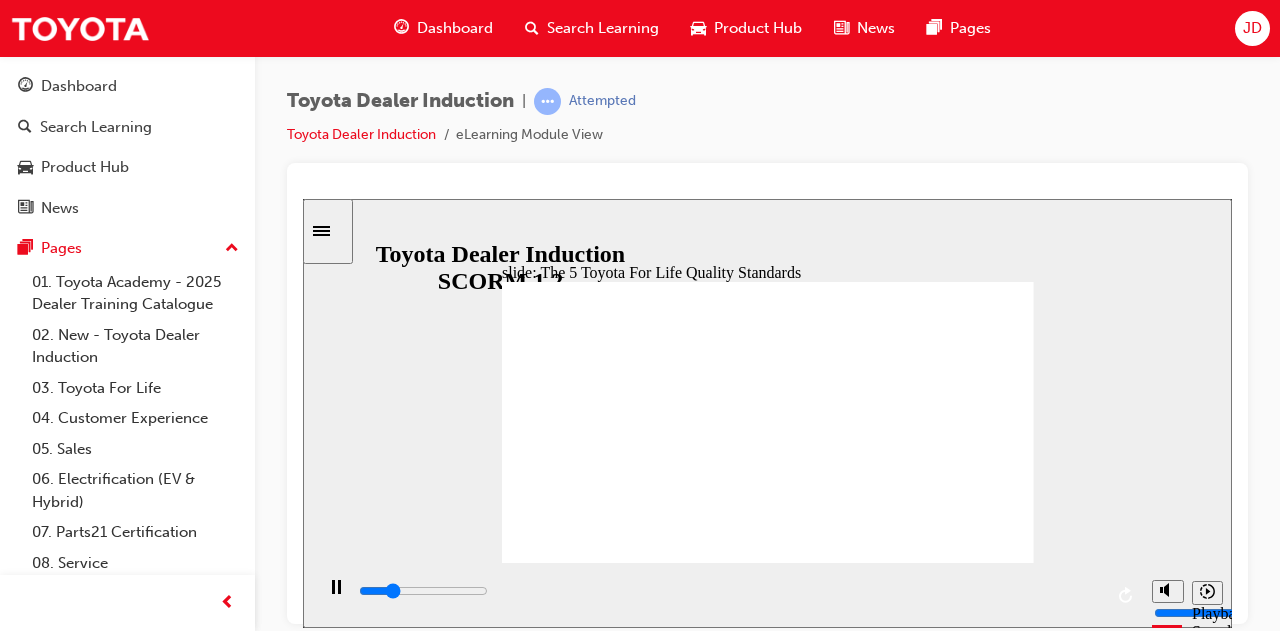 click at bounding box center (767, 1689) 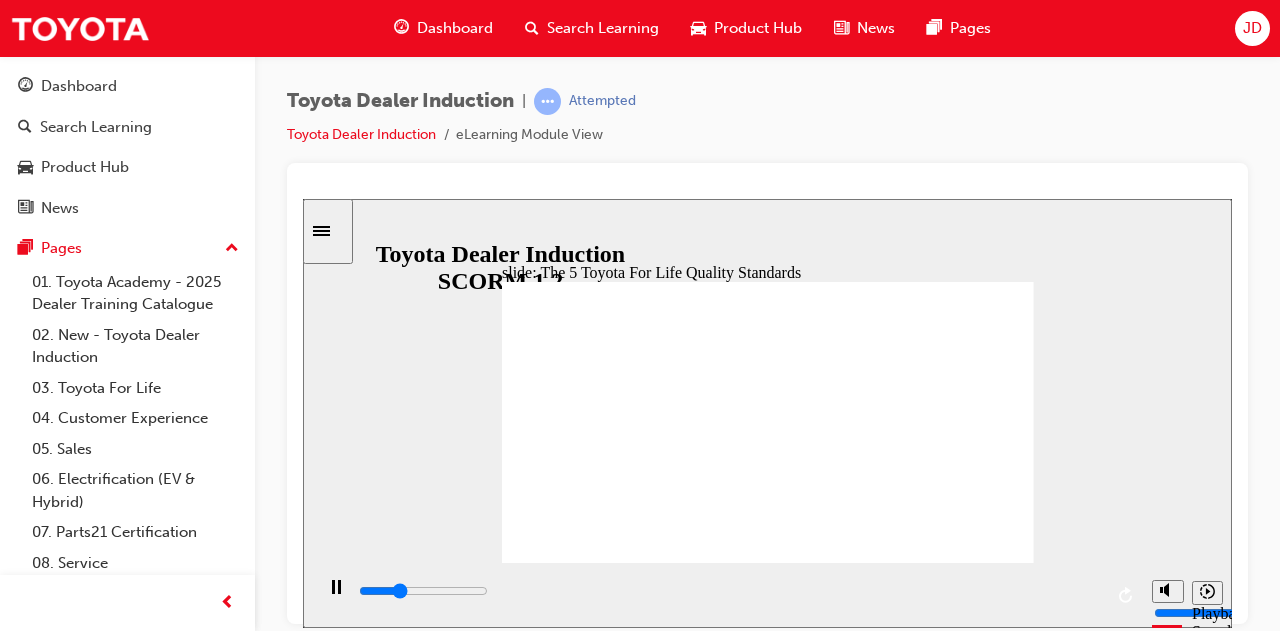 click 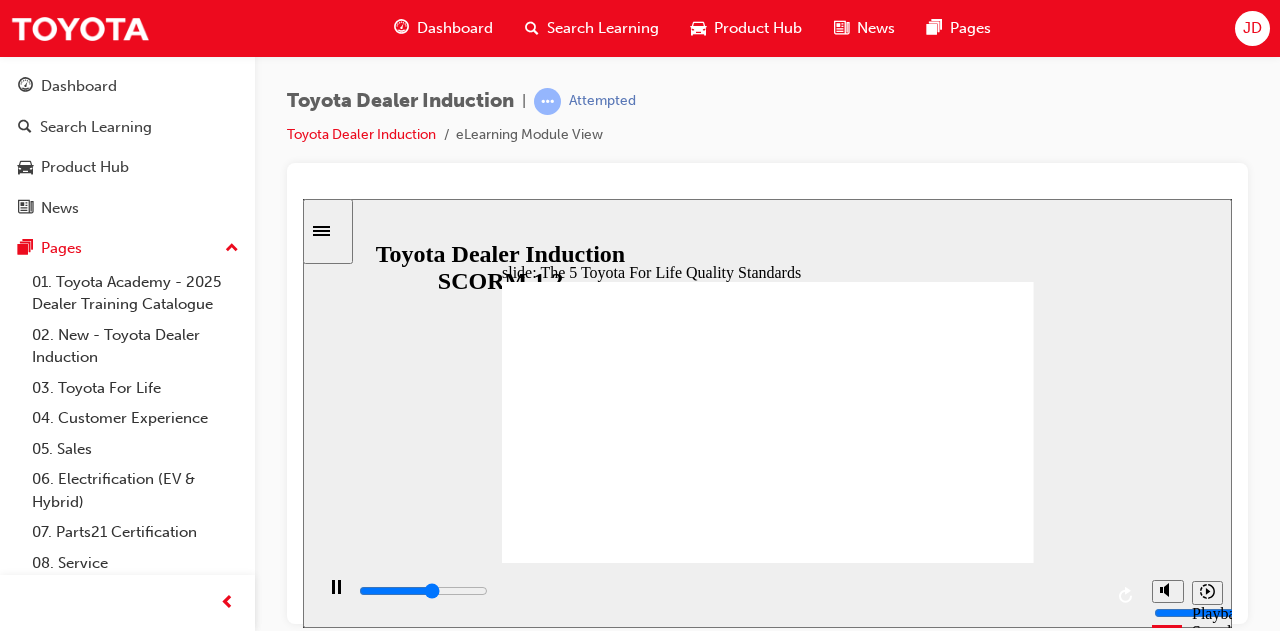 click 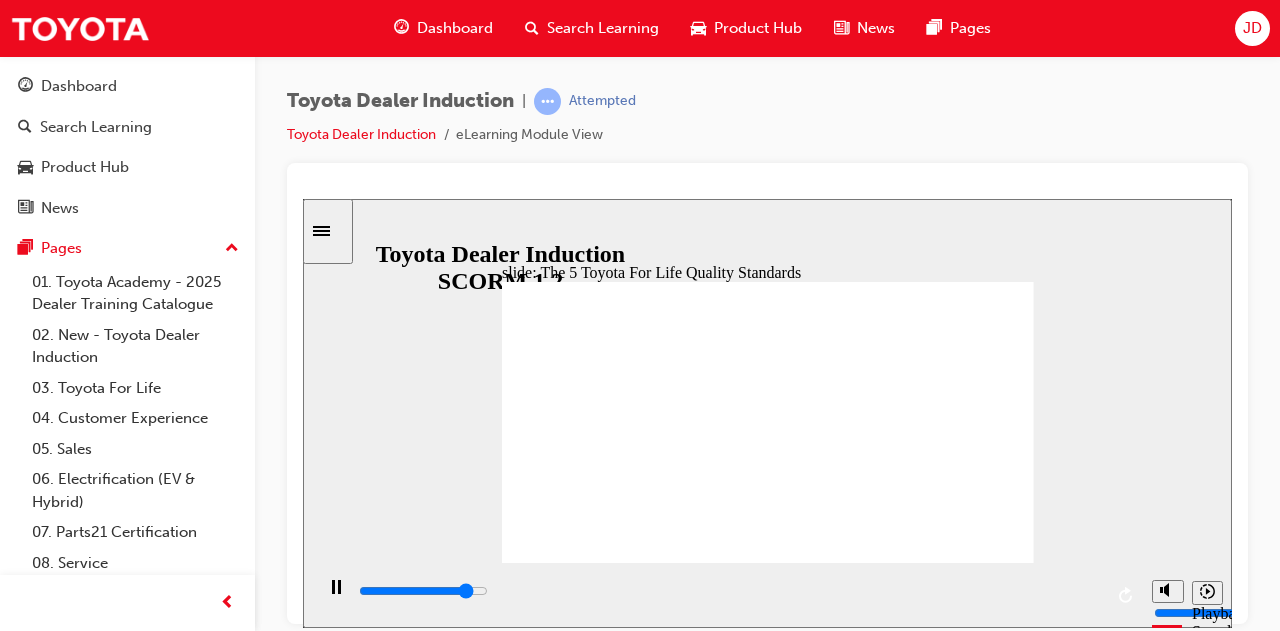 click 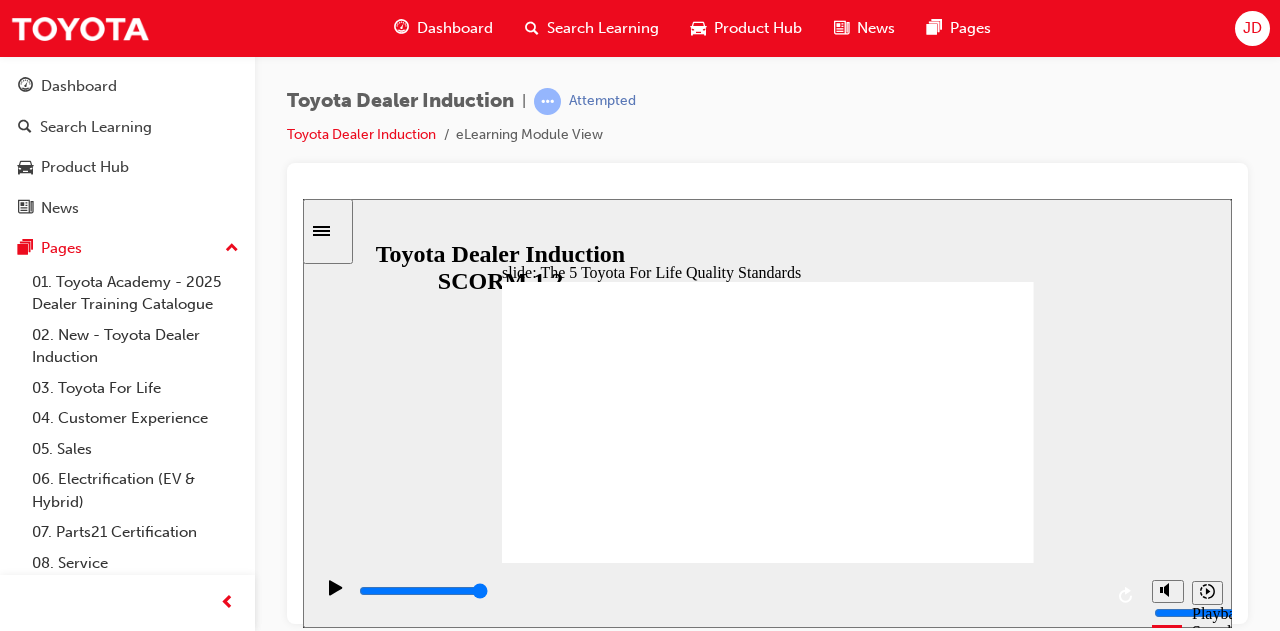 click 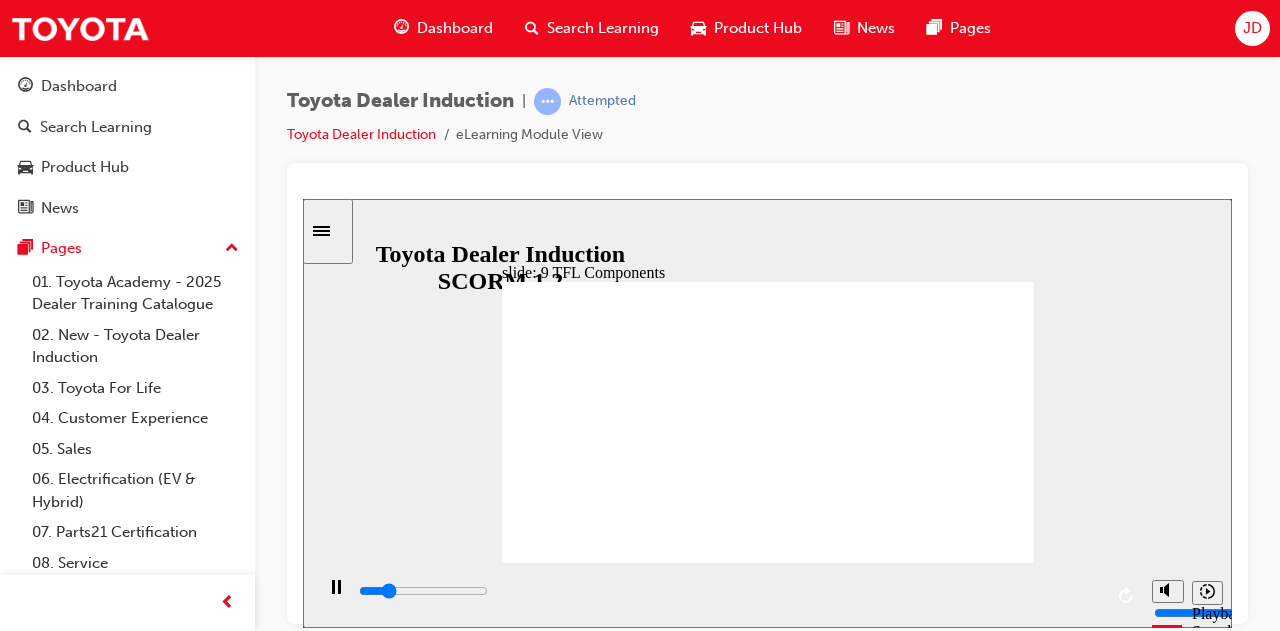 click 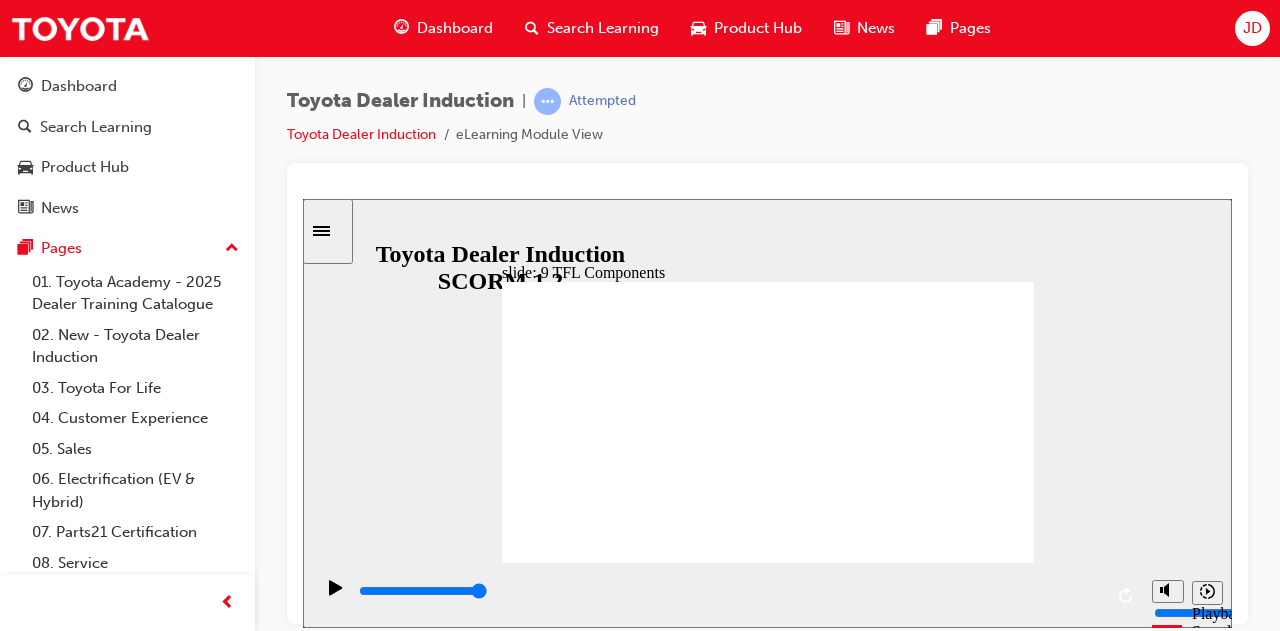 click 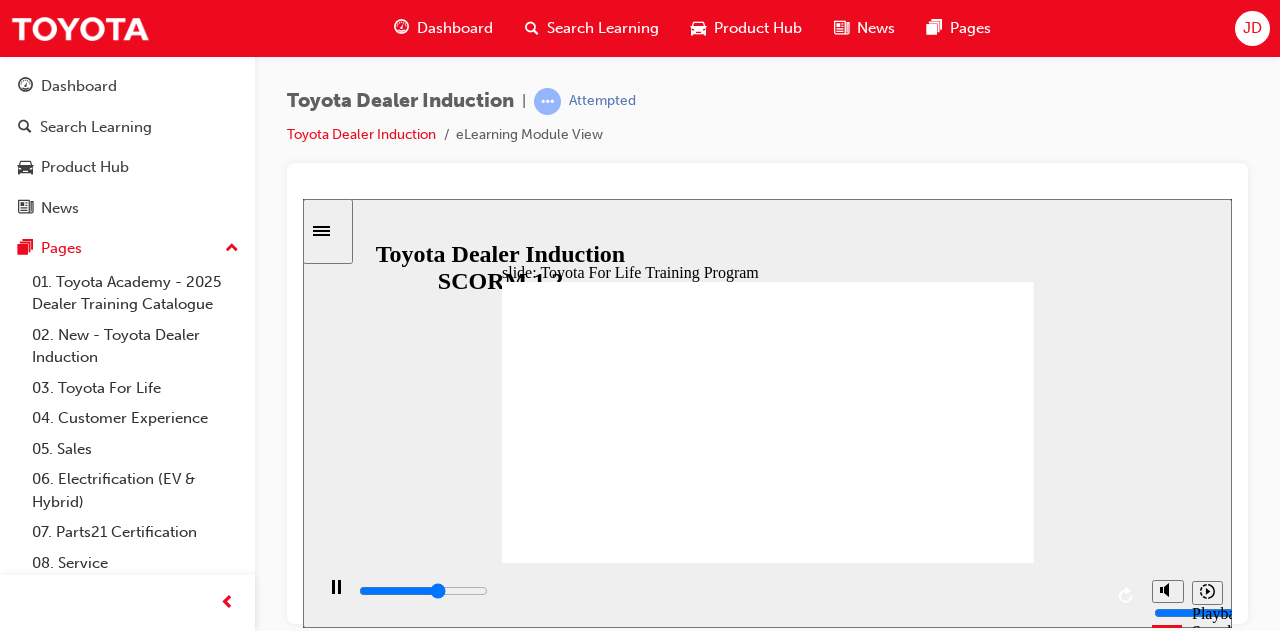 click 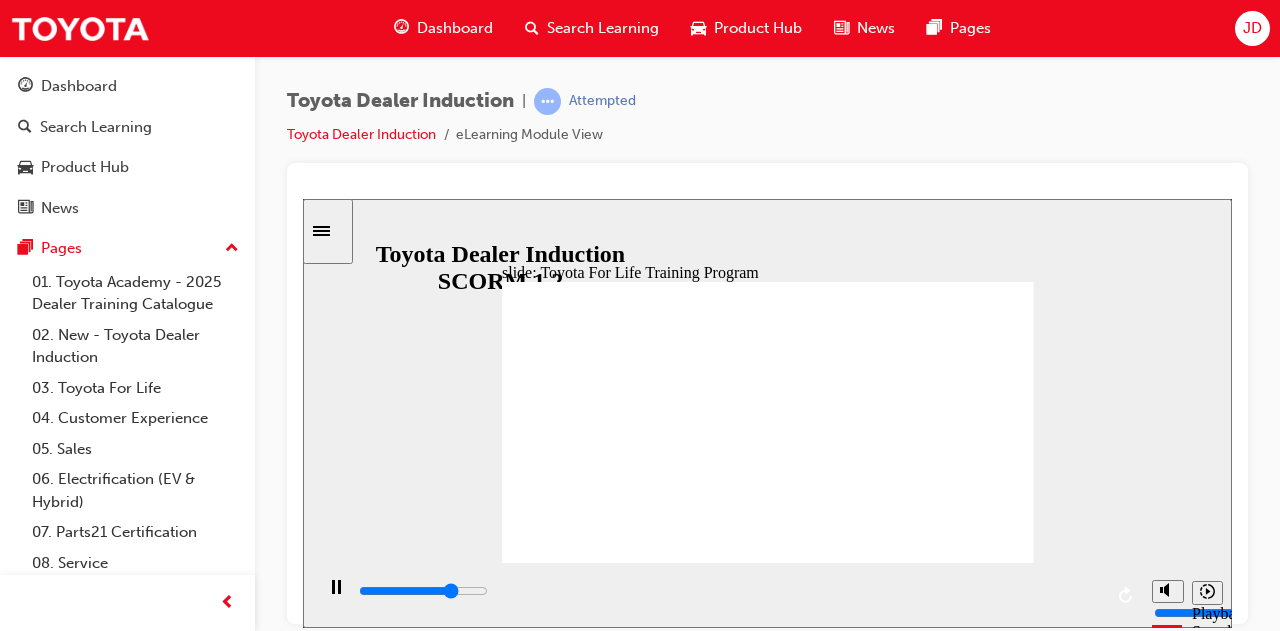 click 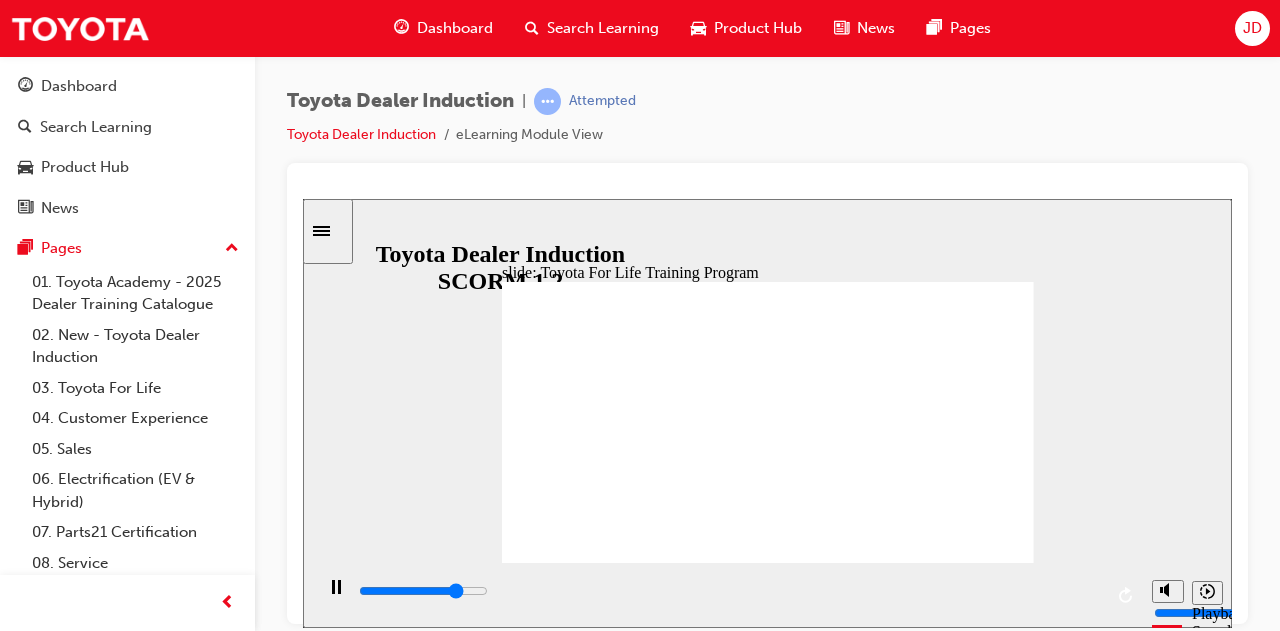 click at bounding box center [768, 1124] 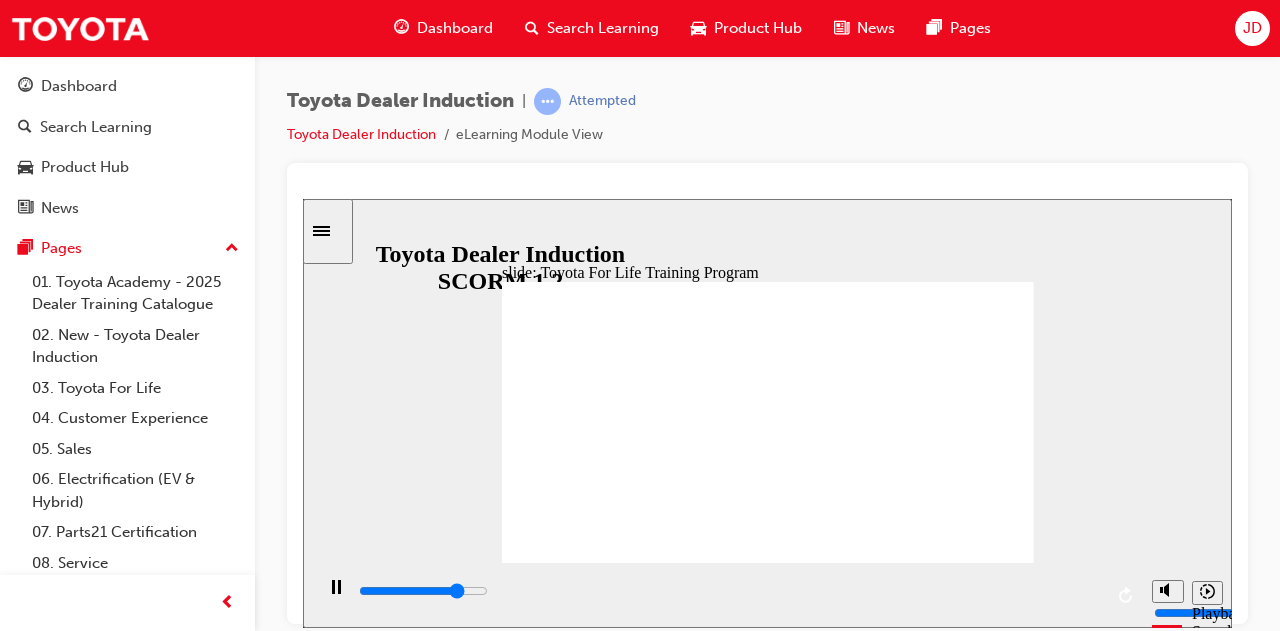 click at bounding box center [768, 1124] 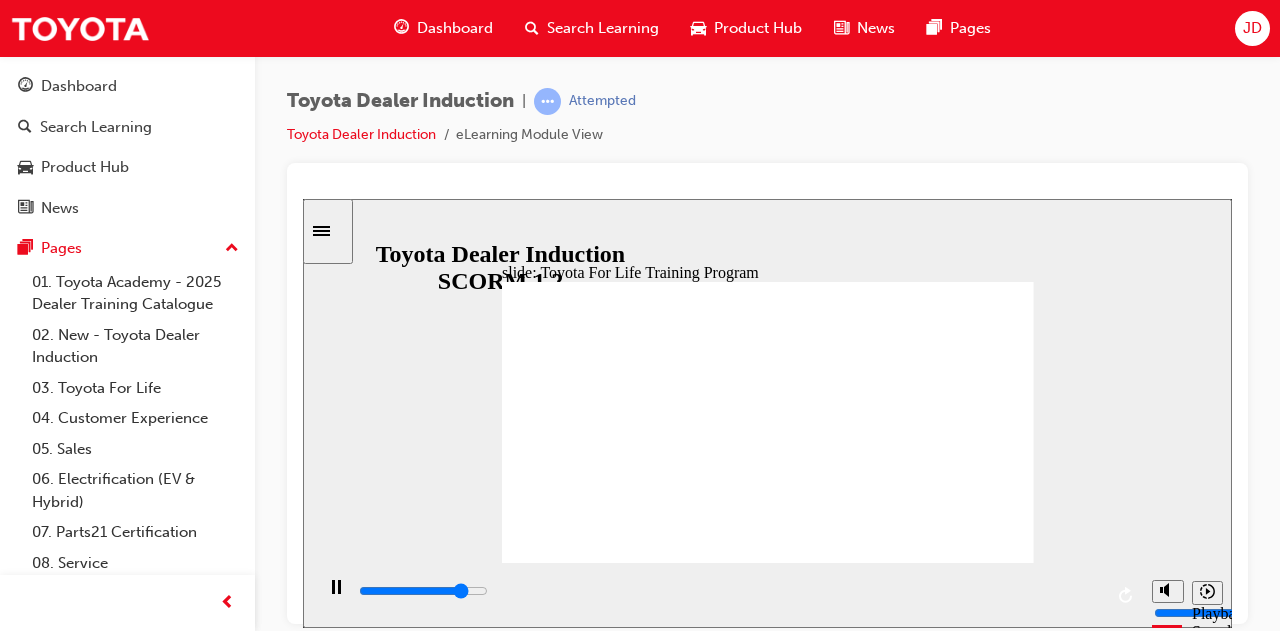 click at bounding box center (768, 1124) 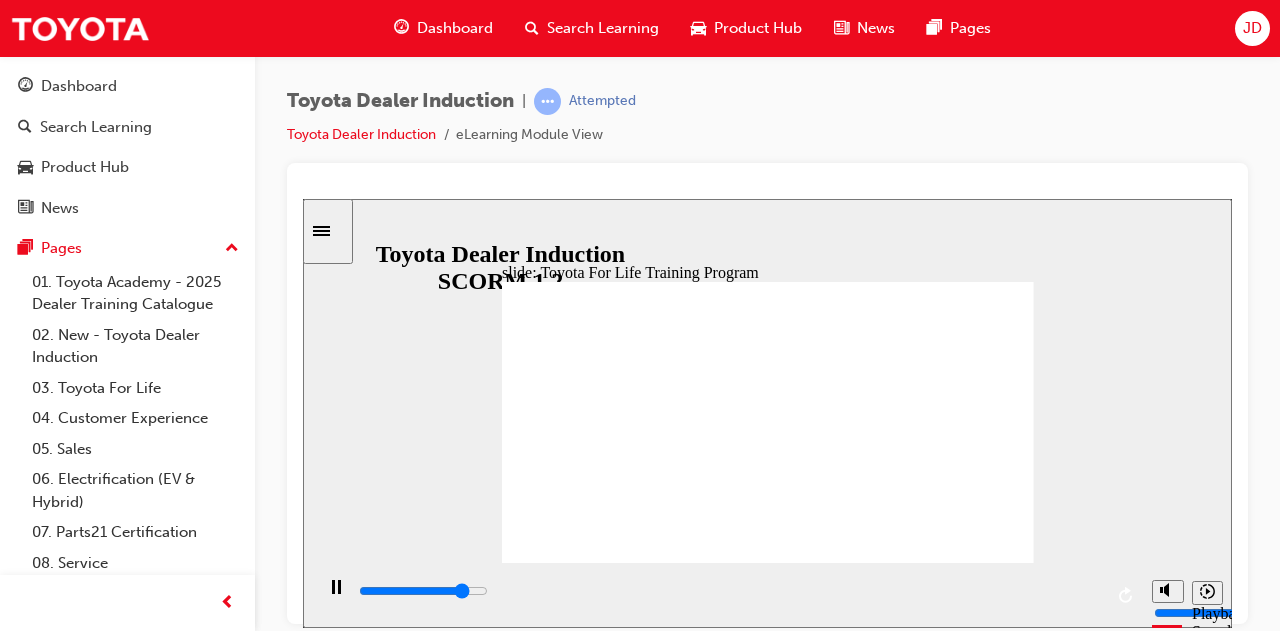 click 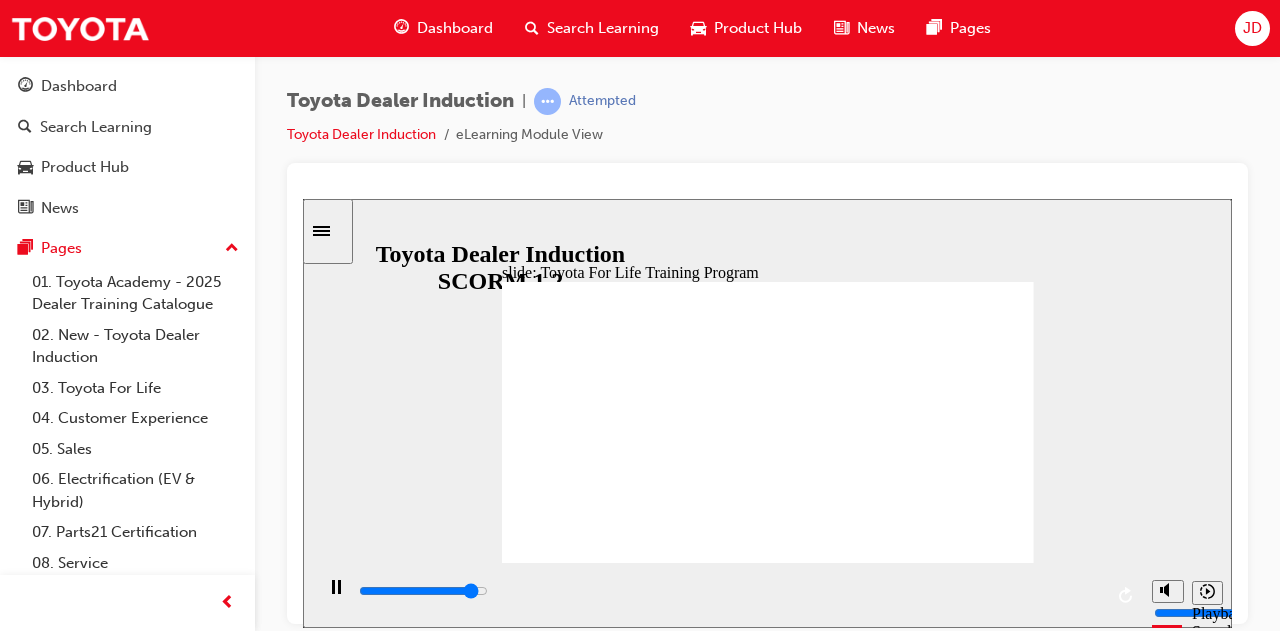 click 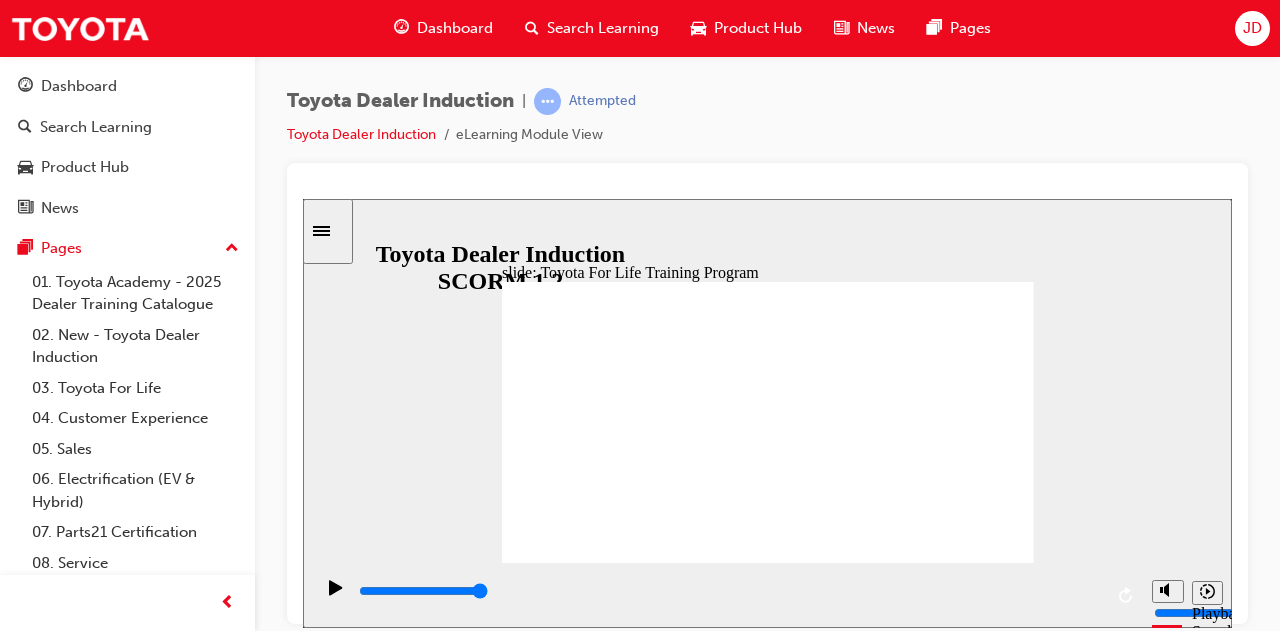 click 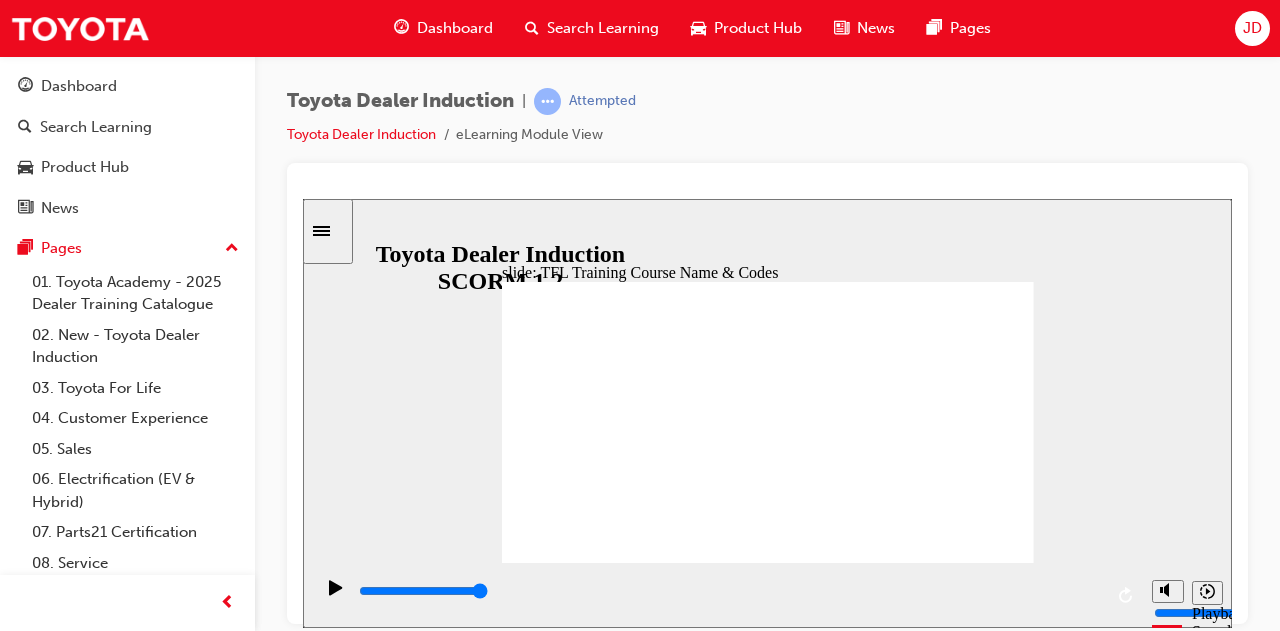 click 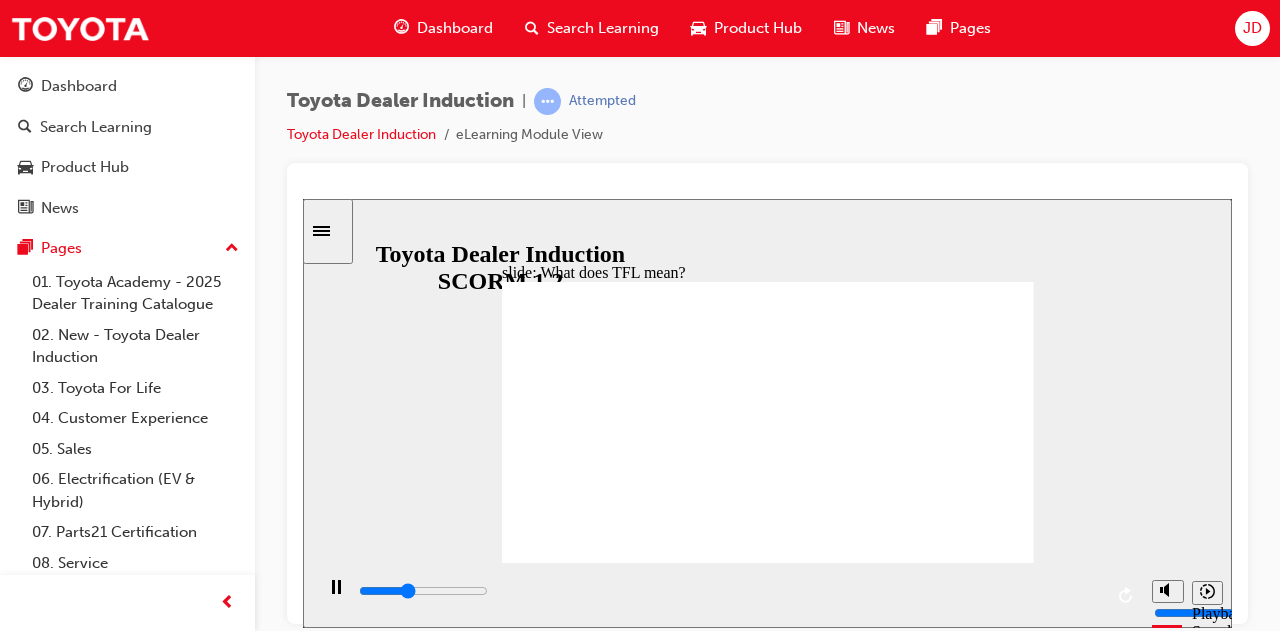 click 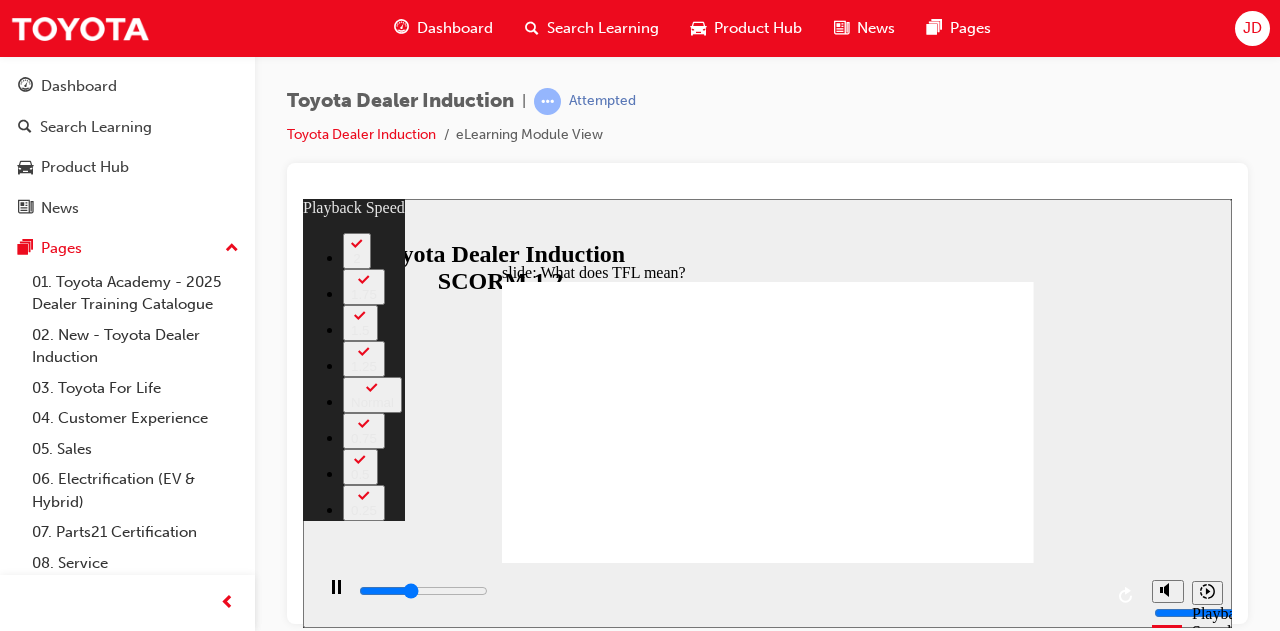 type on "4200" 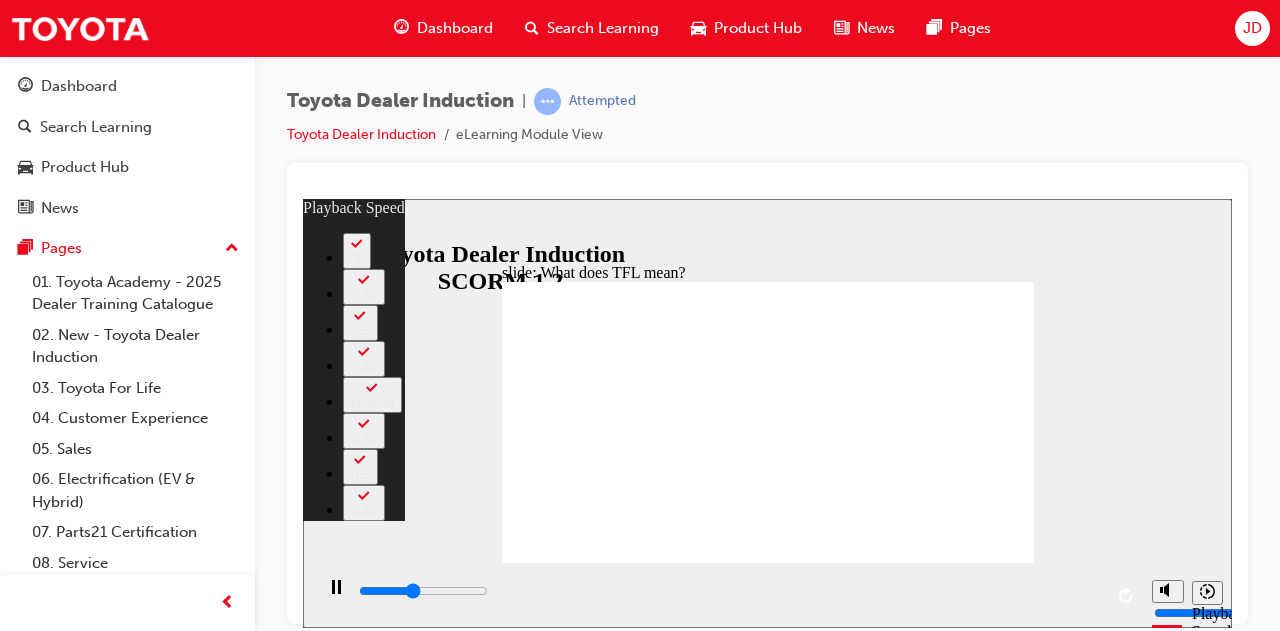 type on "4500" 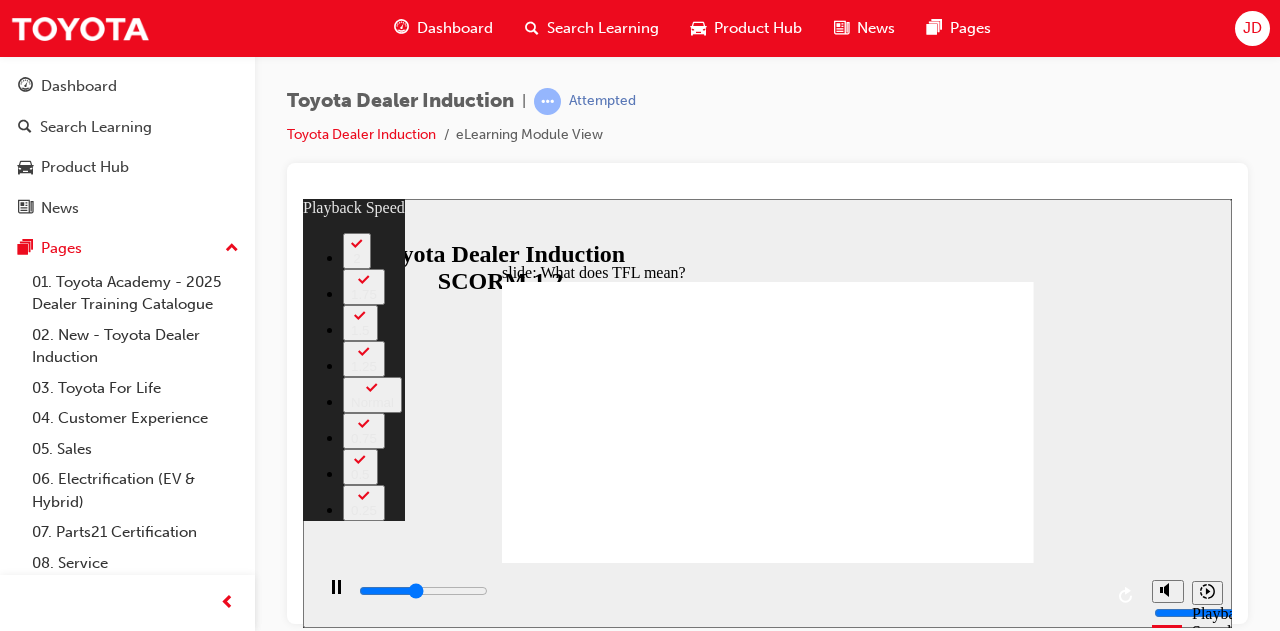type on "4700" 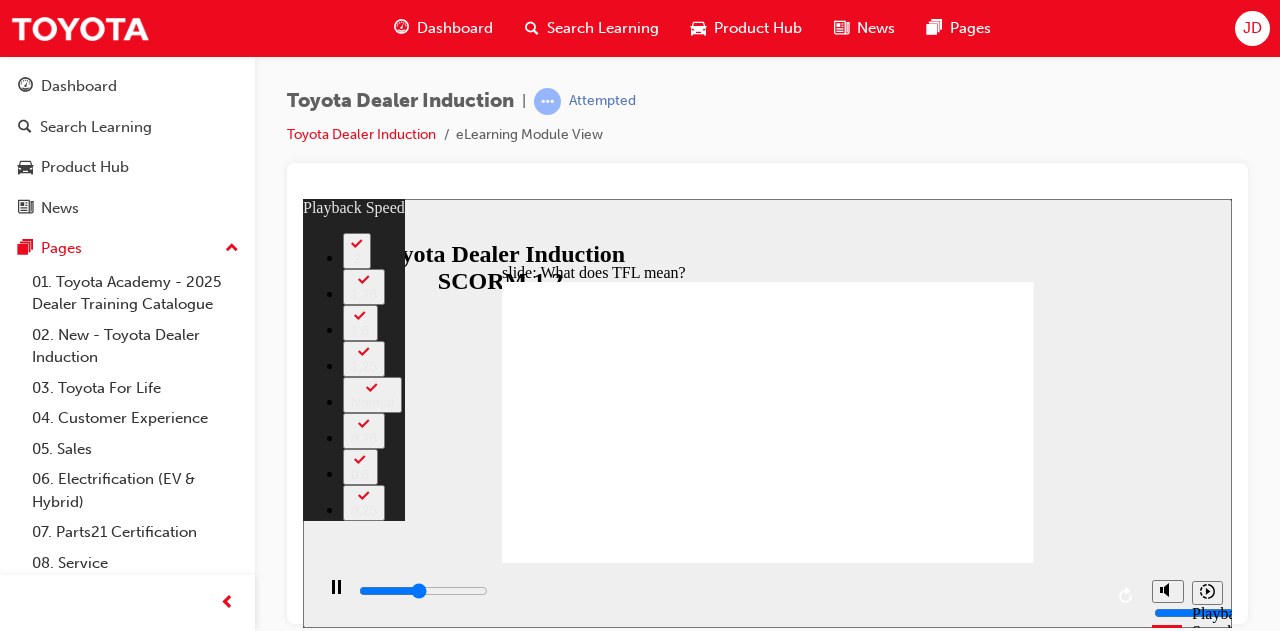 type on "5000" 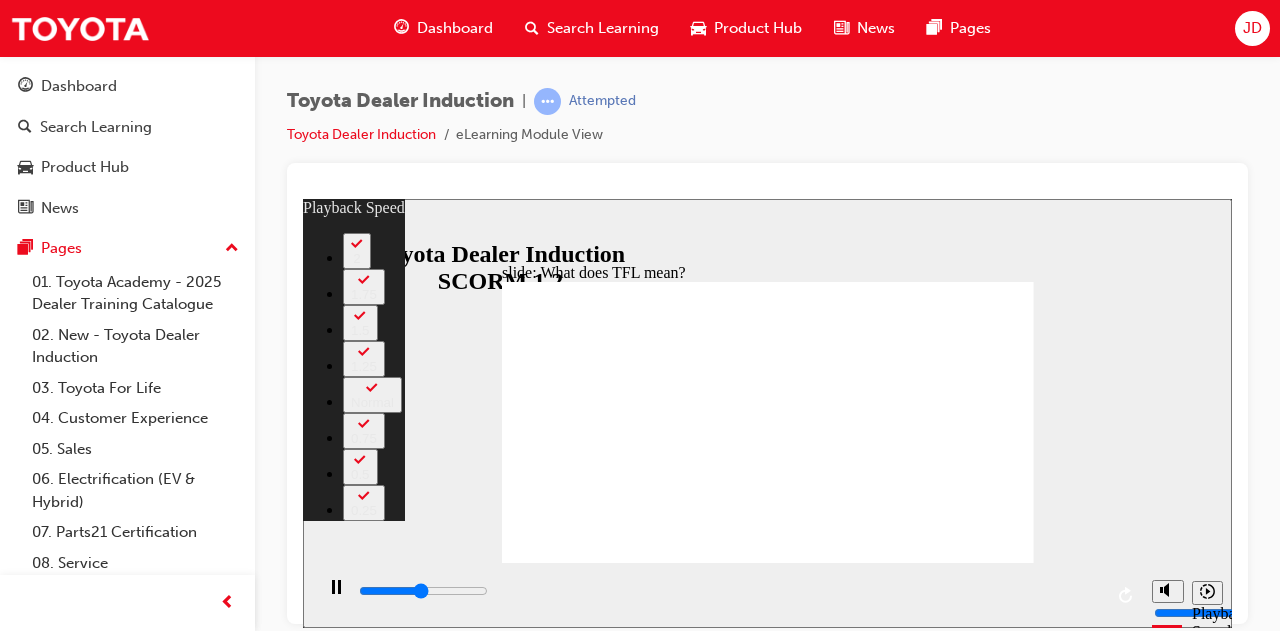 type on "5300" 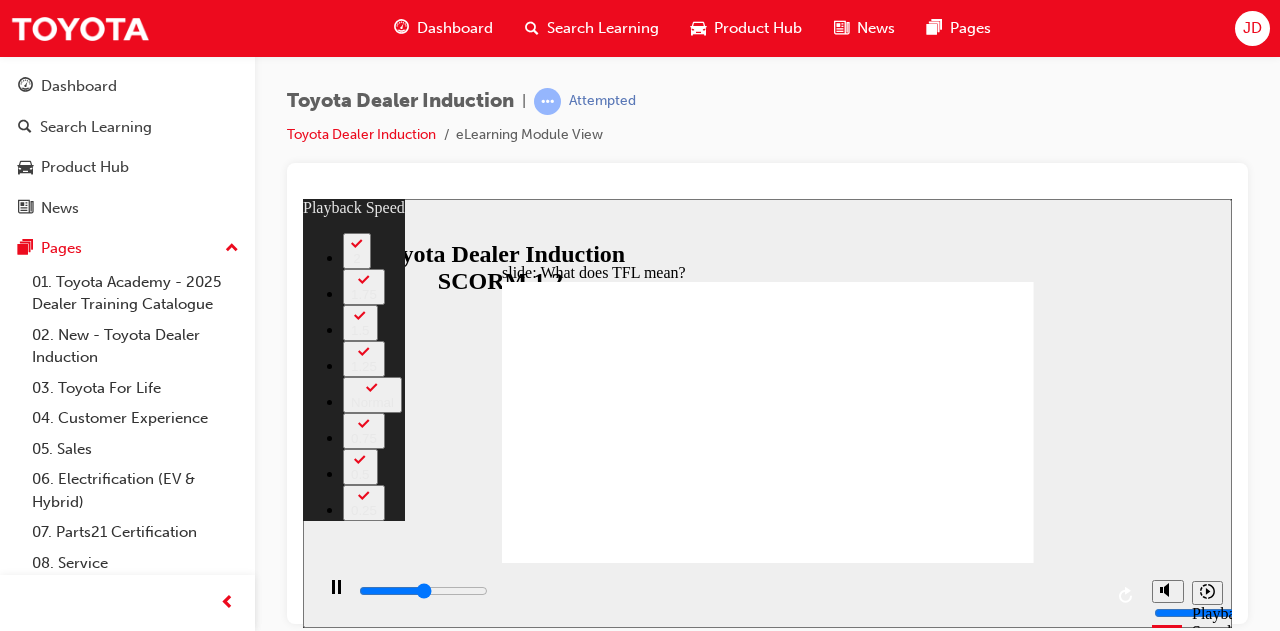 type on "5500" 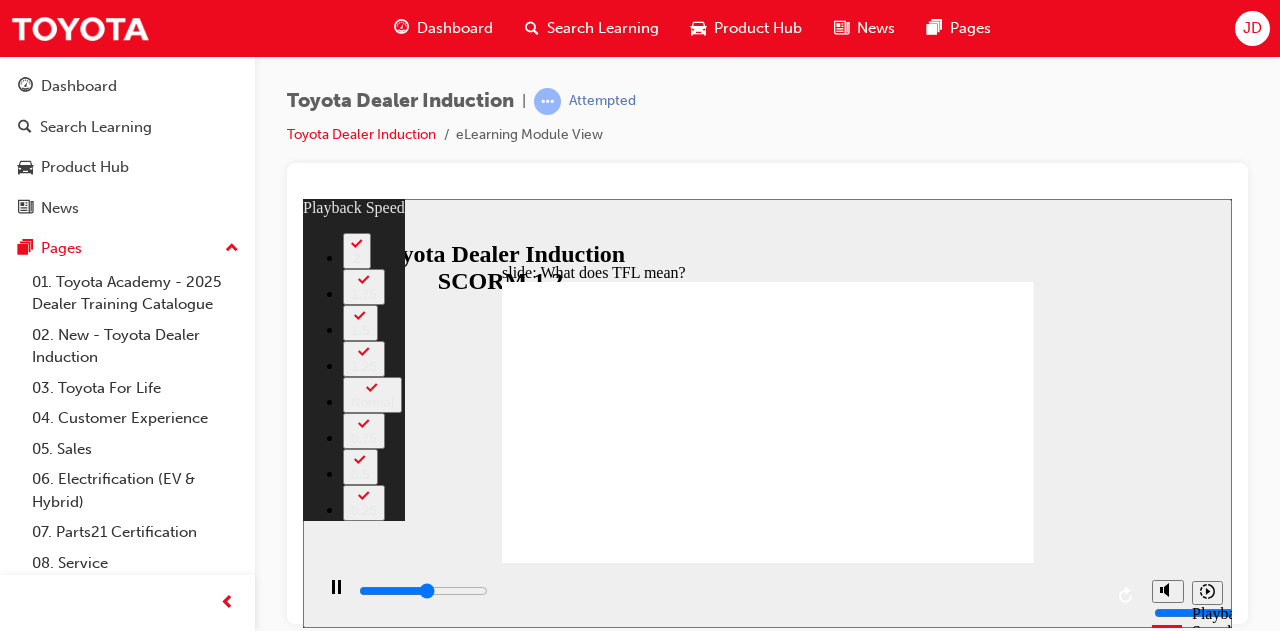 type on "5800" 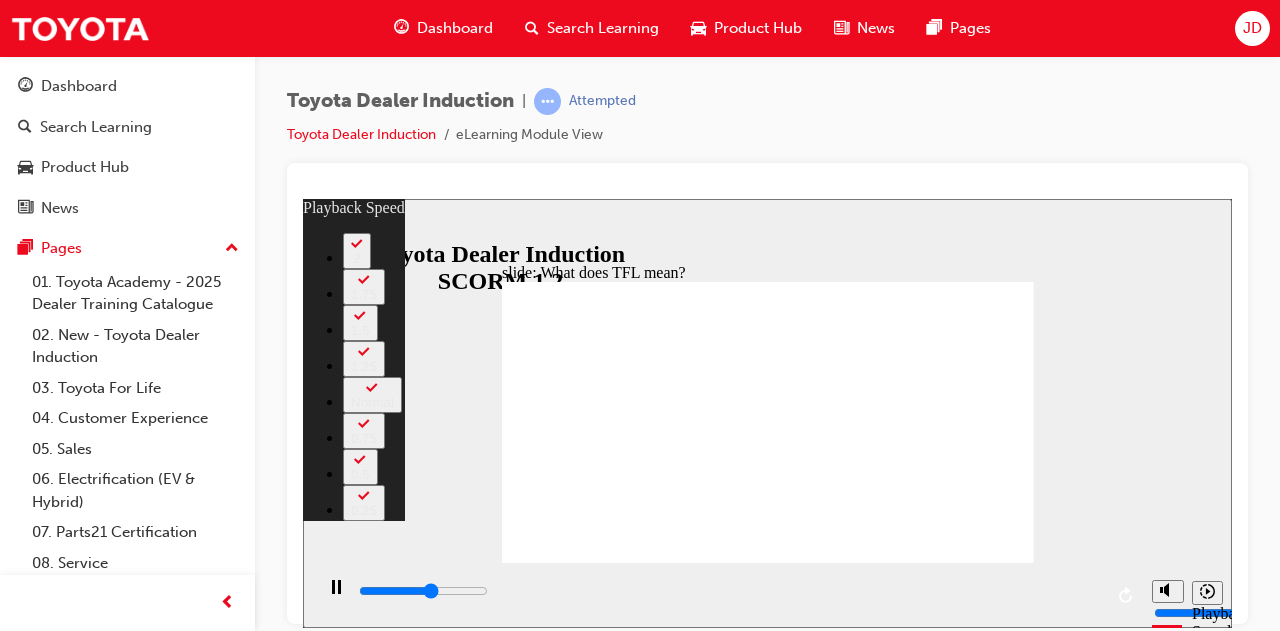 type on "6100" 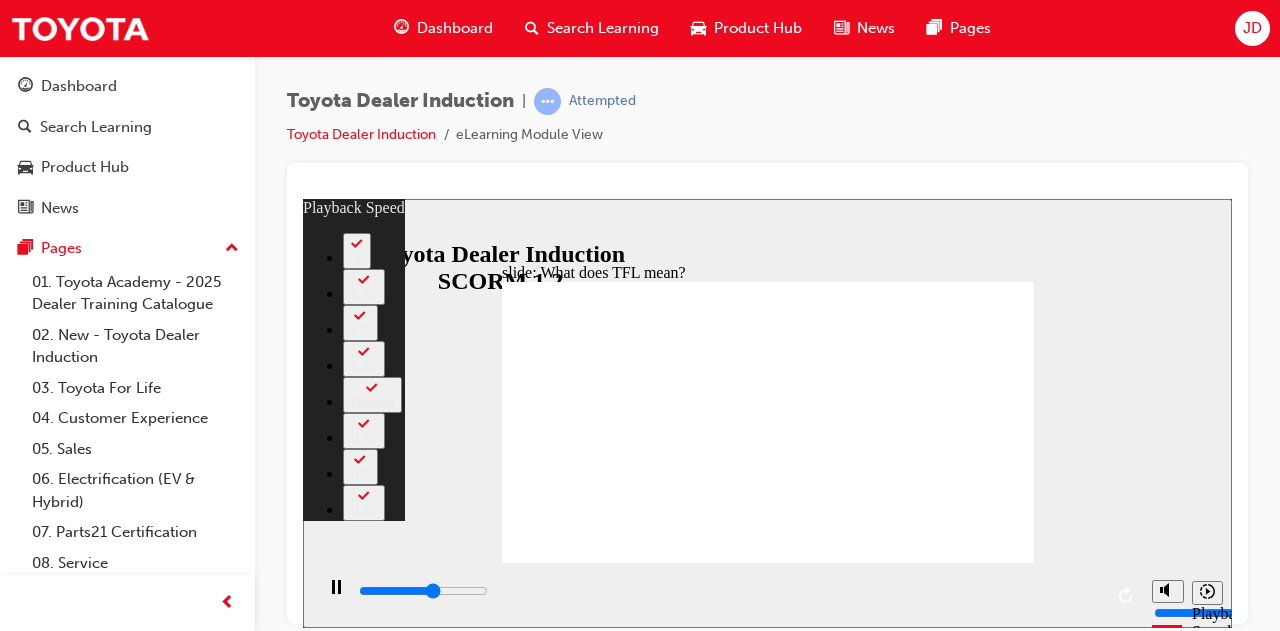type on "6300" 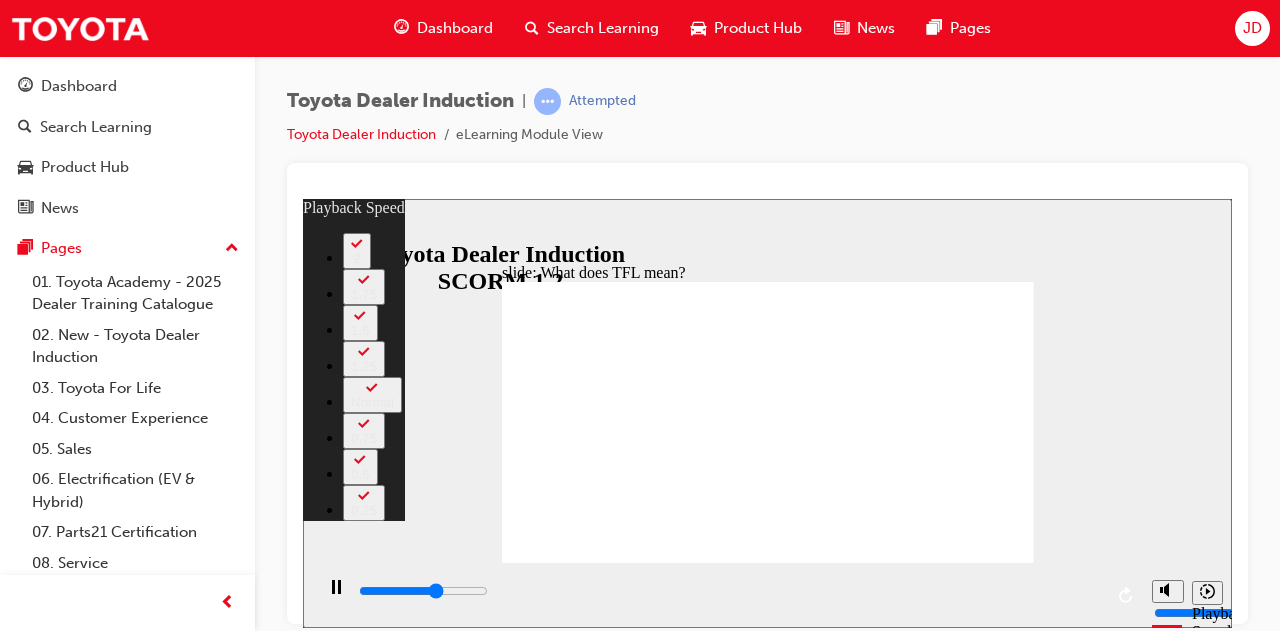 type on "6600" 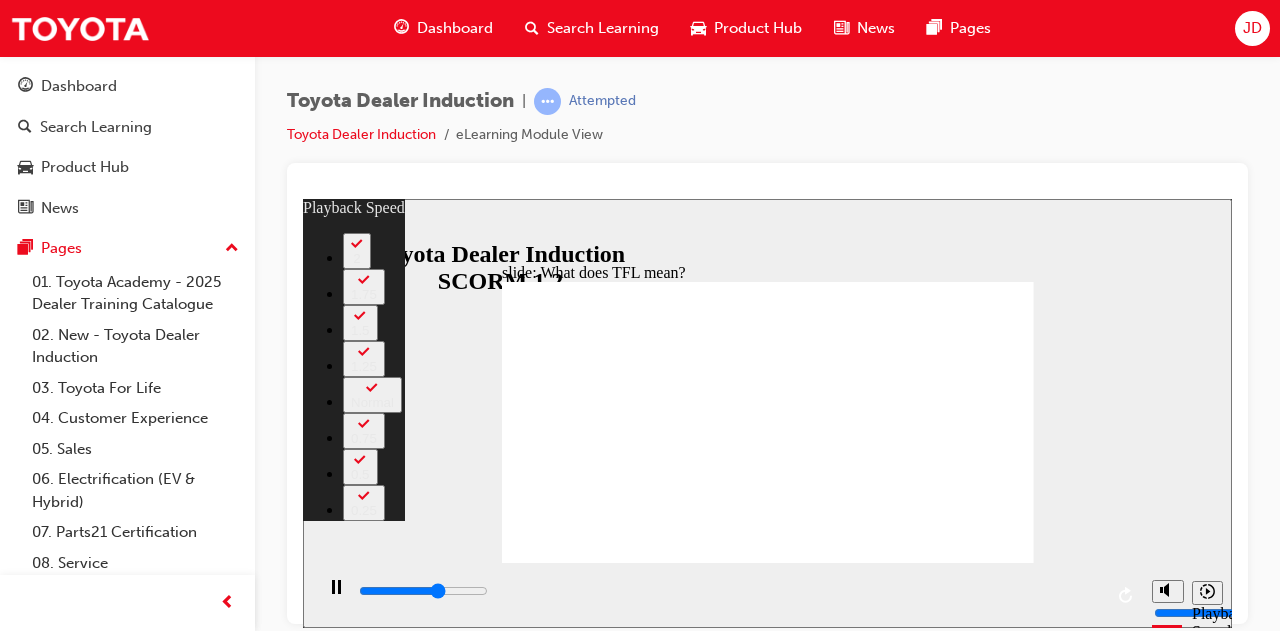 type on "6800" 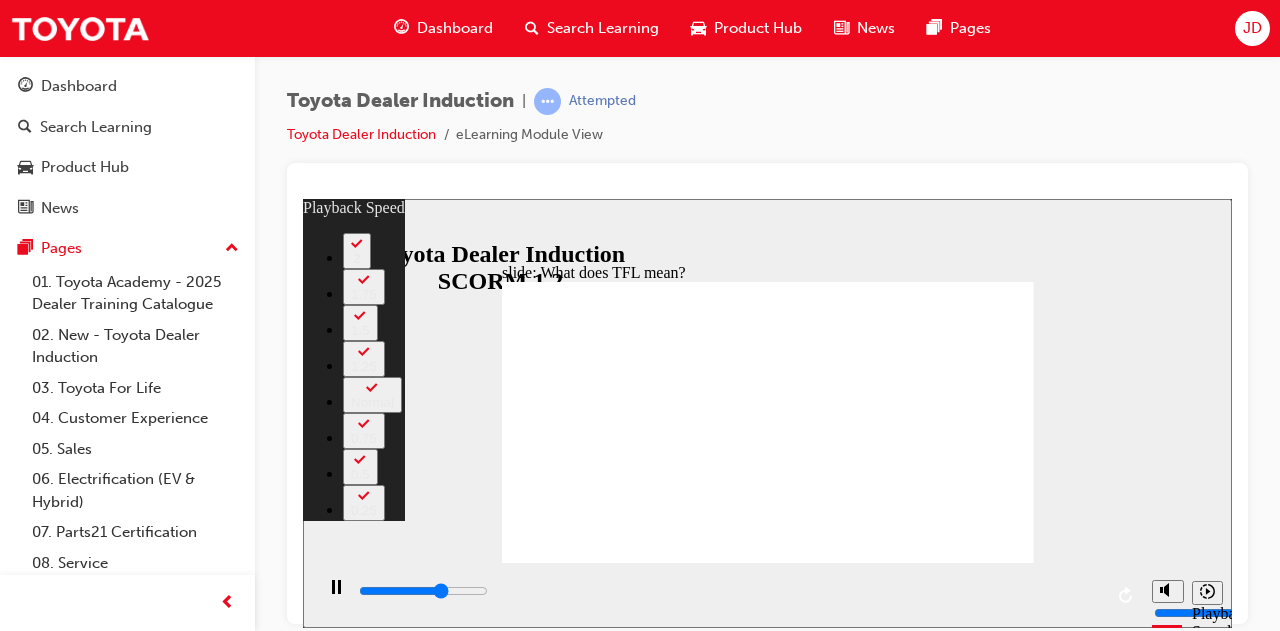 type on "7100" 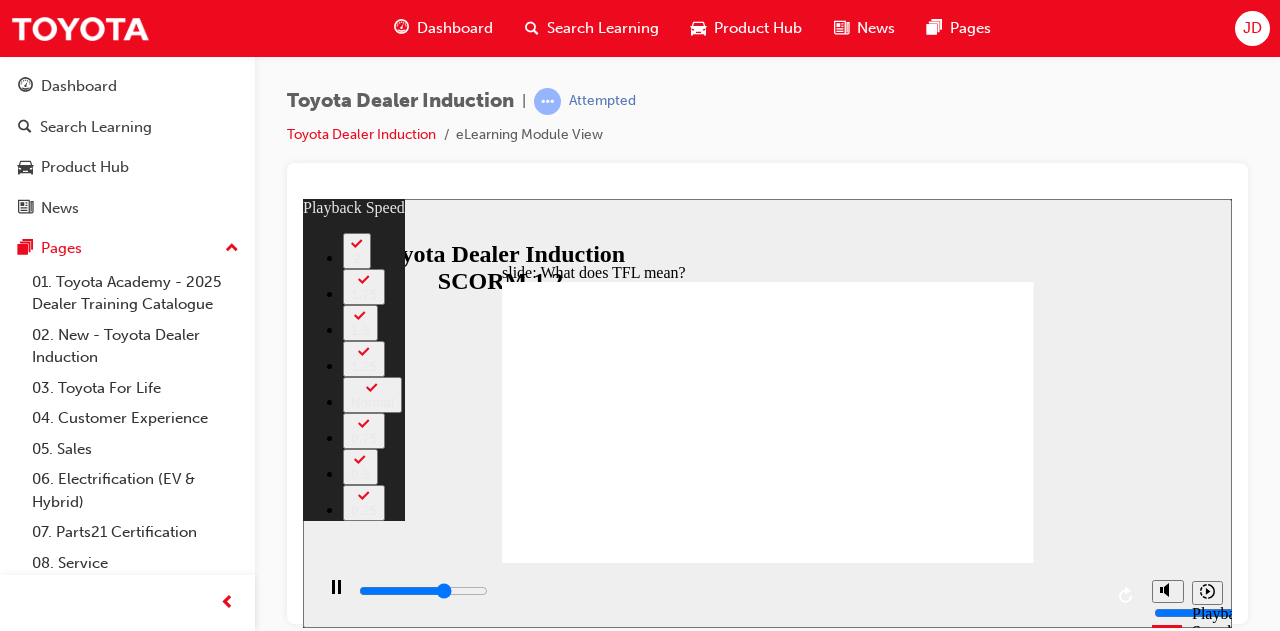 type on "7400" 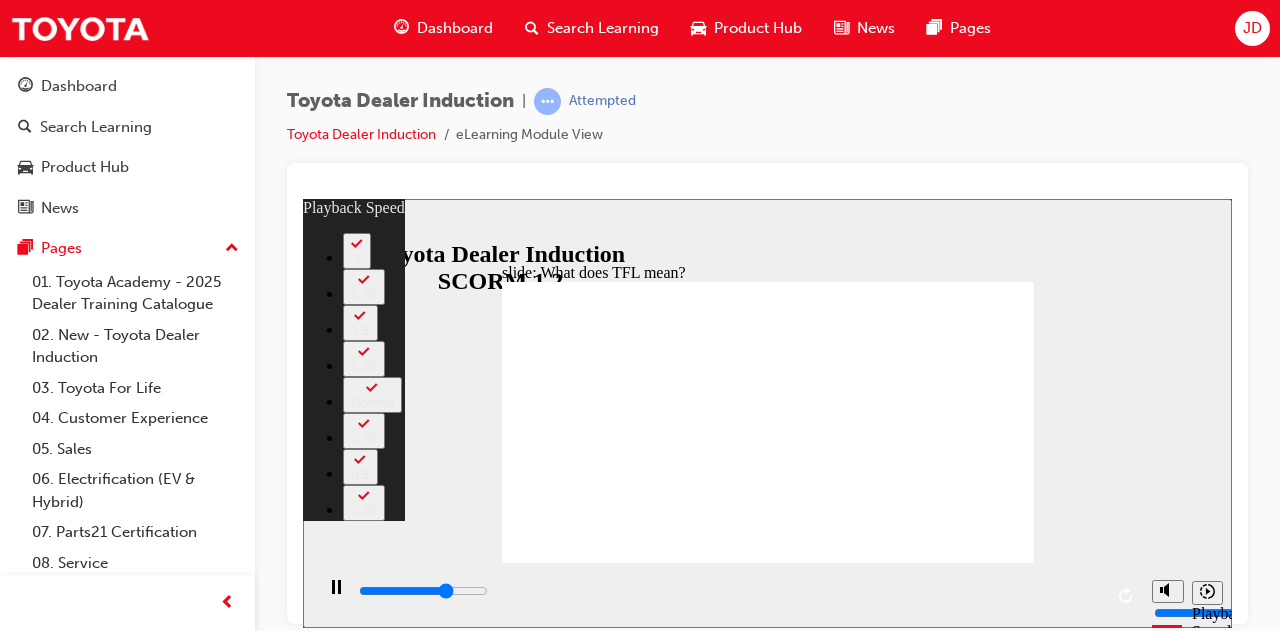 type on "7700" 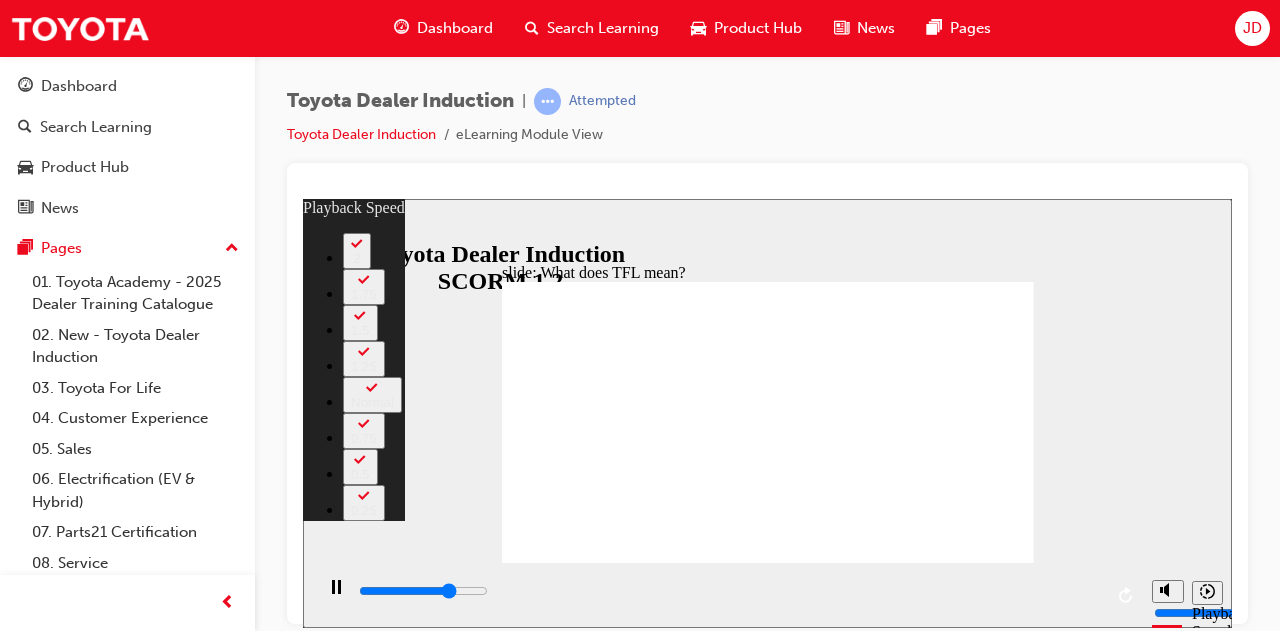 type on "7900" 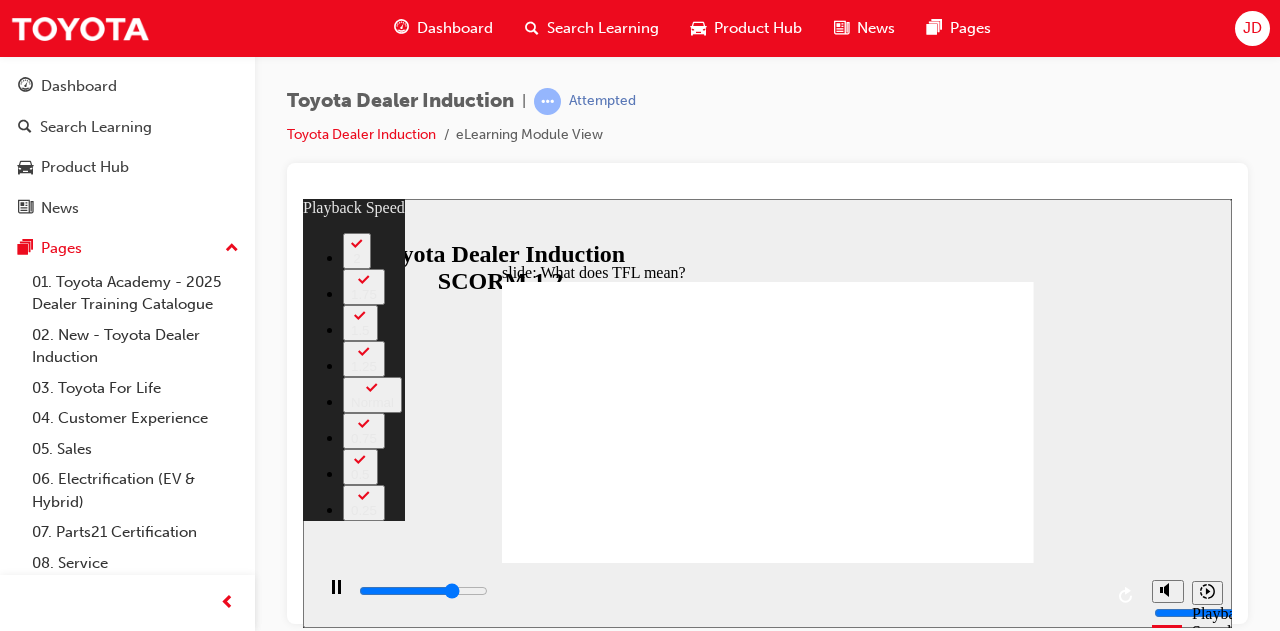 type on "8200" 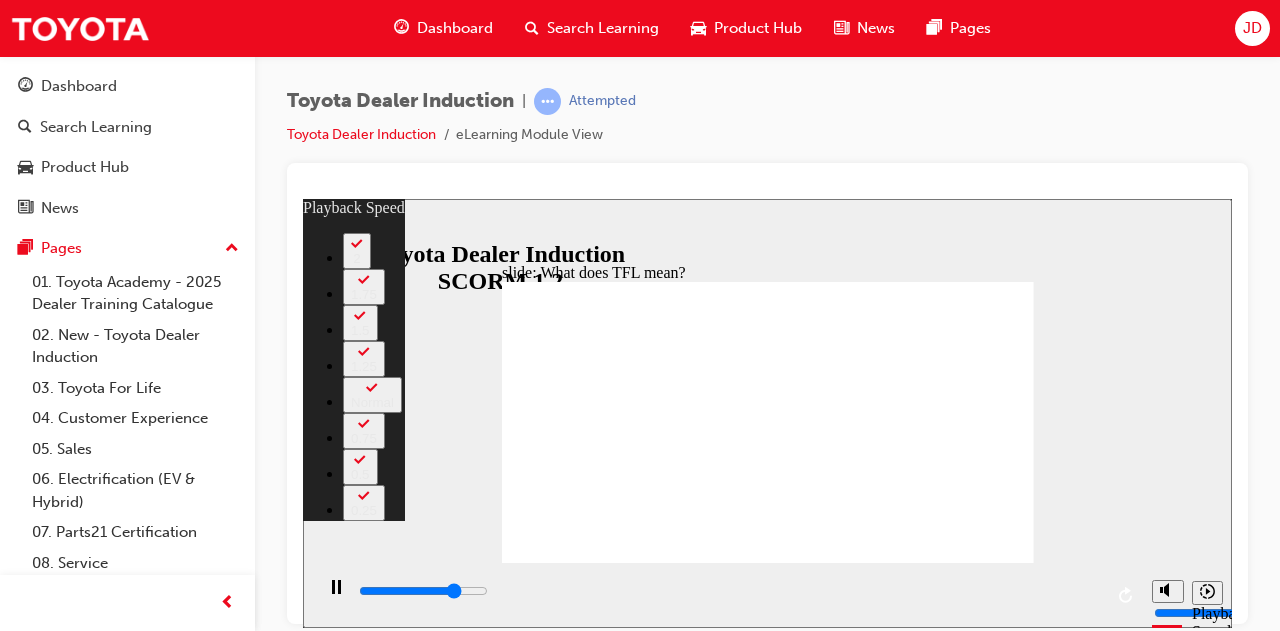 type on "8400" 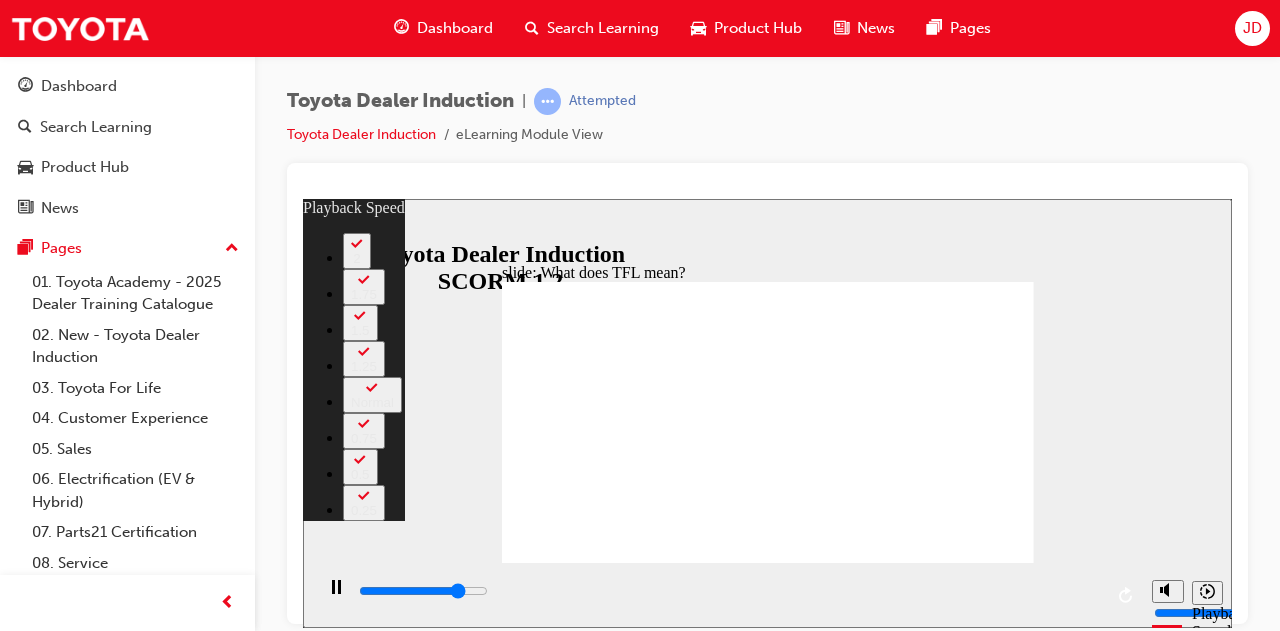 type on "8700" 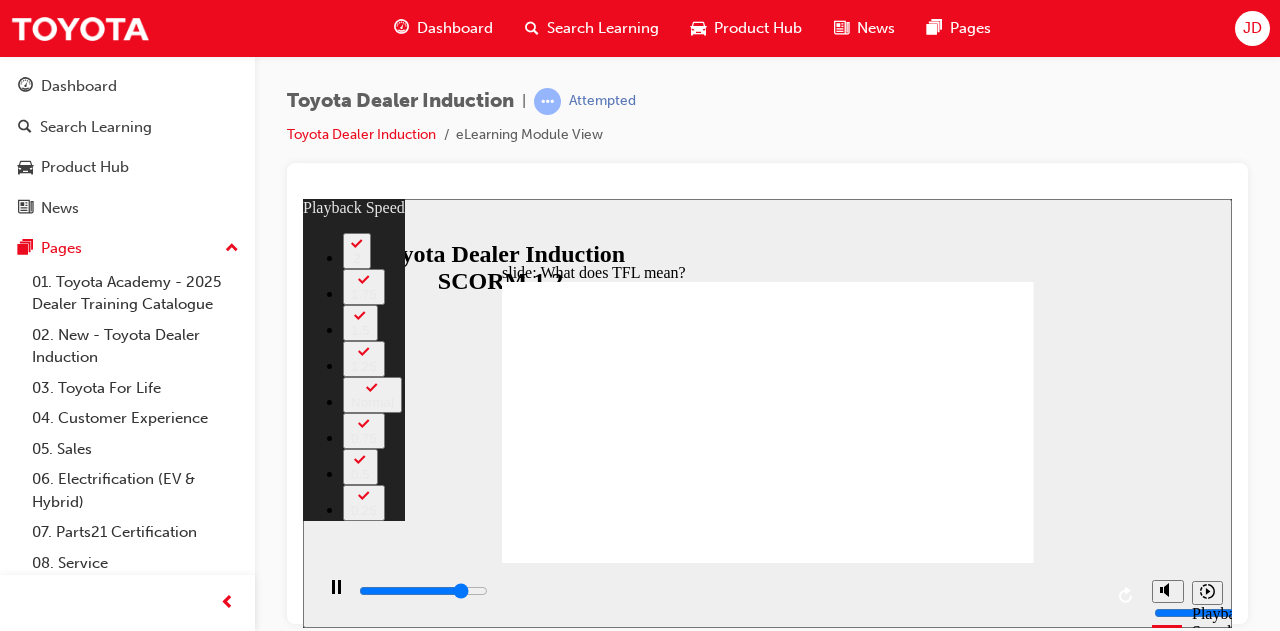 type on "9000" 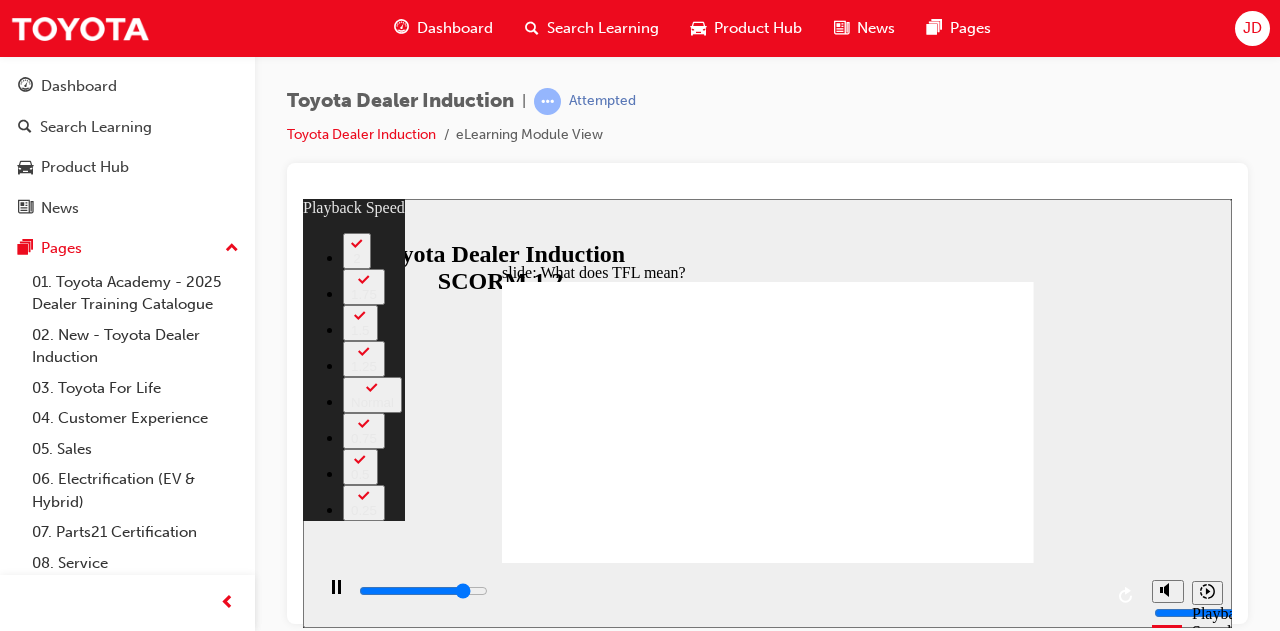 type on "9300" 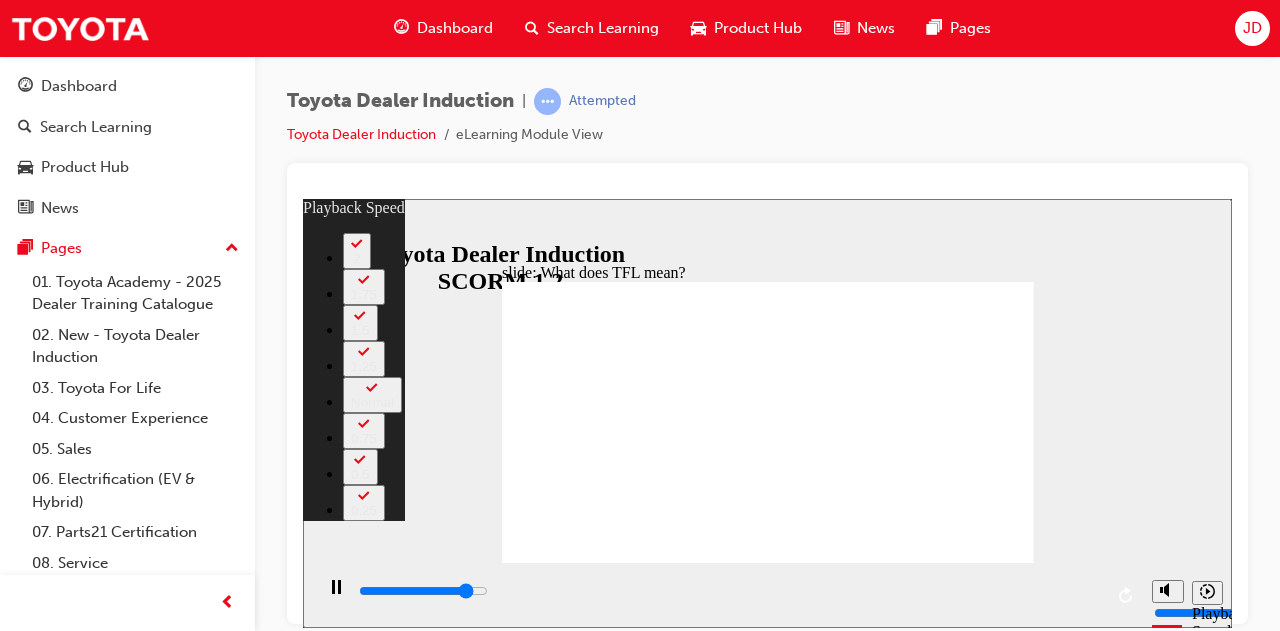 type on "9500" 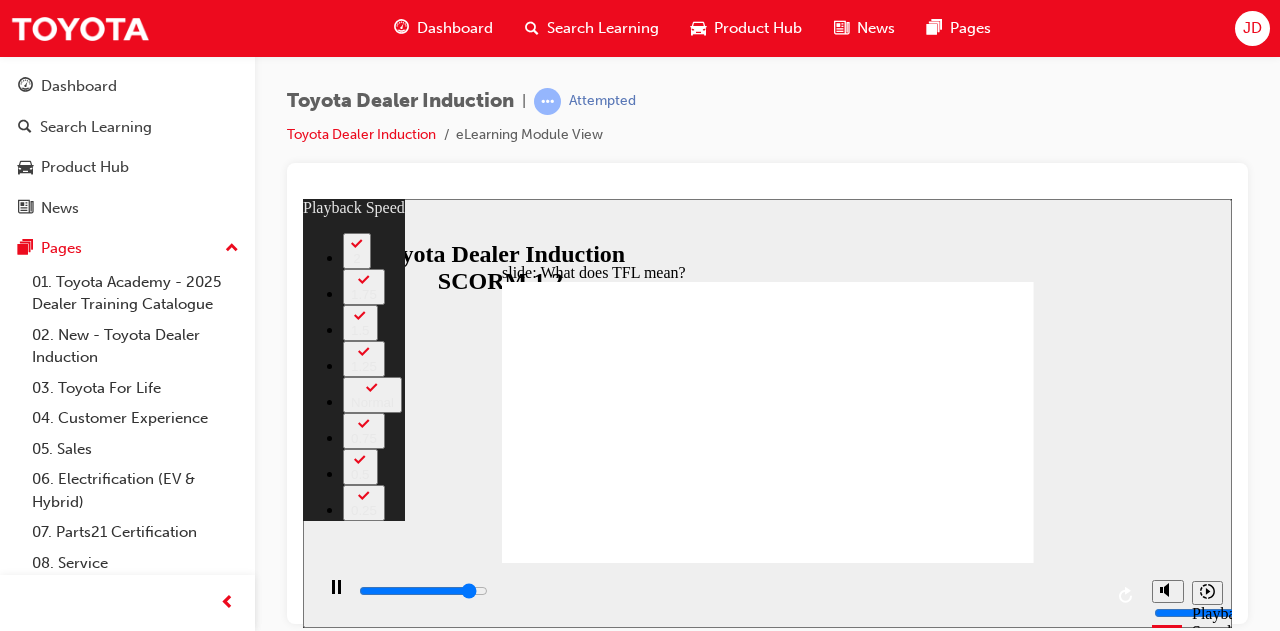 type on "9800" 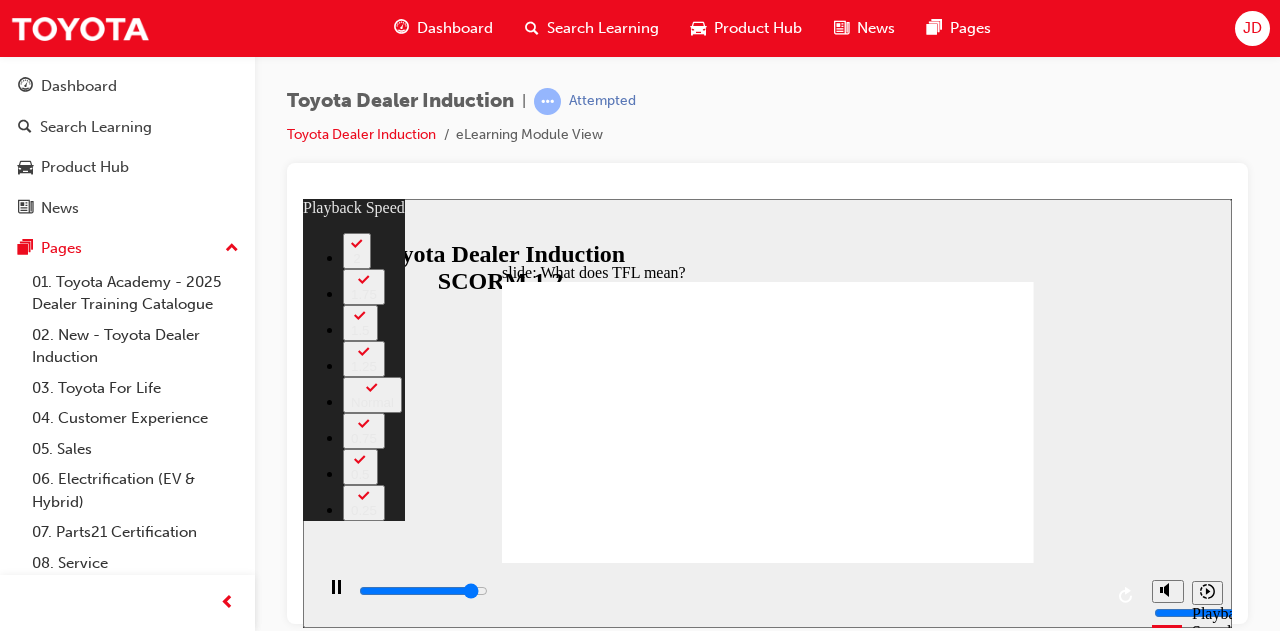 type on "10000" 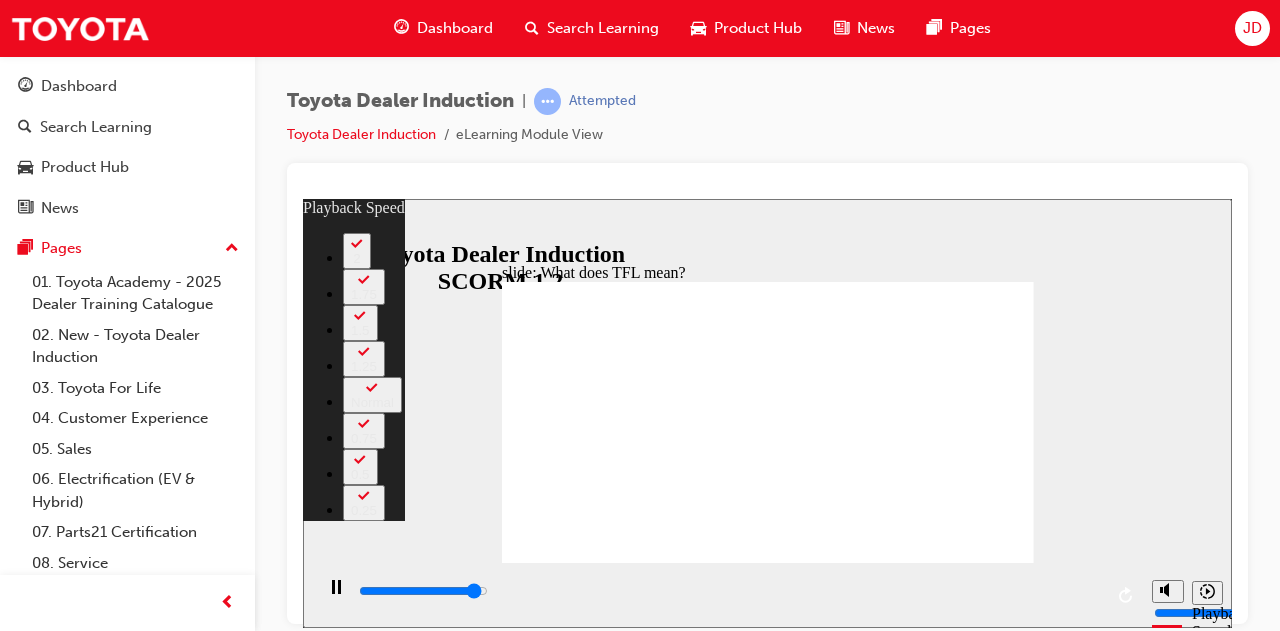 type on "10300" 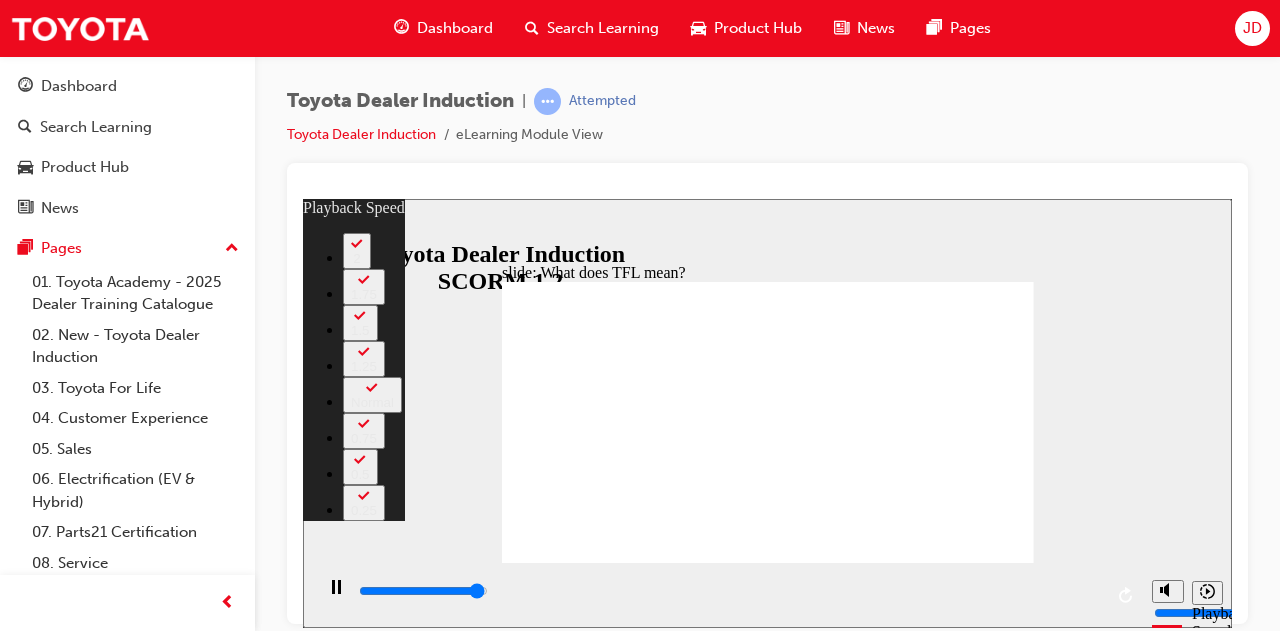 type on "10600" 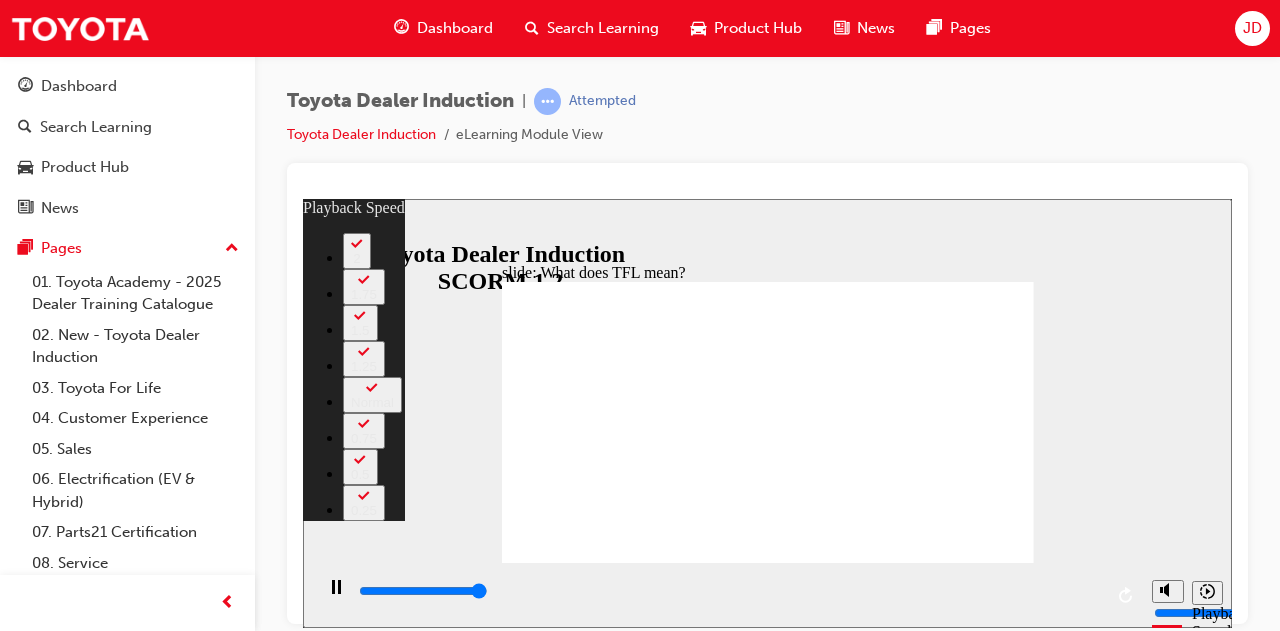 type on "10800" 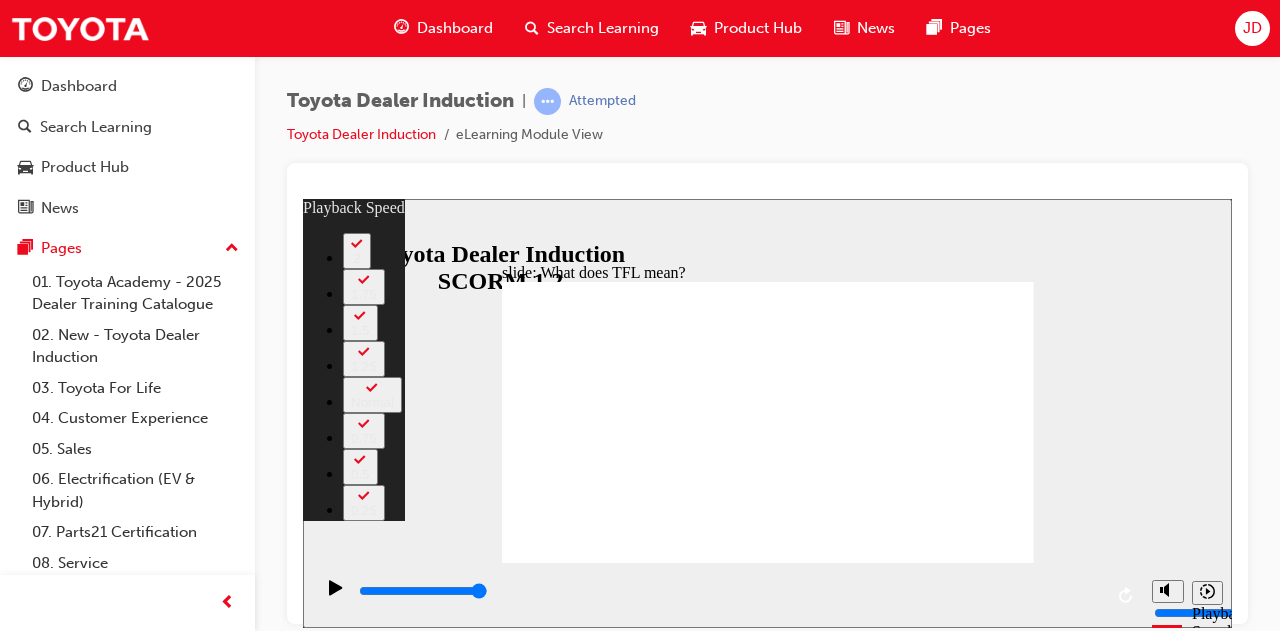 click 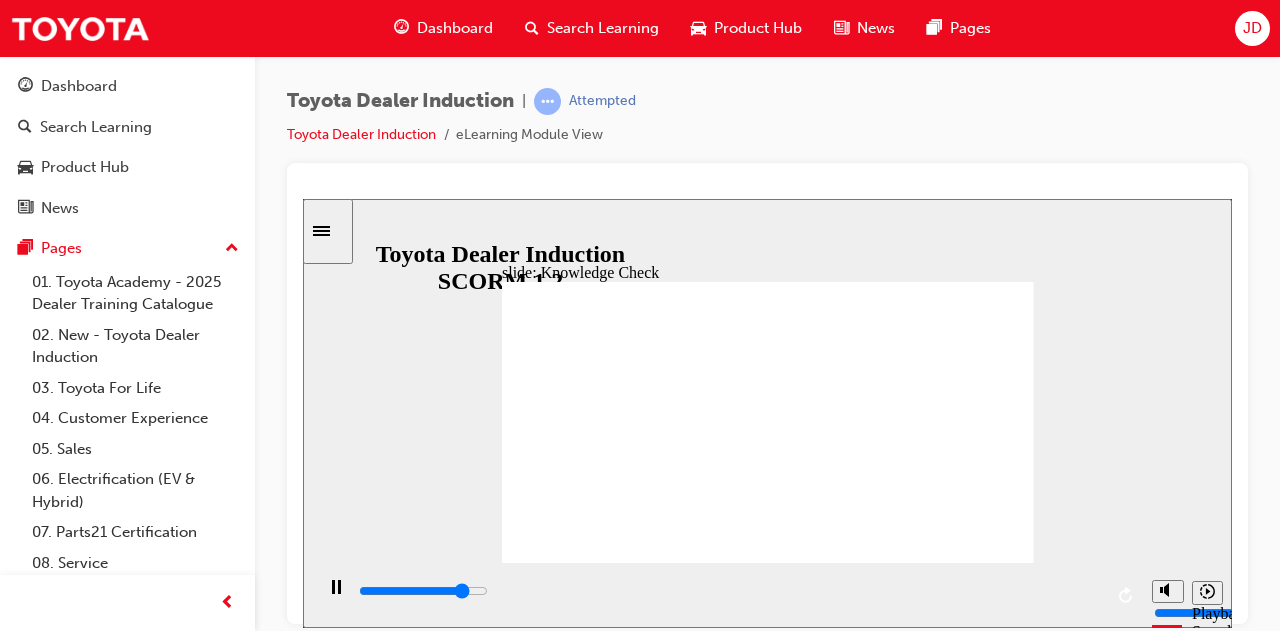 type on "4200" 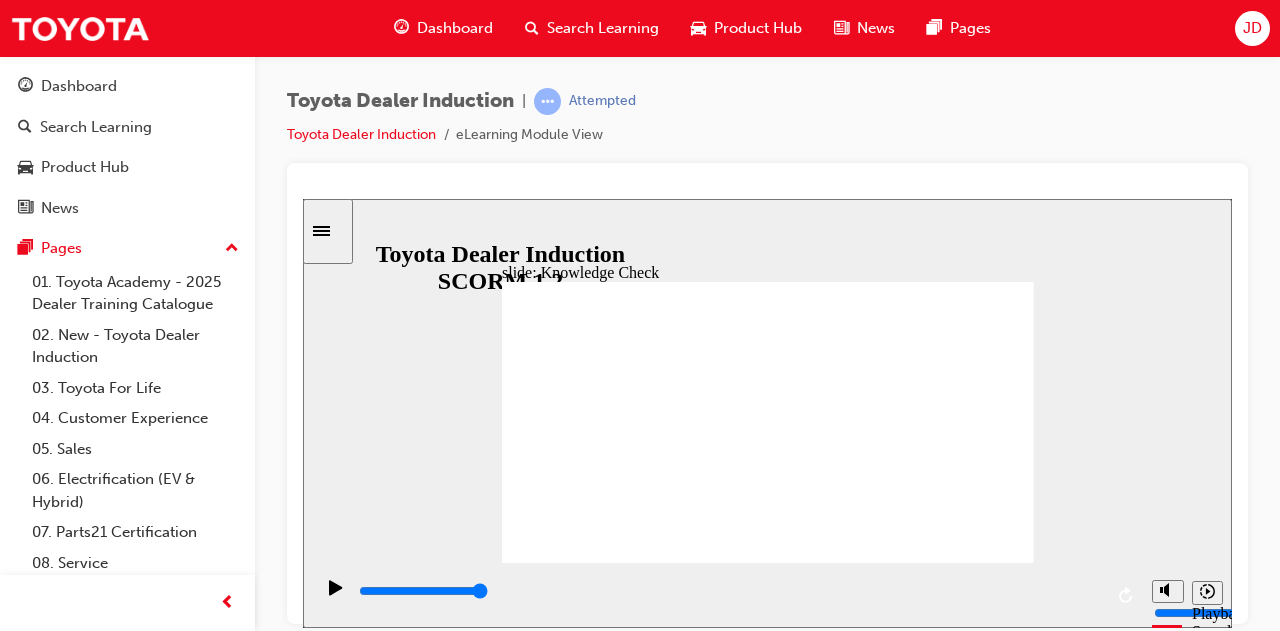 click 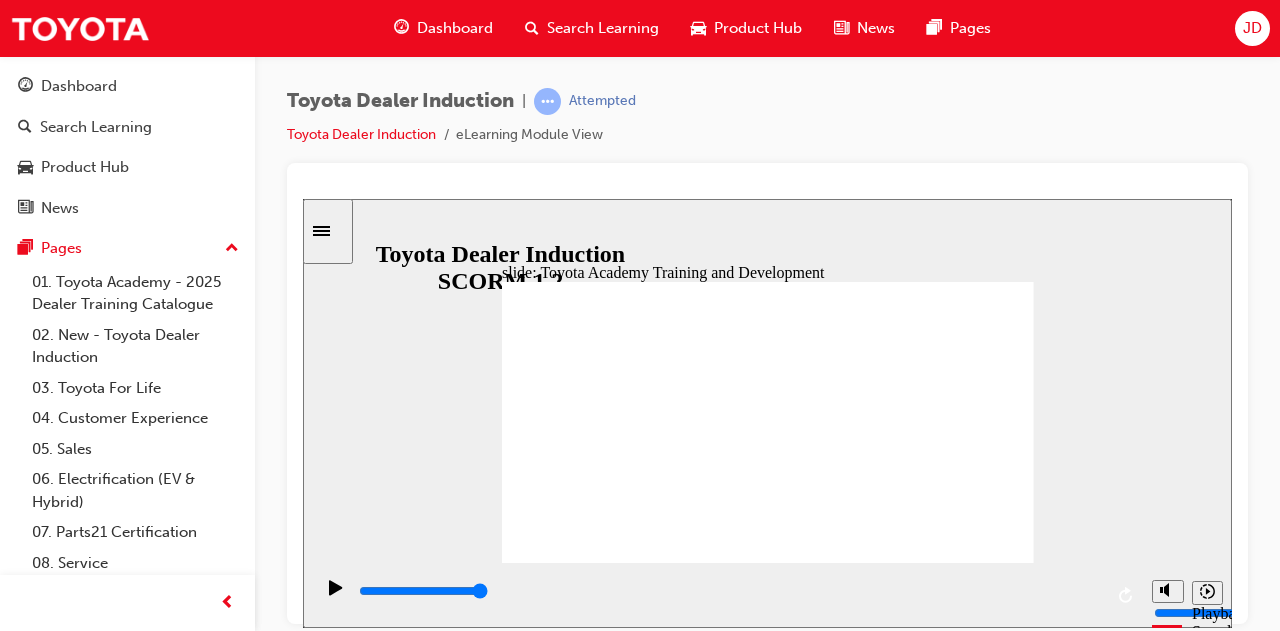 click 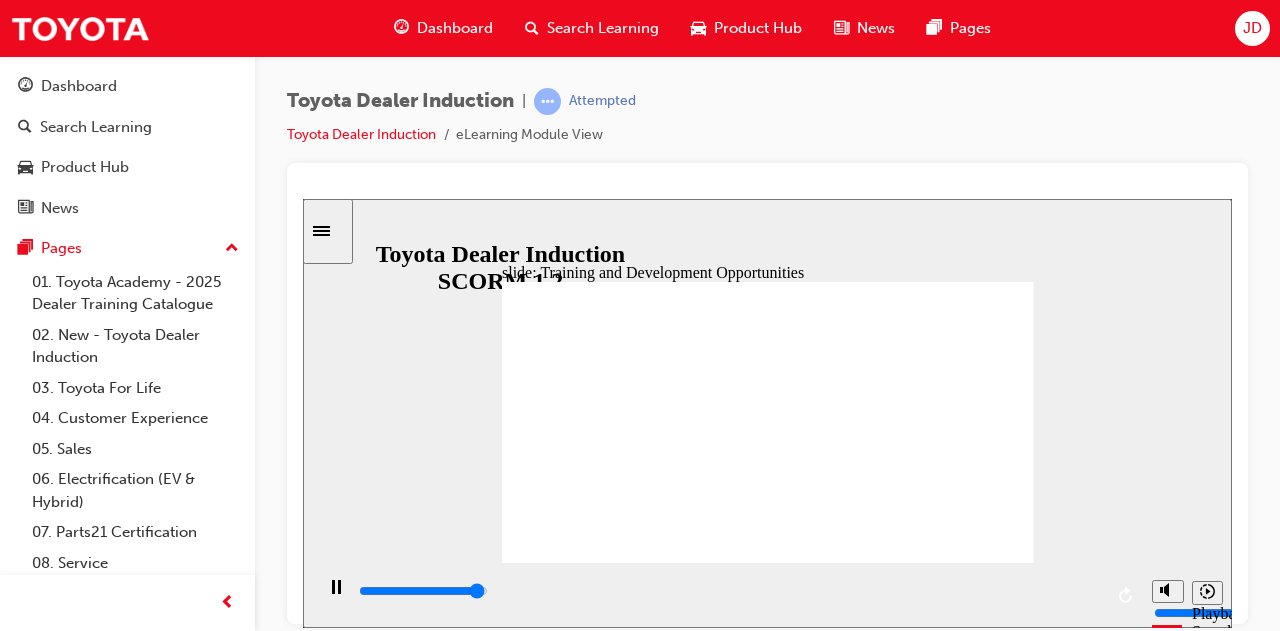 click 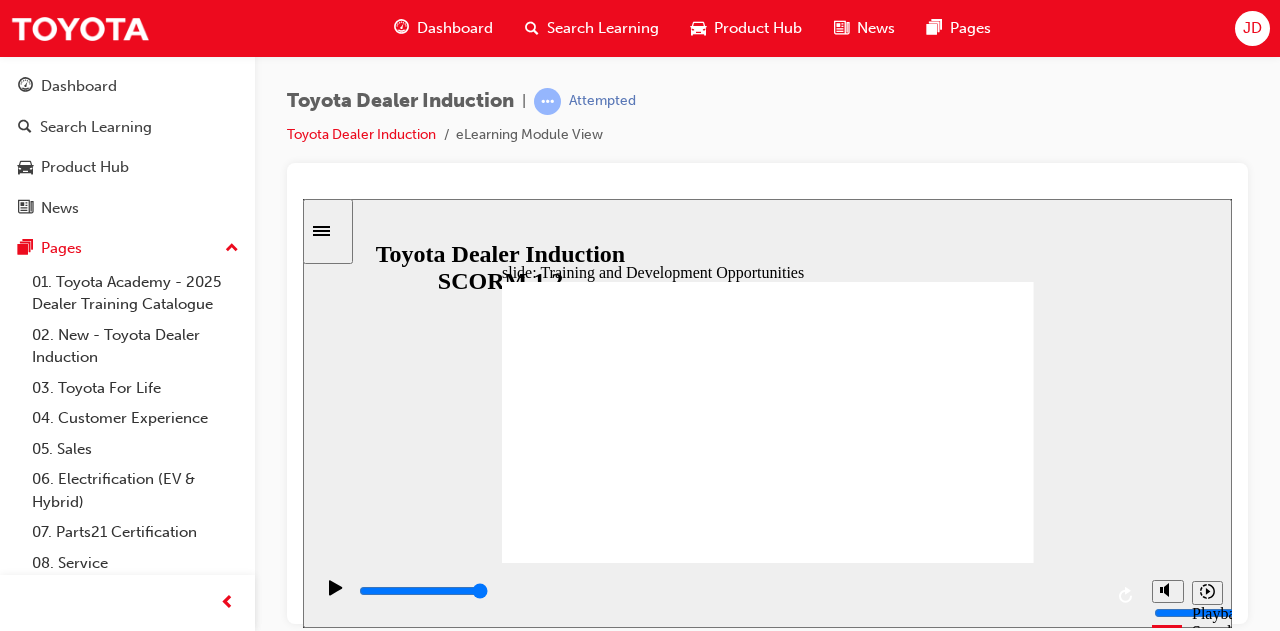 click 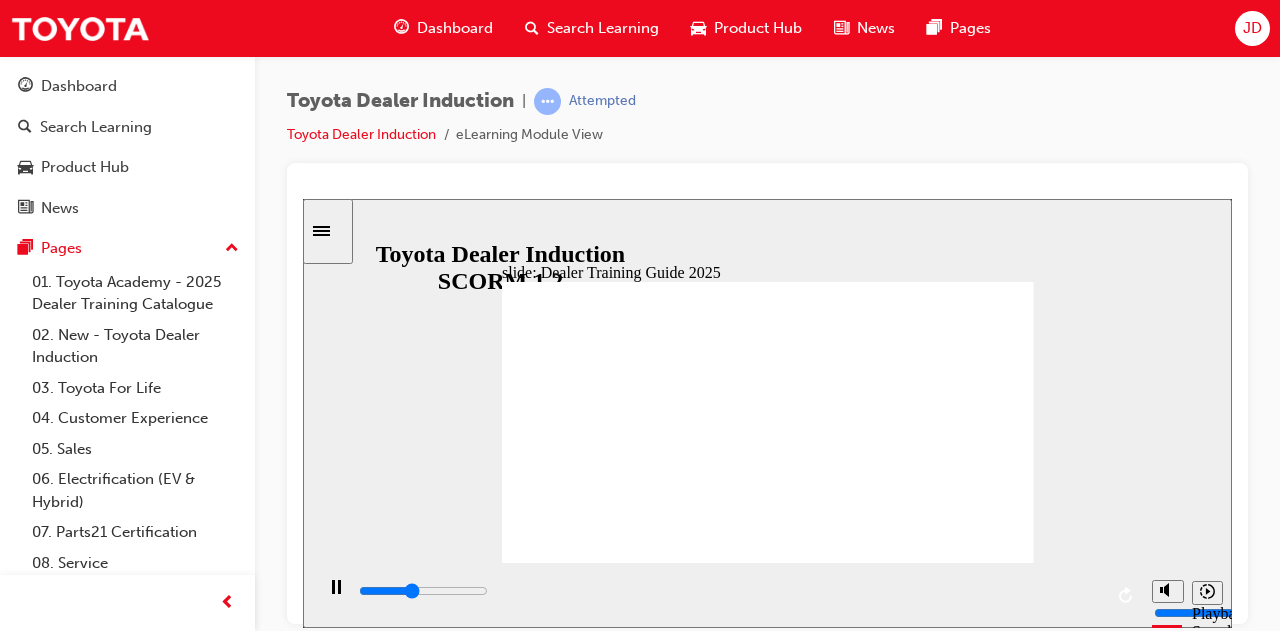 click 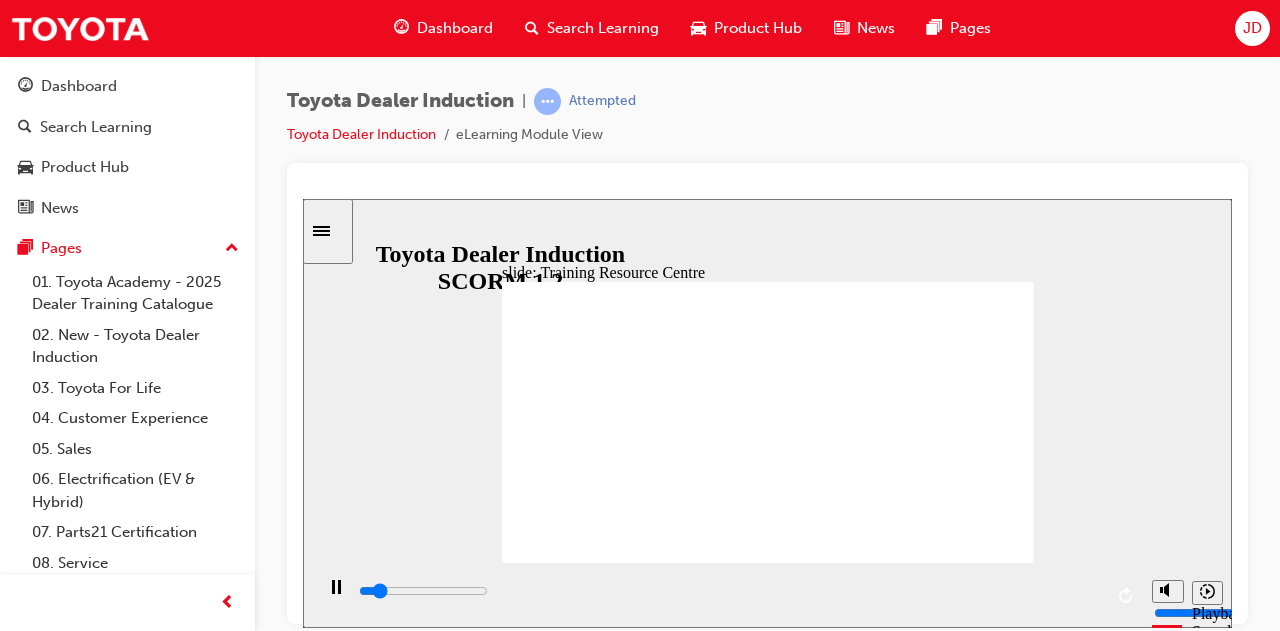 click 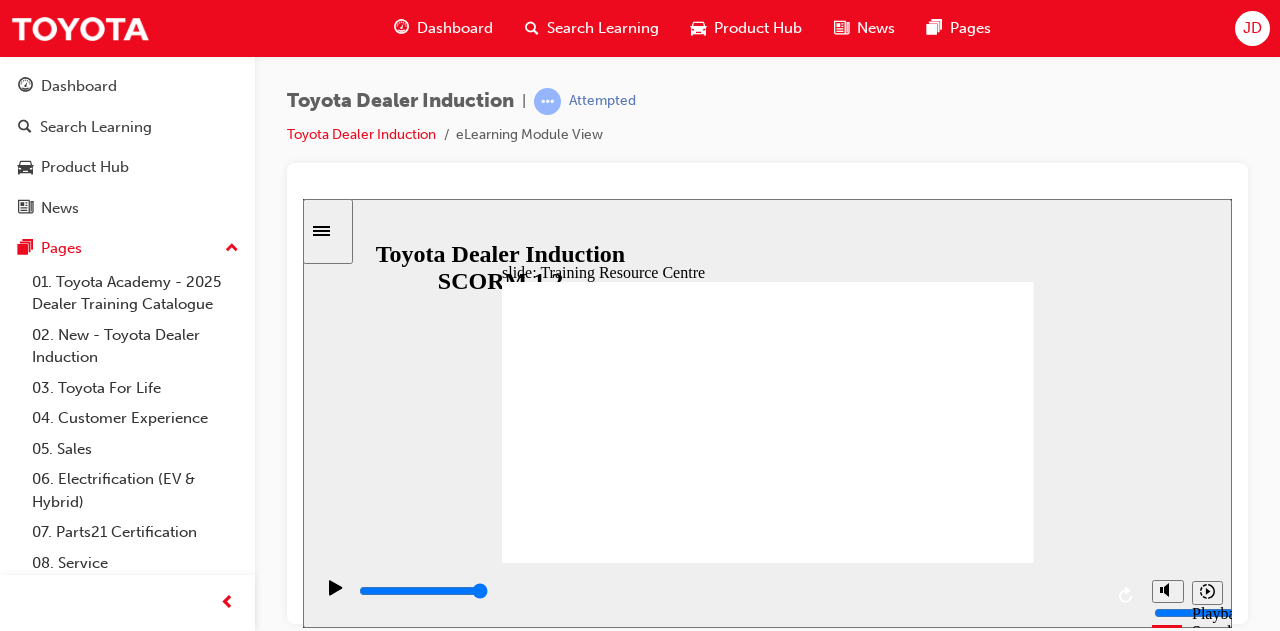 click 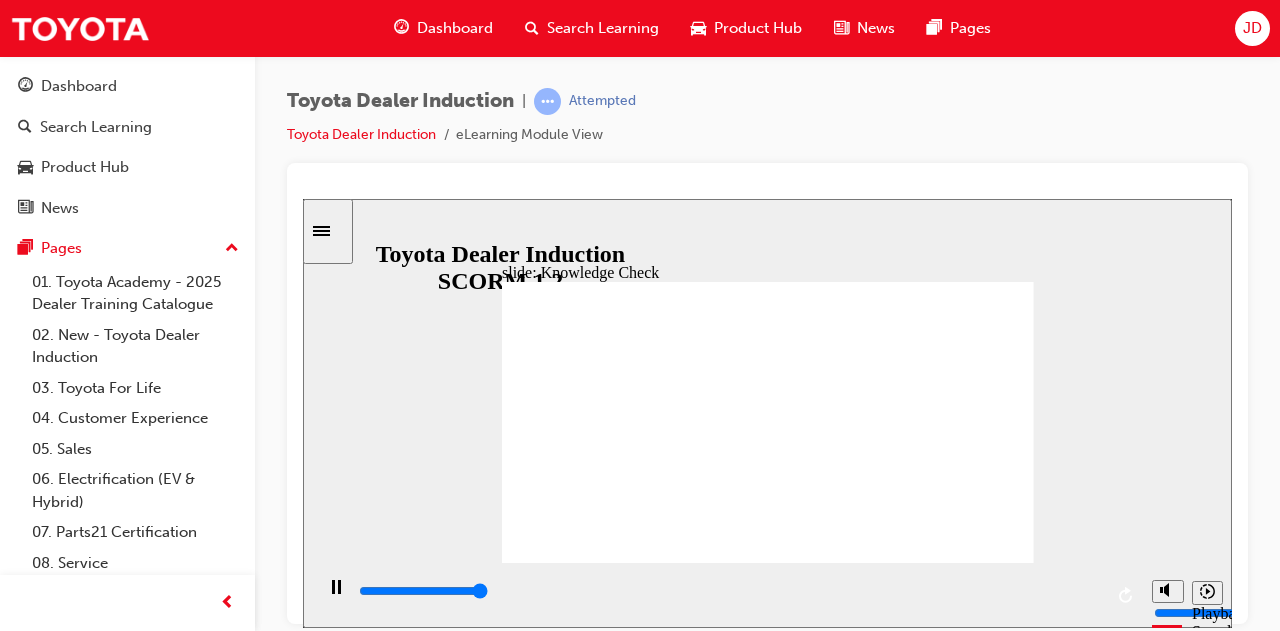 type on "5000" 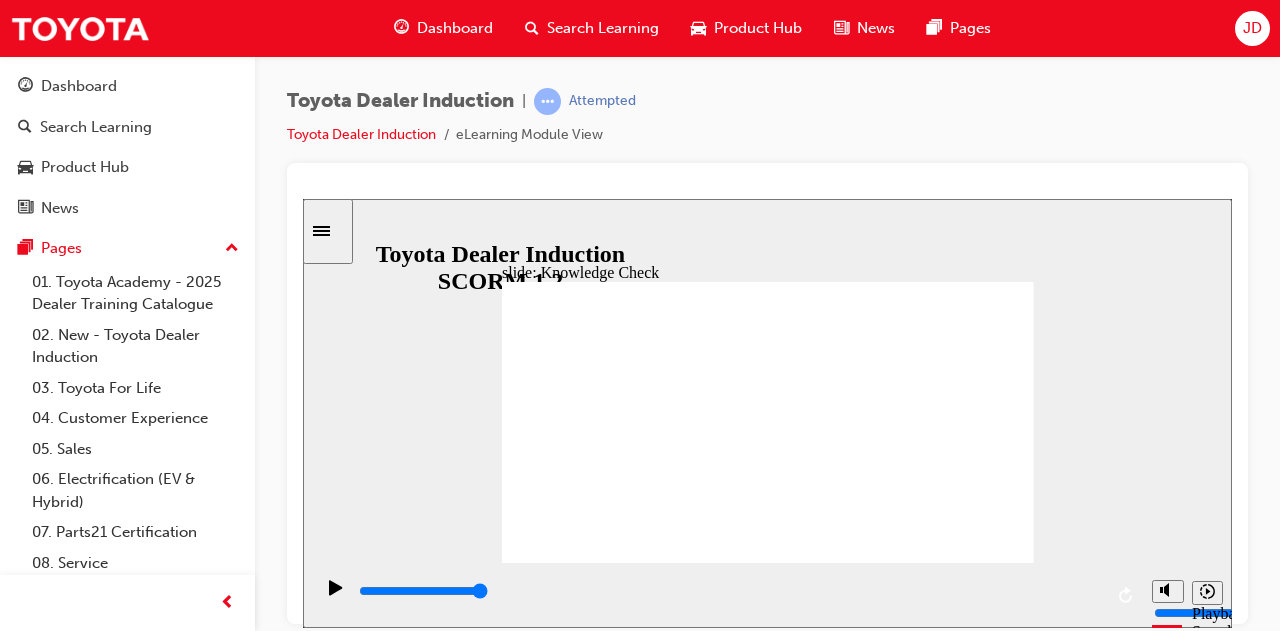 radio on "true" 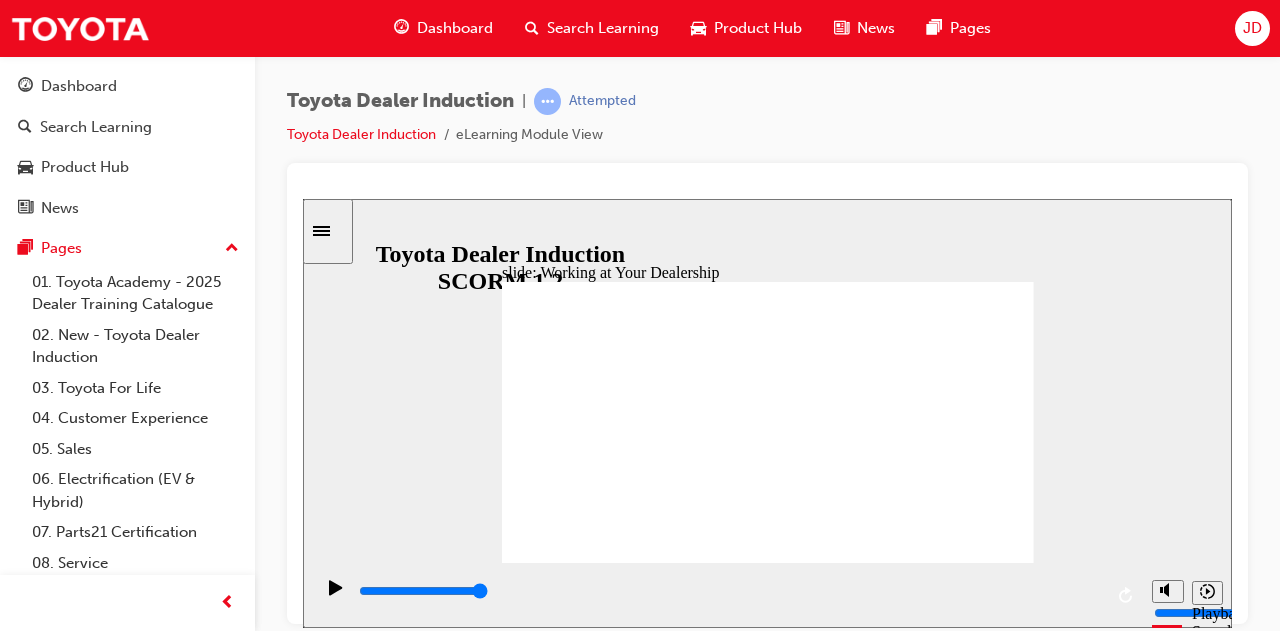 click 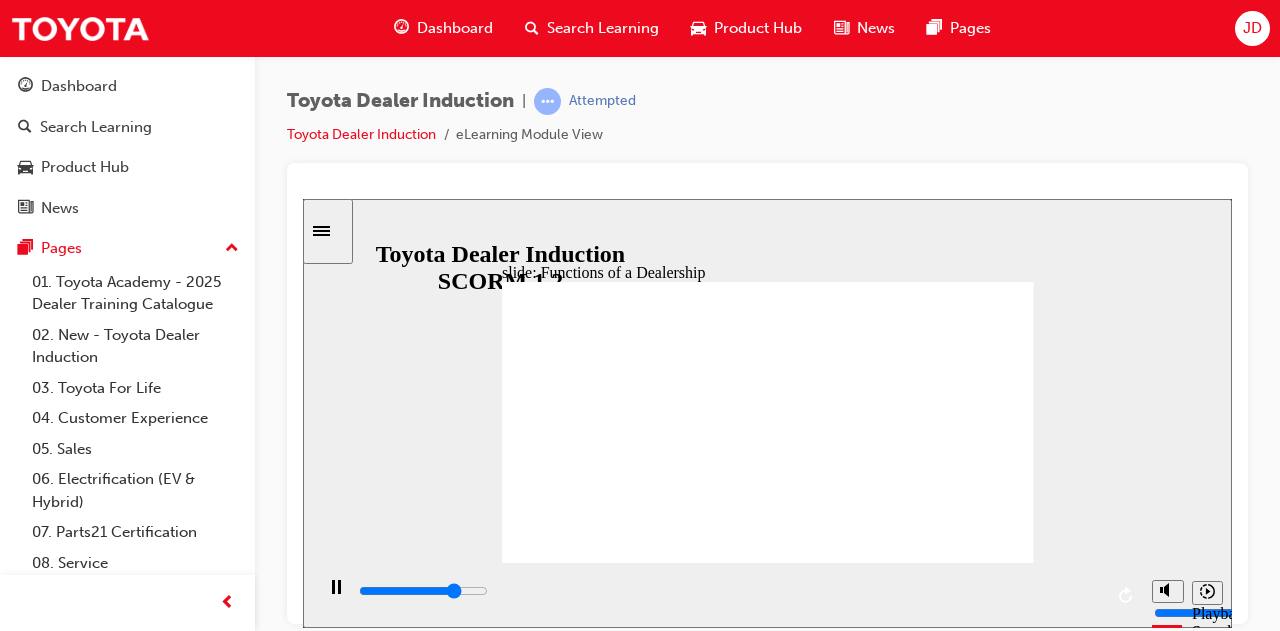 click 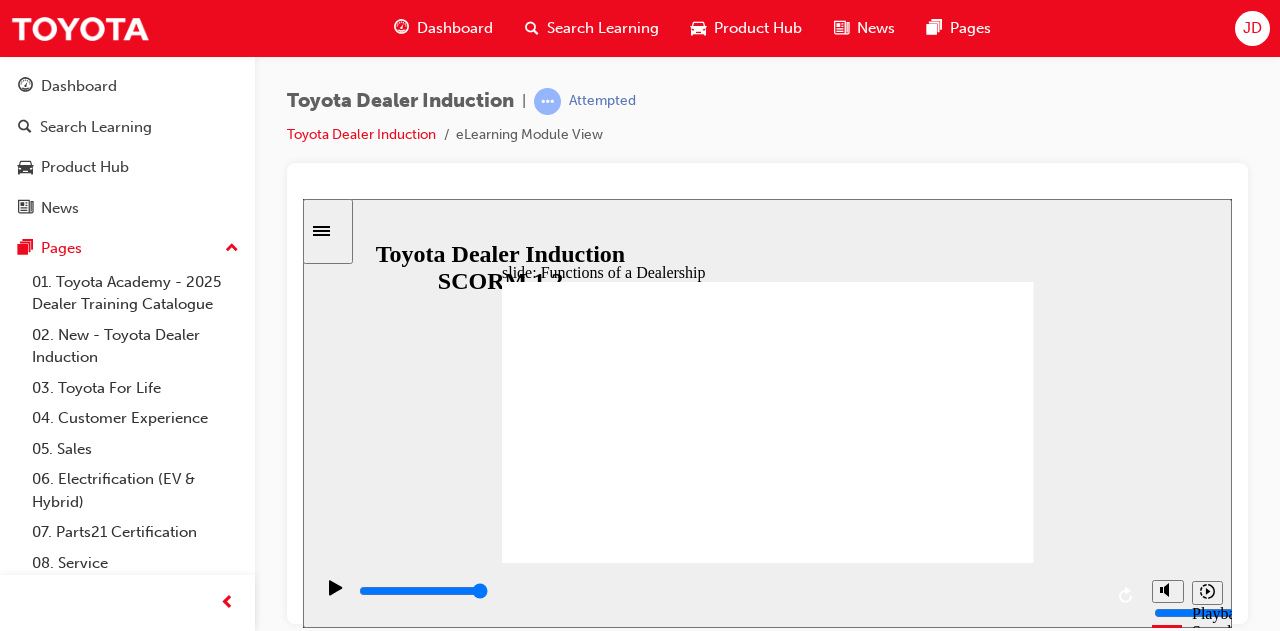 click 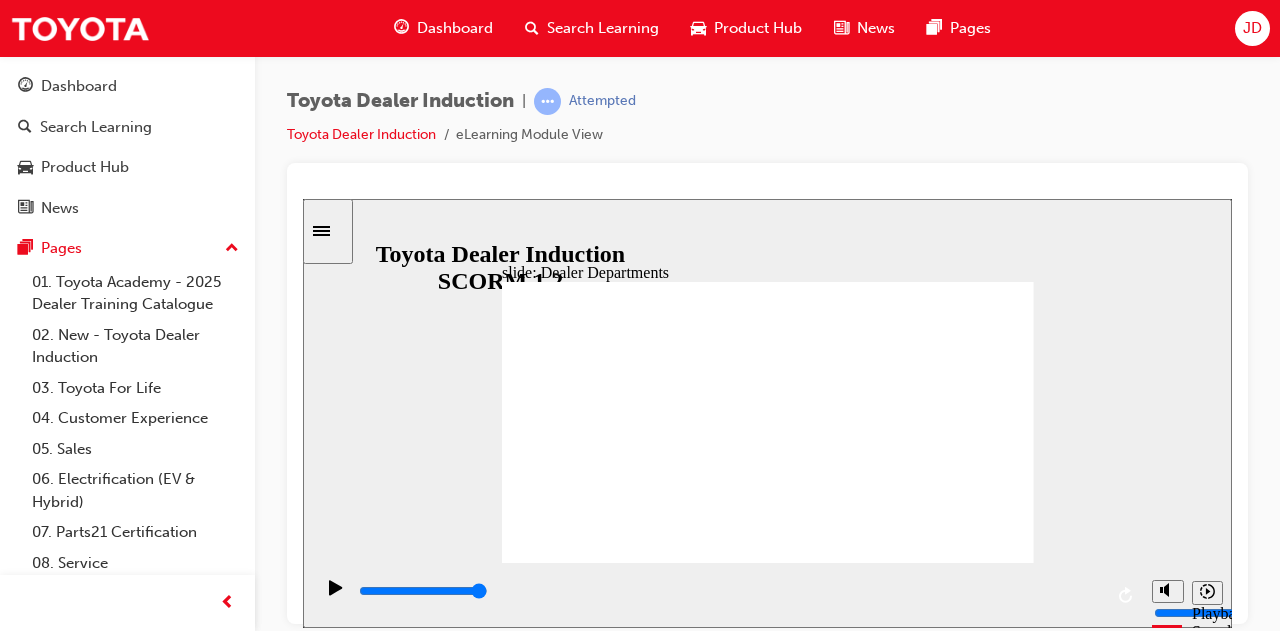 click 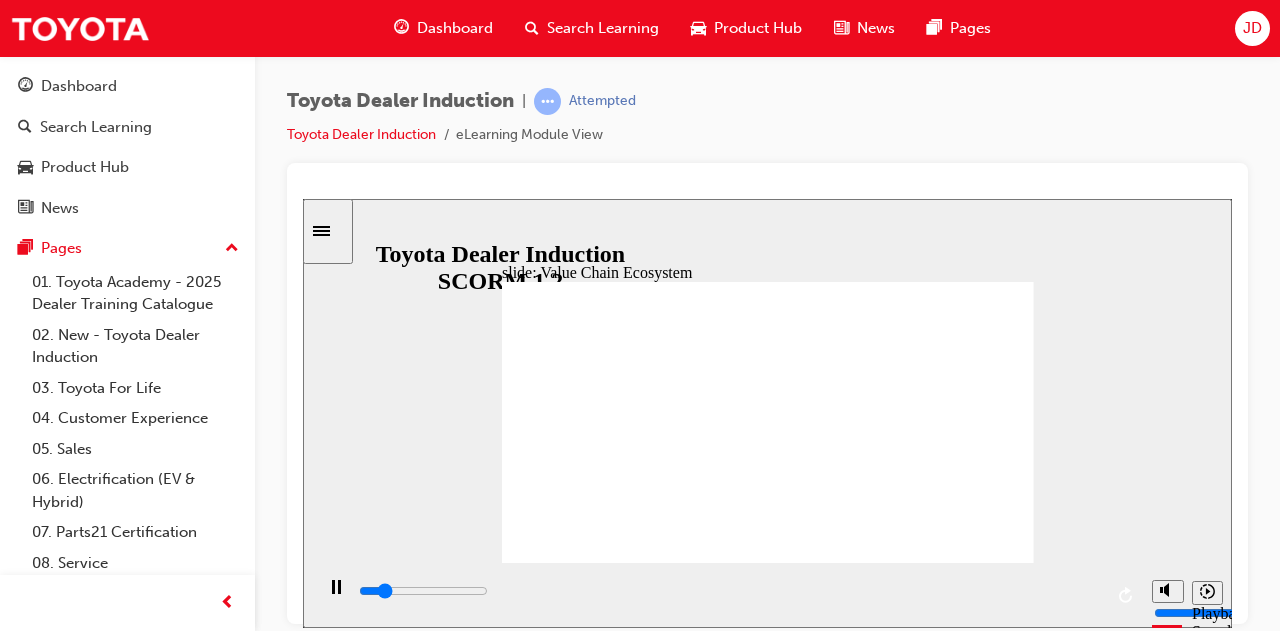 click 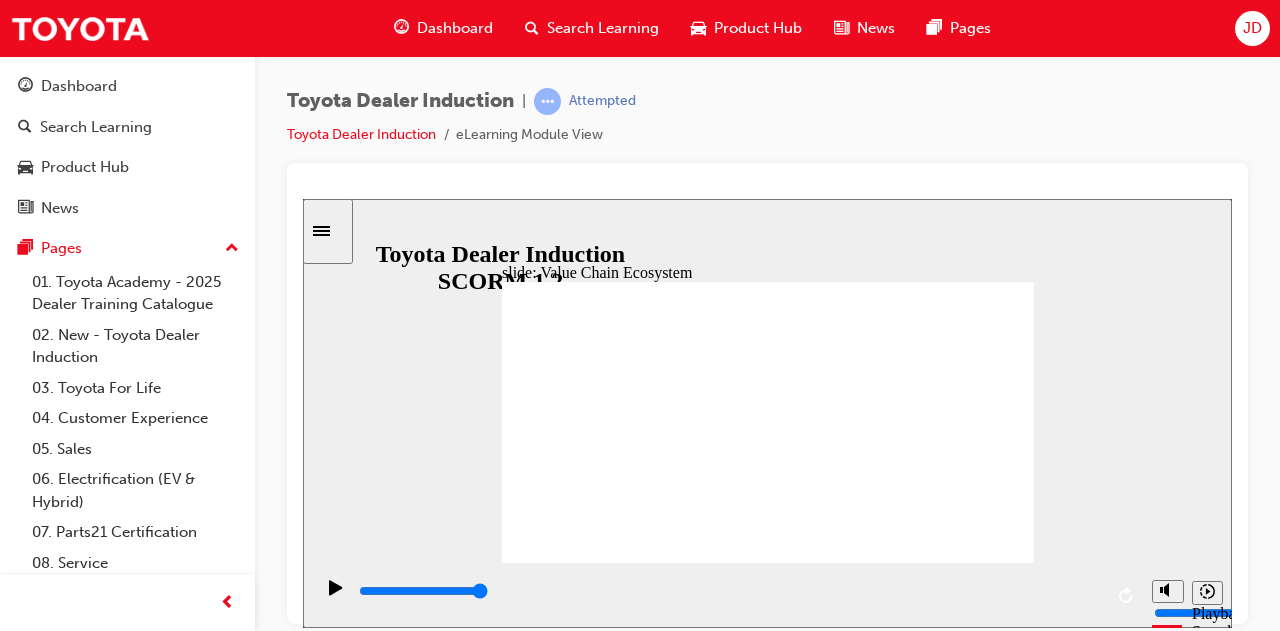 click 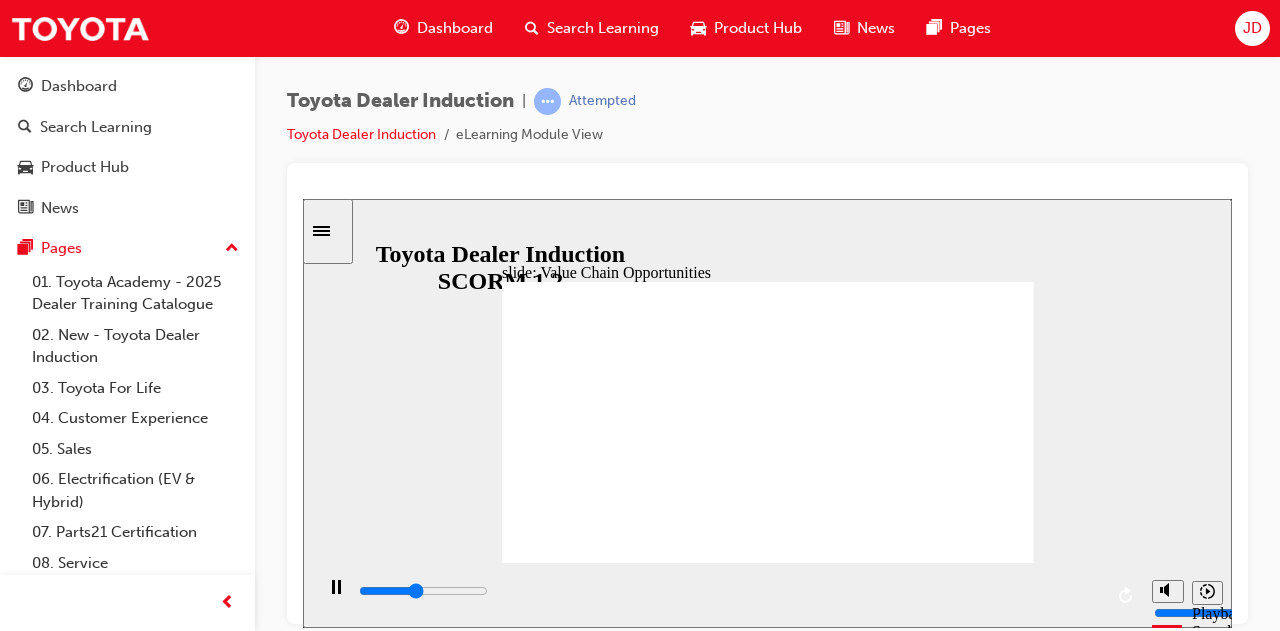 click 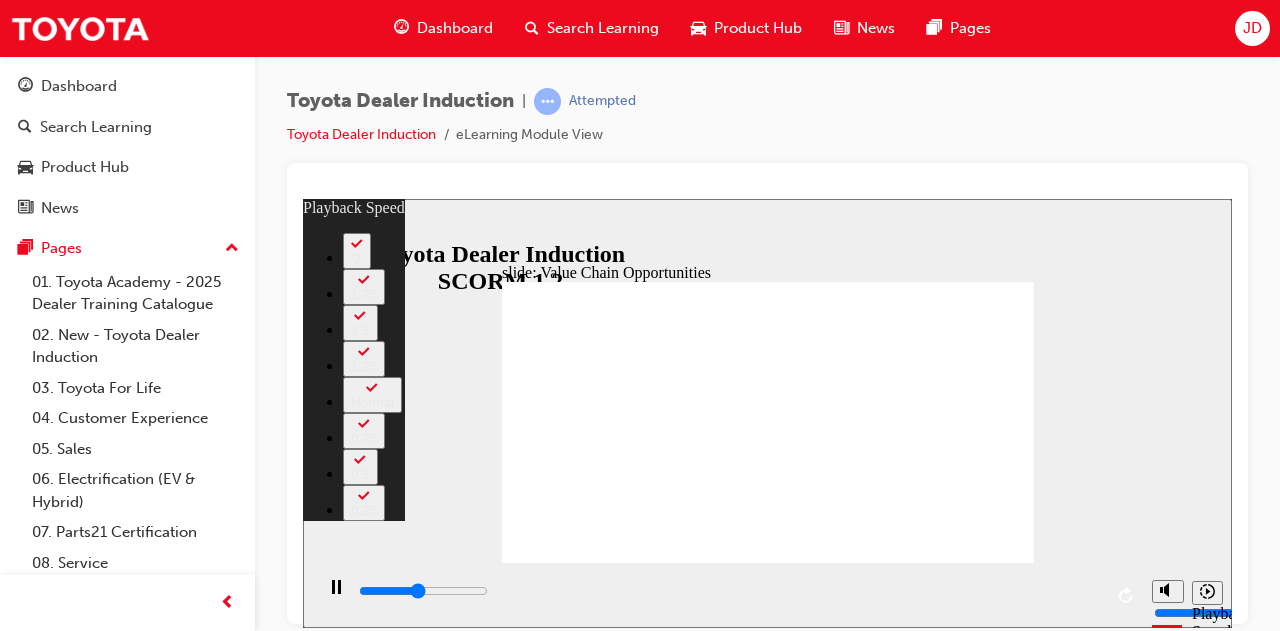 type on "5200" 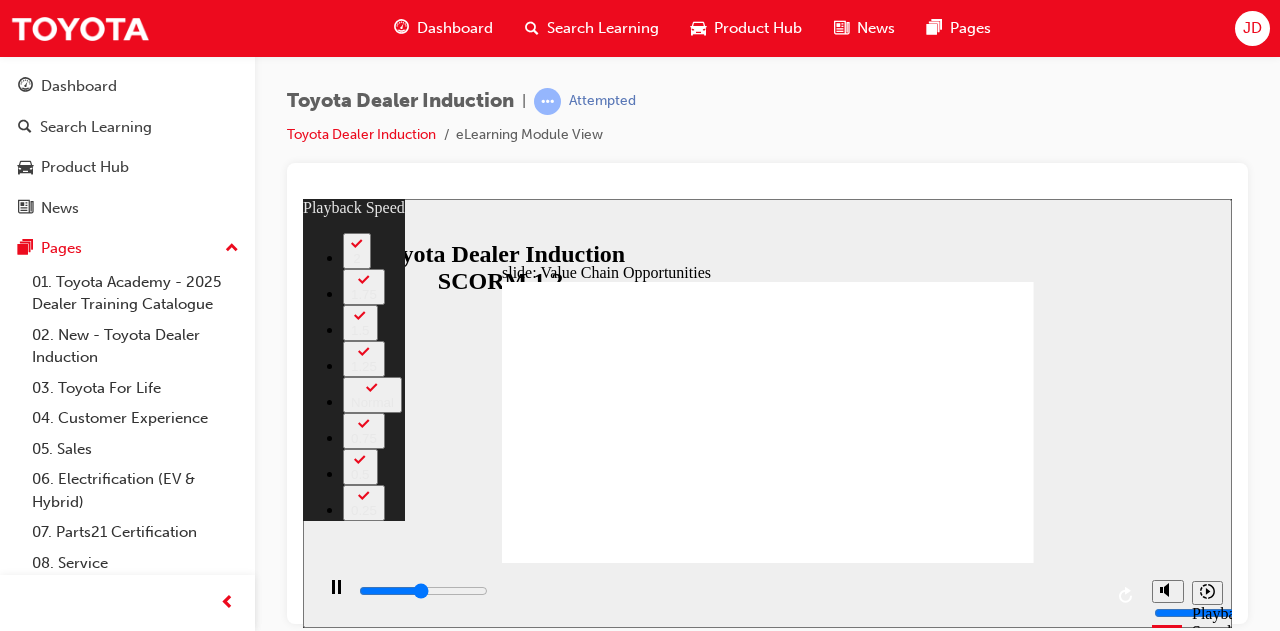 type on "5400" 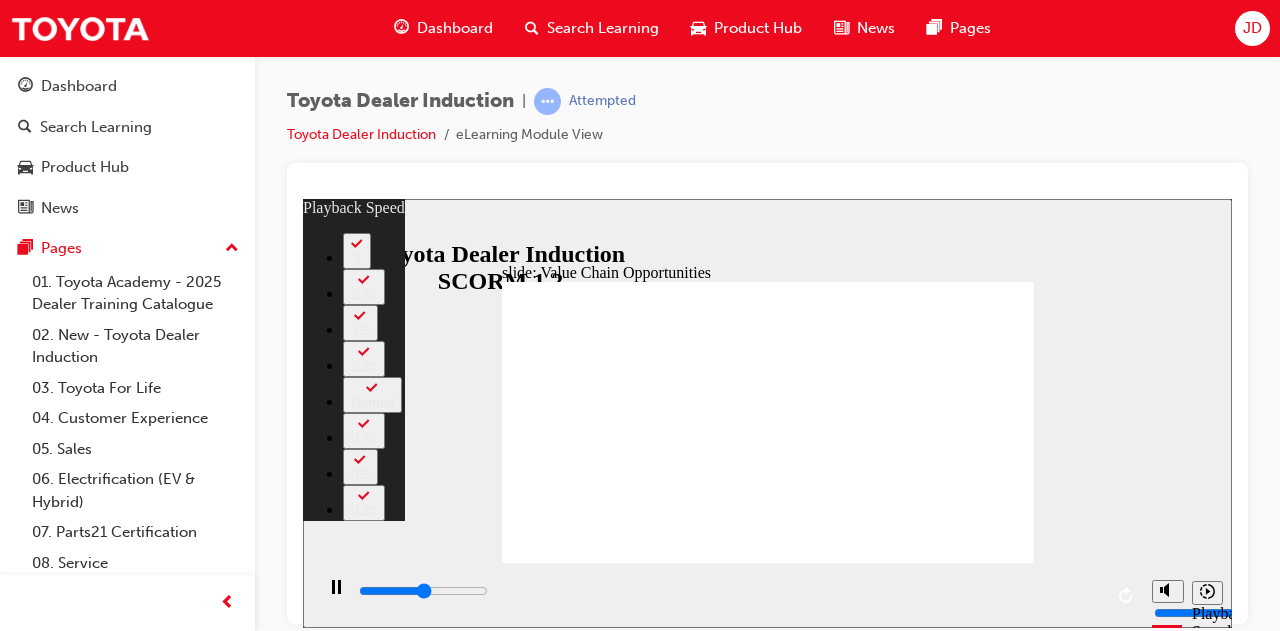 type on "5700" 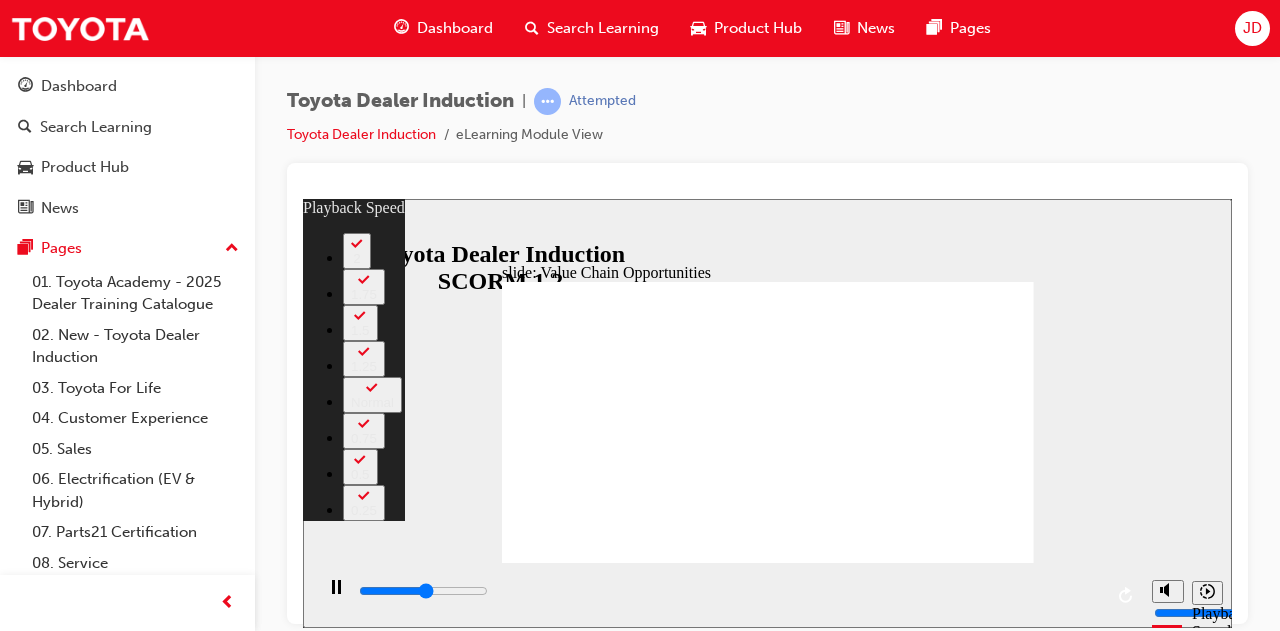 type on "5900" 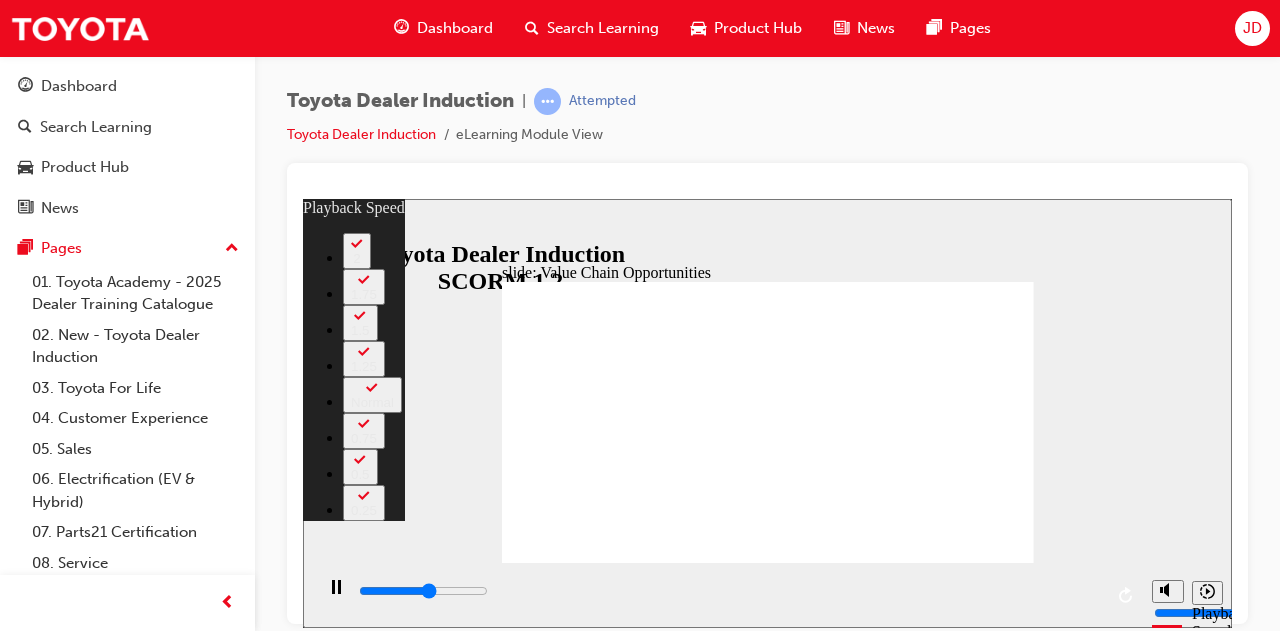 type on "6200" 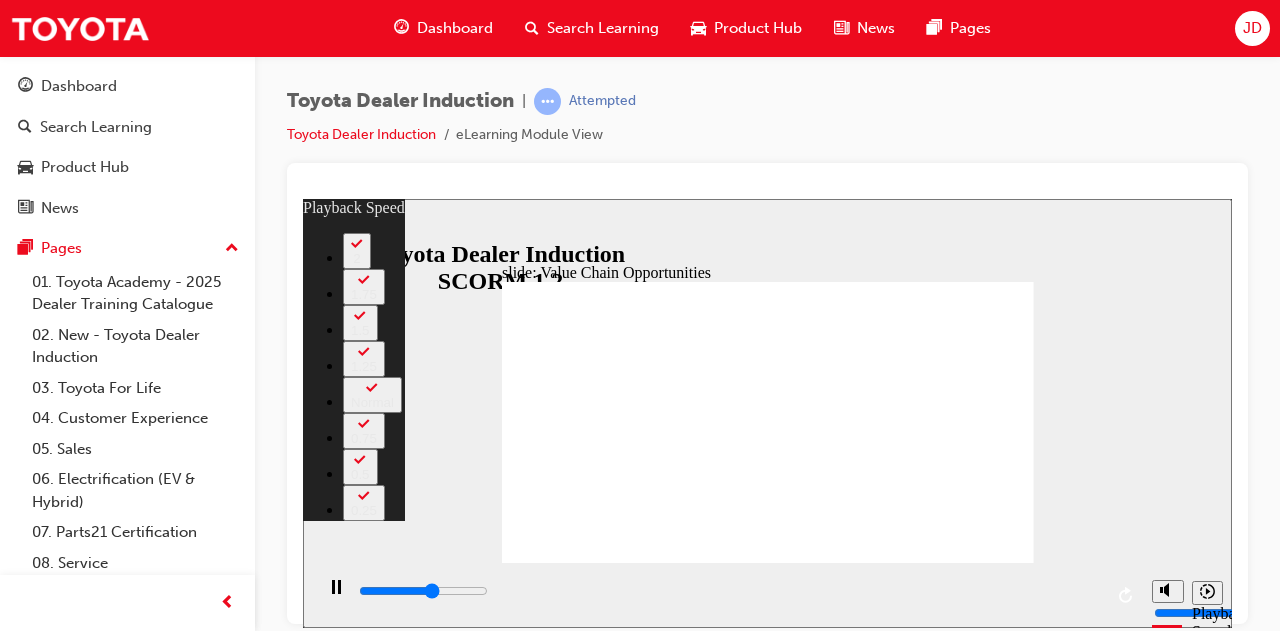 type on "6500" 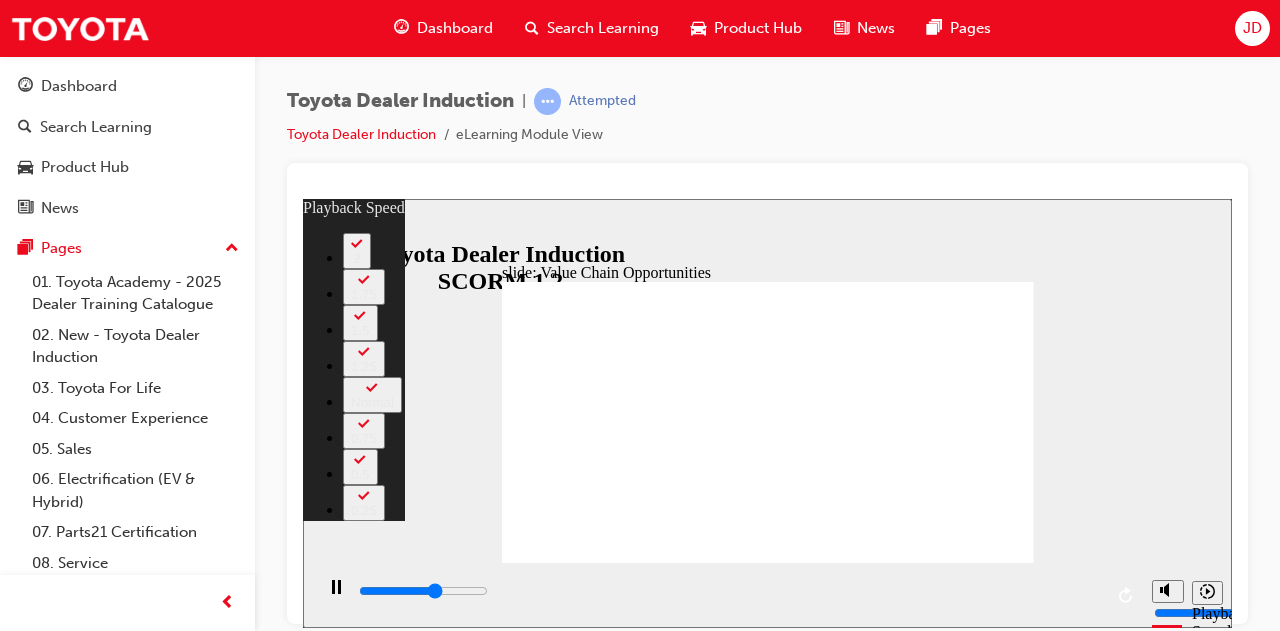 type on "6800" 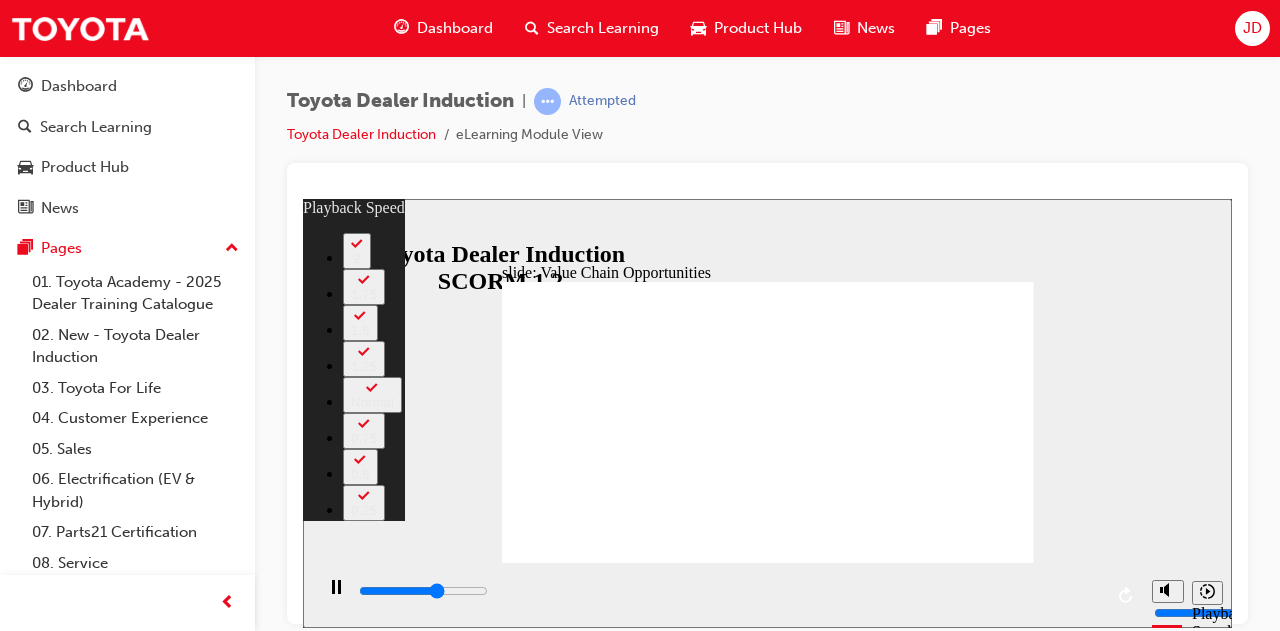 type on "7000" 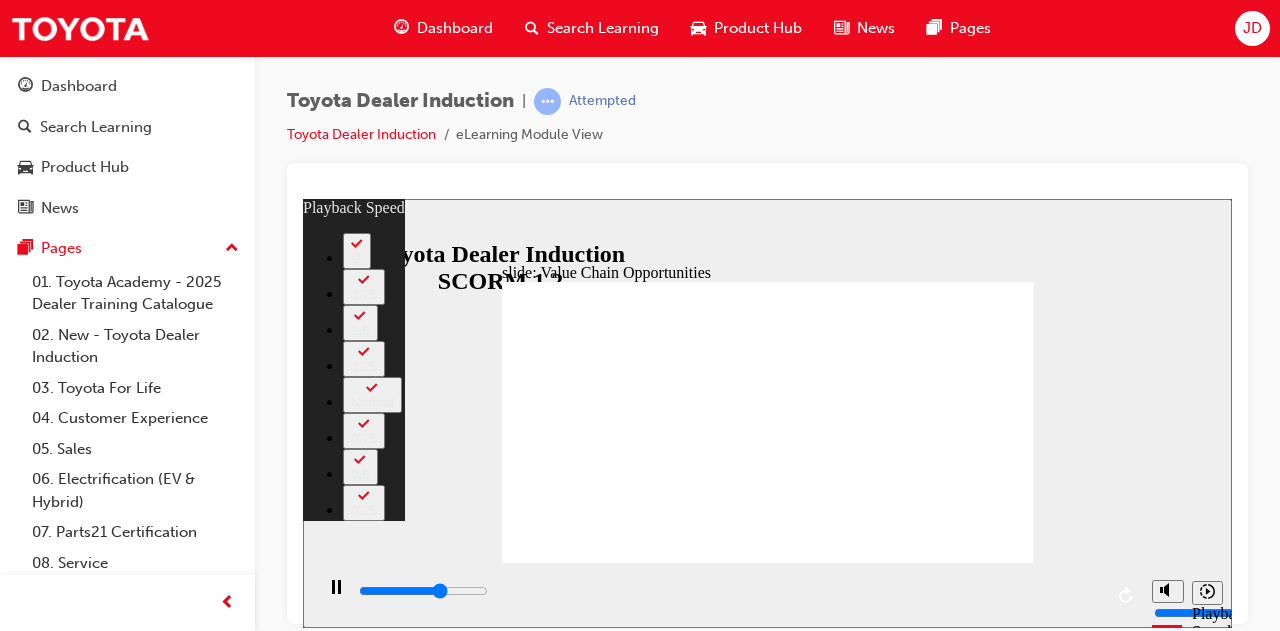 type on "7300" 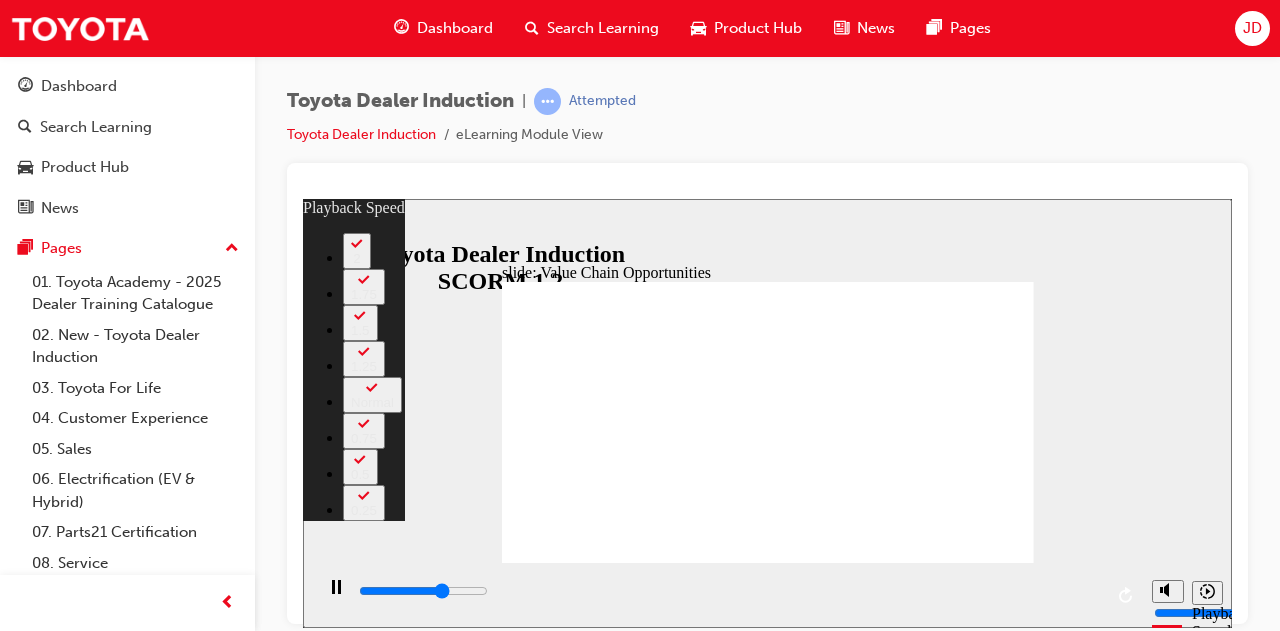 type on "7600" 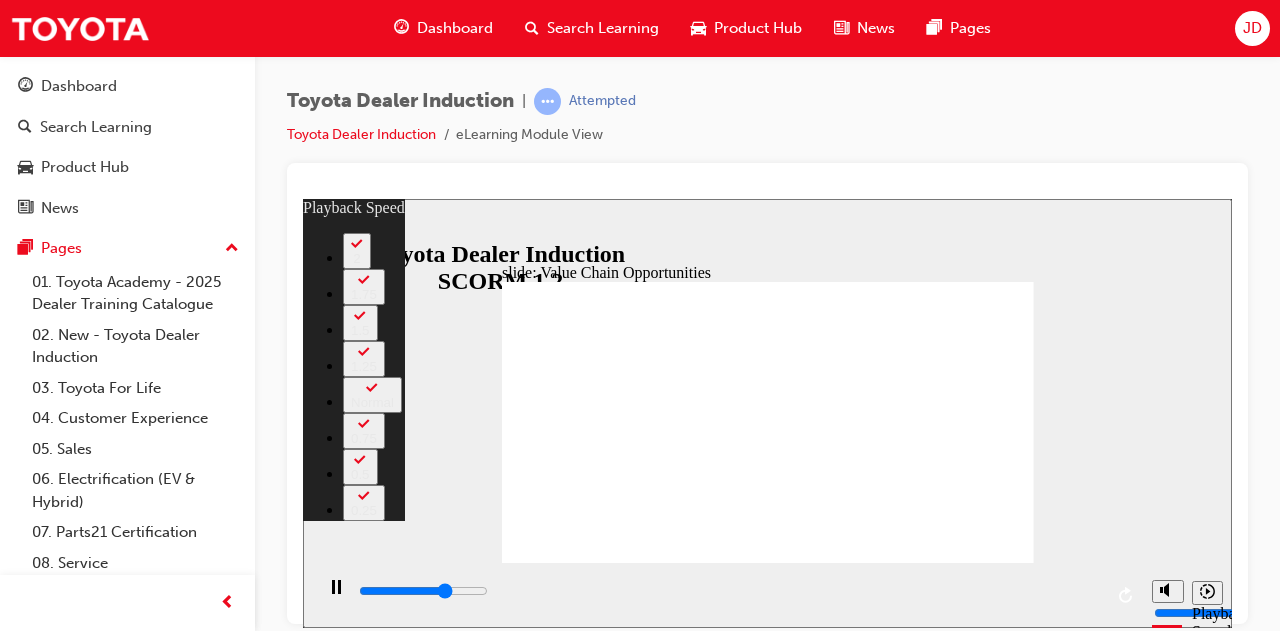 type on "7800" 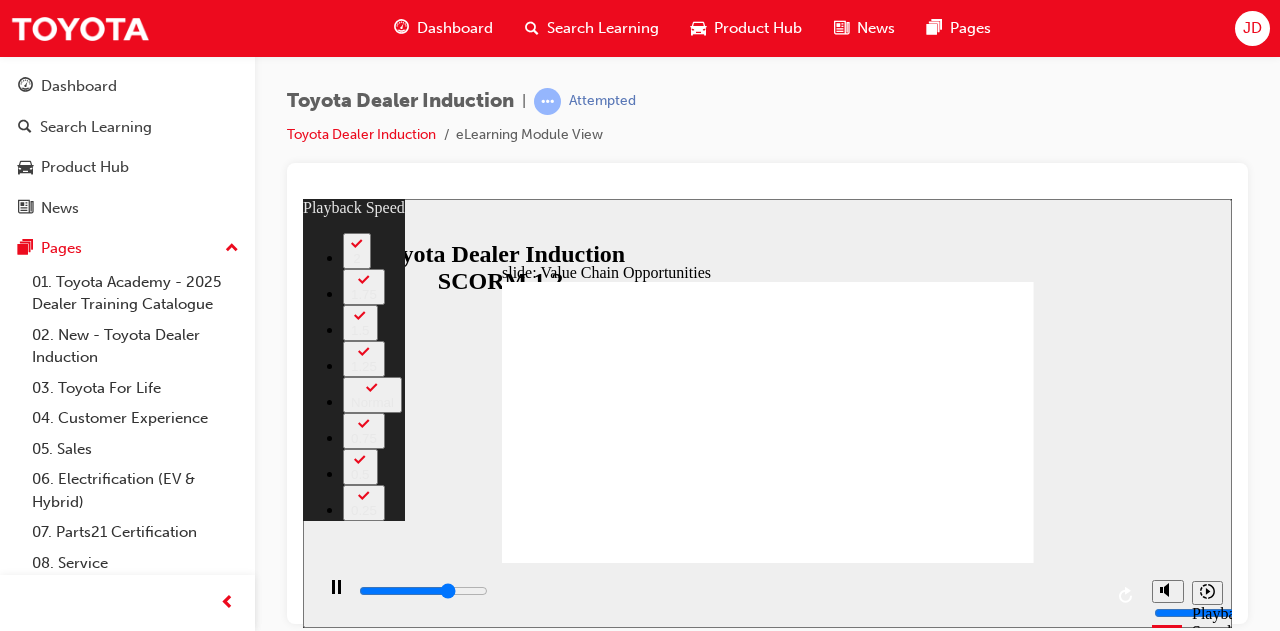 type on "8100" 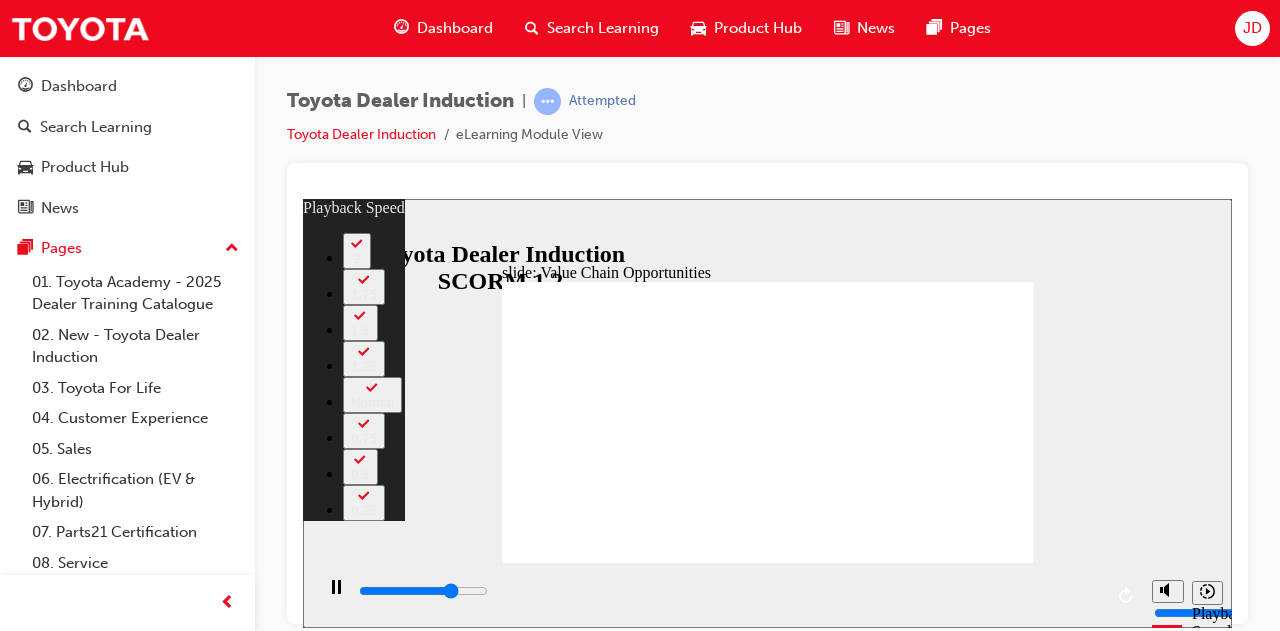type on "8400" 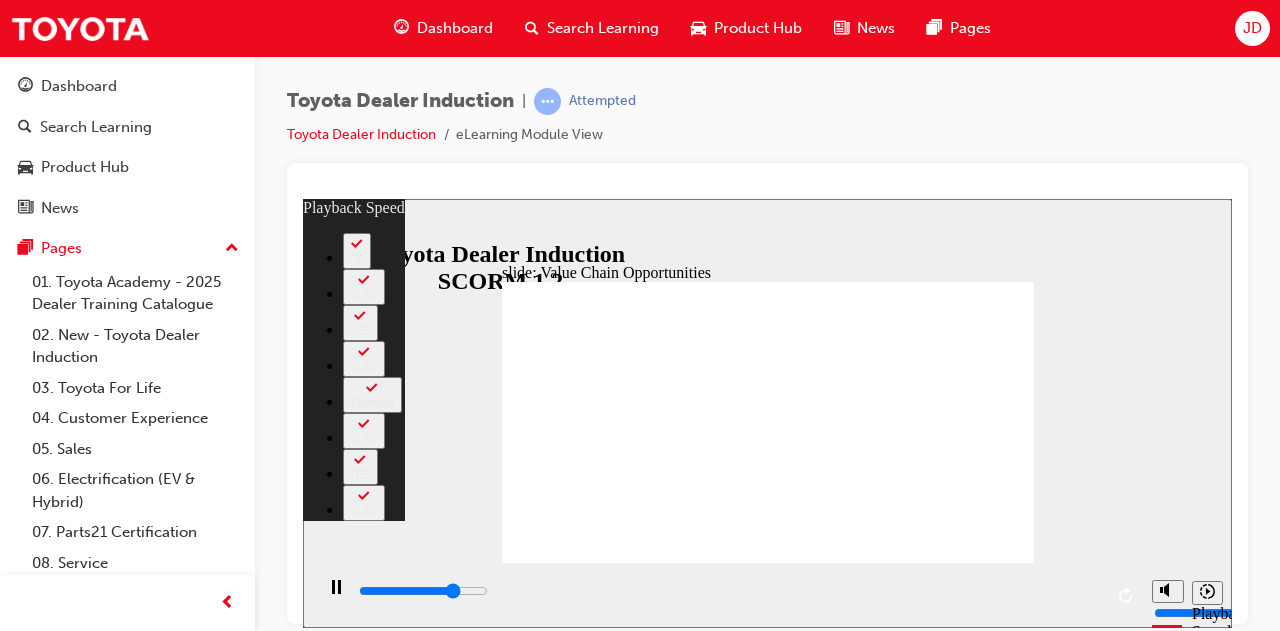 type on "8600" 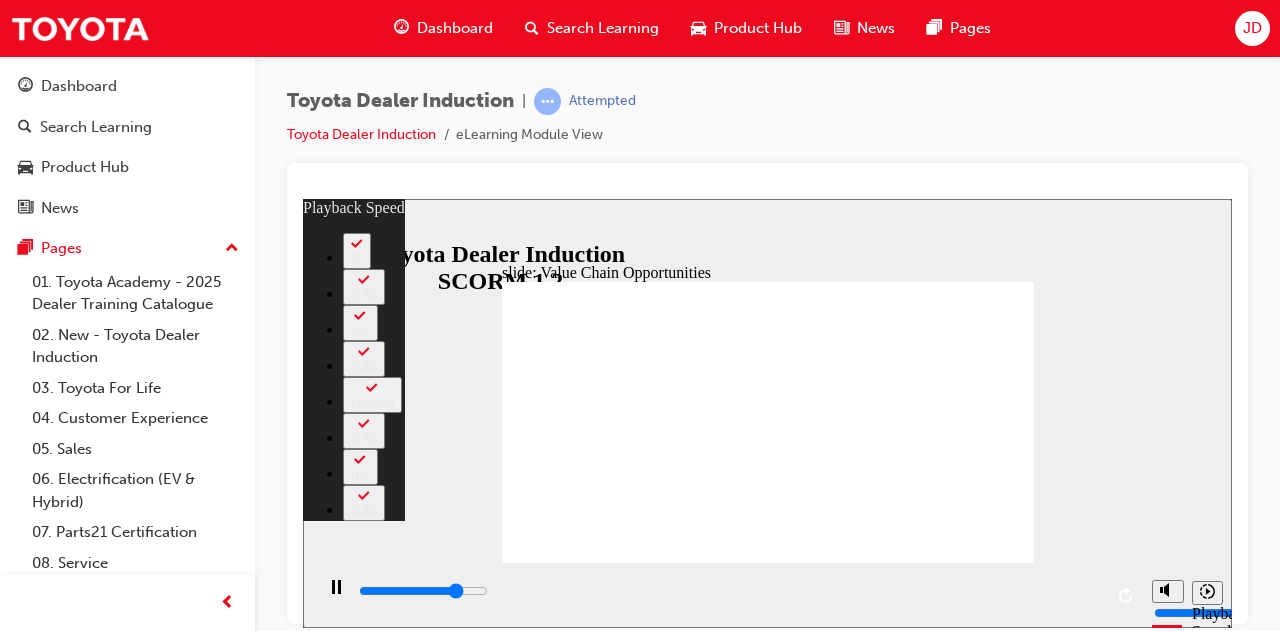 type on "8900" 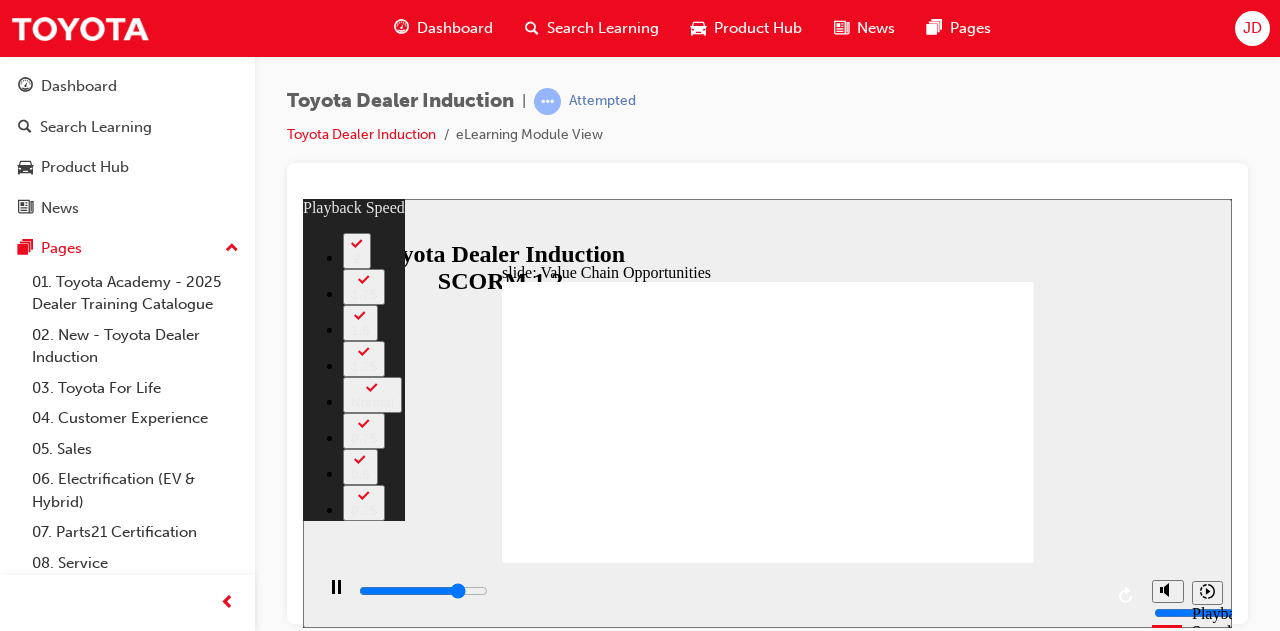 type on "9100" 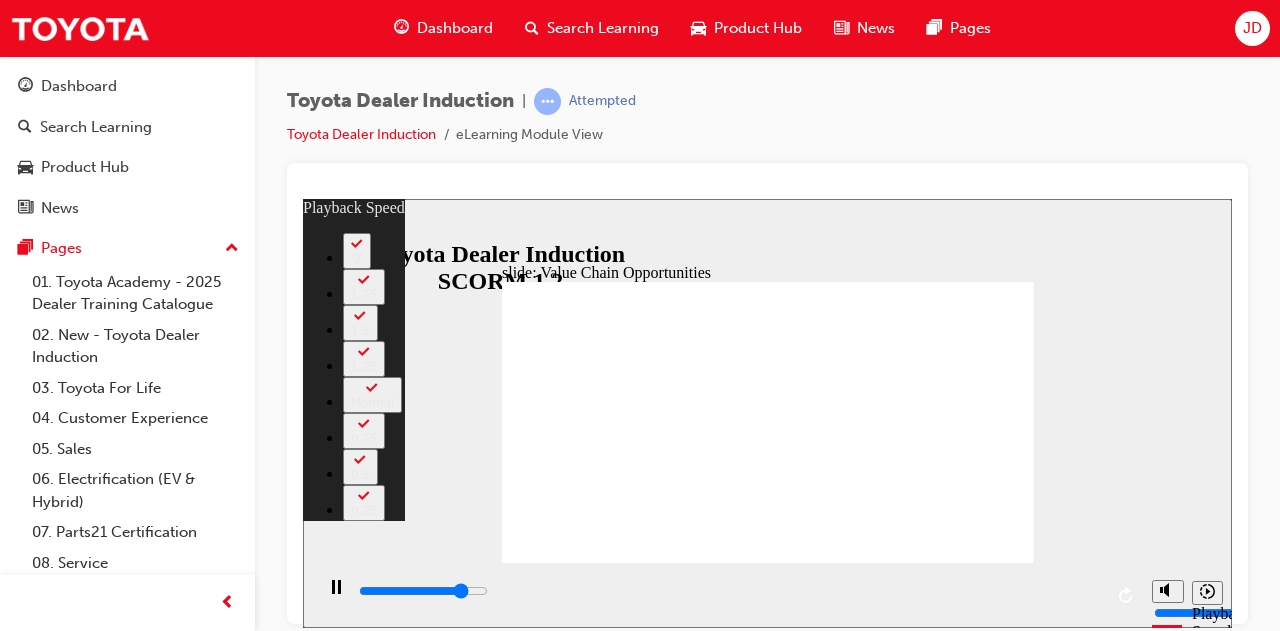 type on "9400" 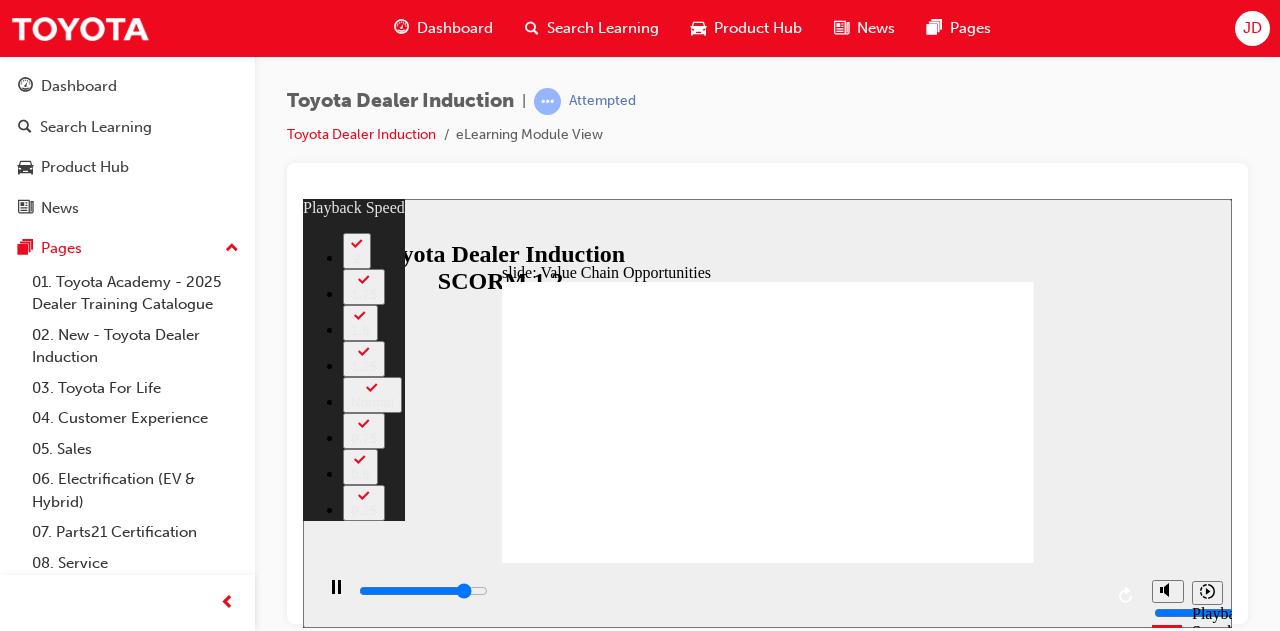 type on "9700" 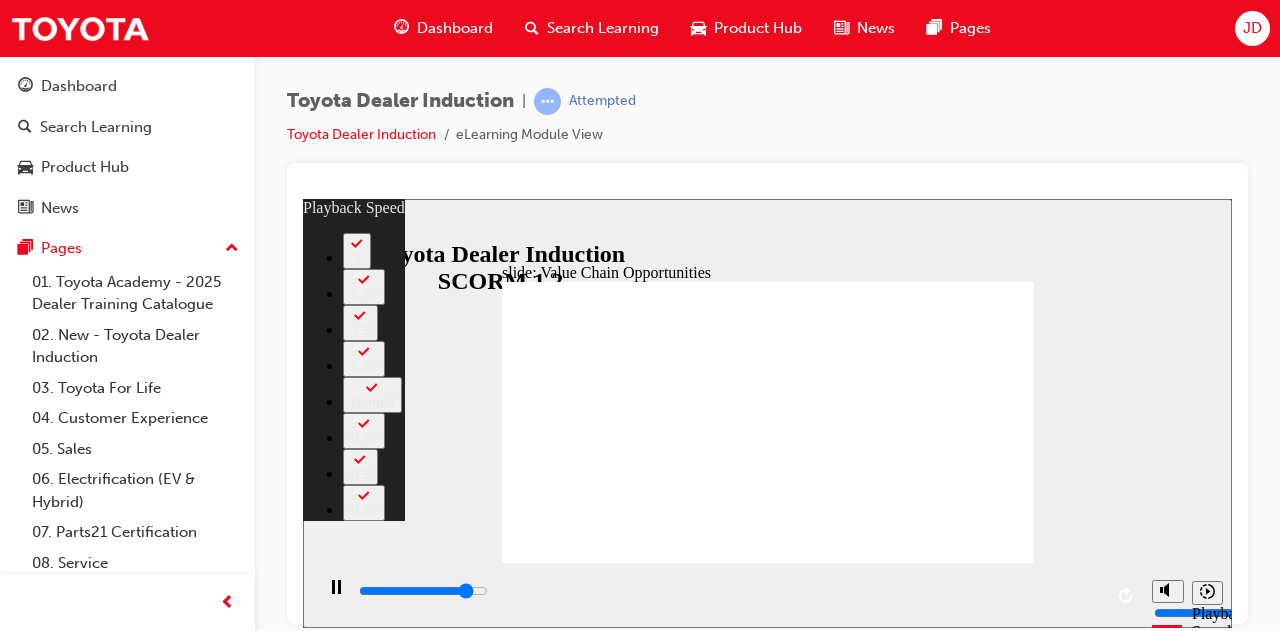 type on "9900" 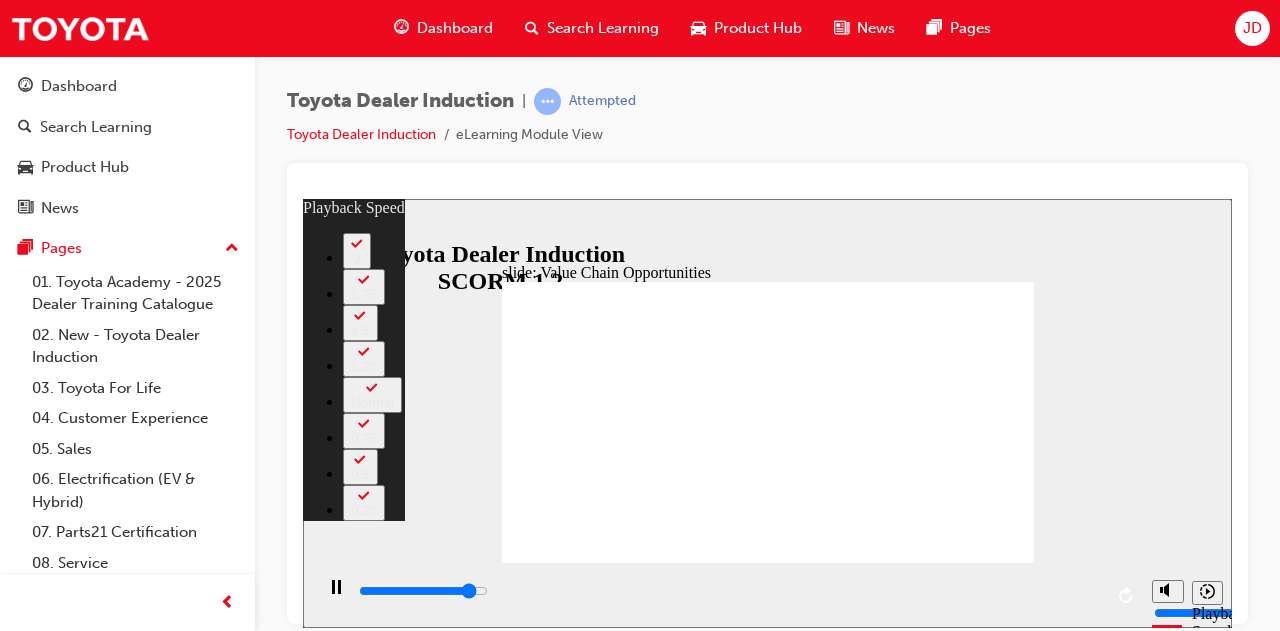 type on "10200" 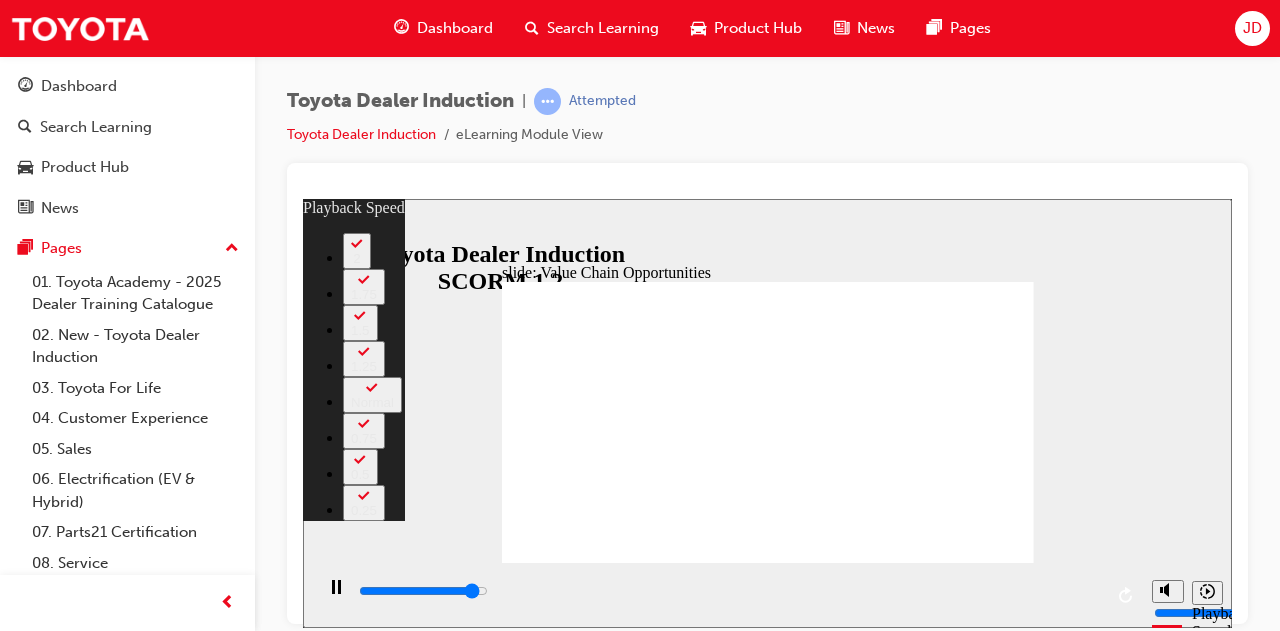 type on "10500" 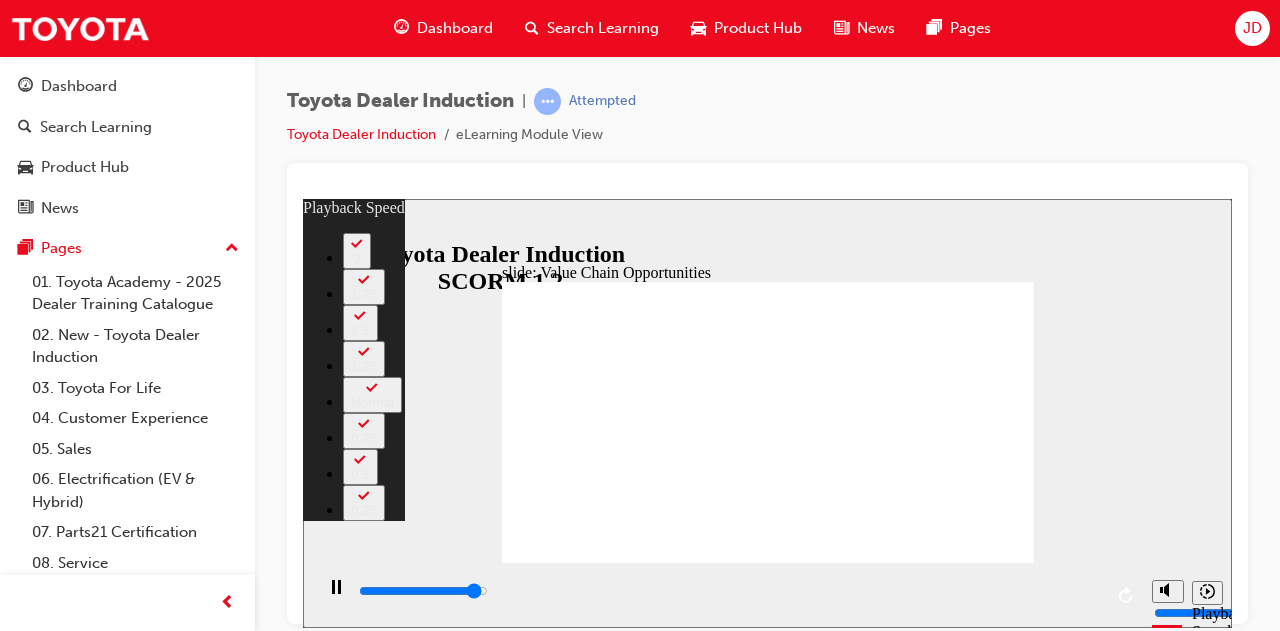 type on "10800" 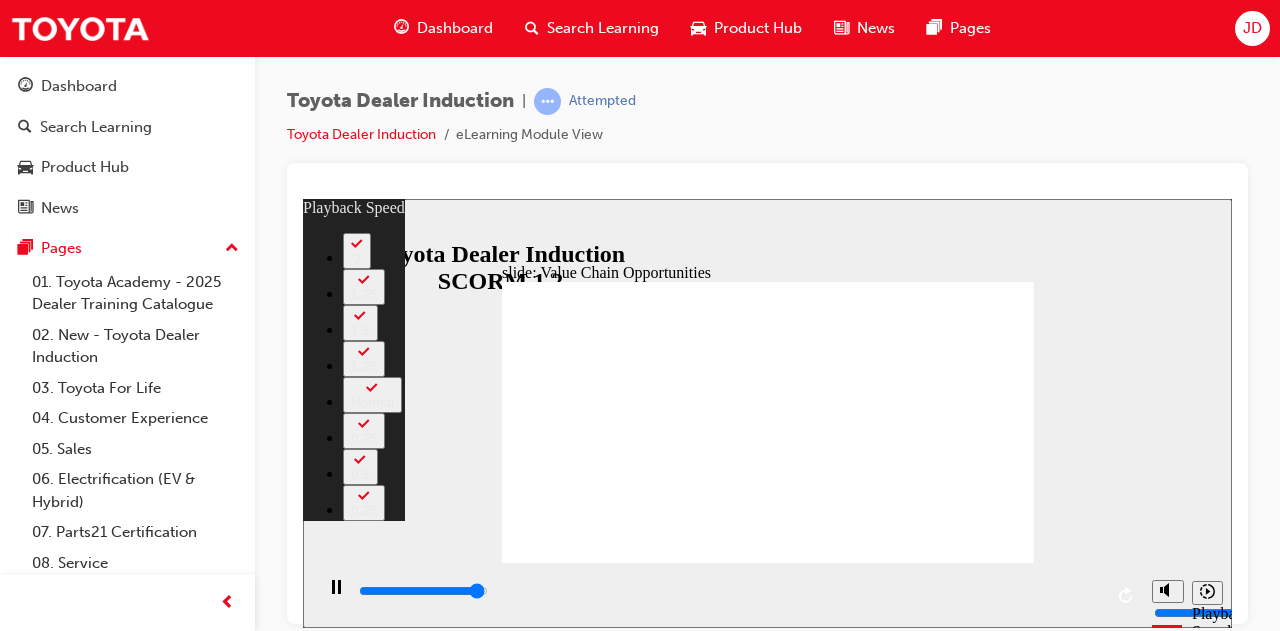 type on "11000" 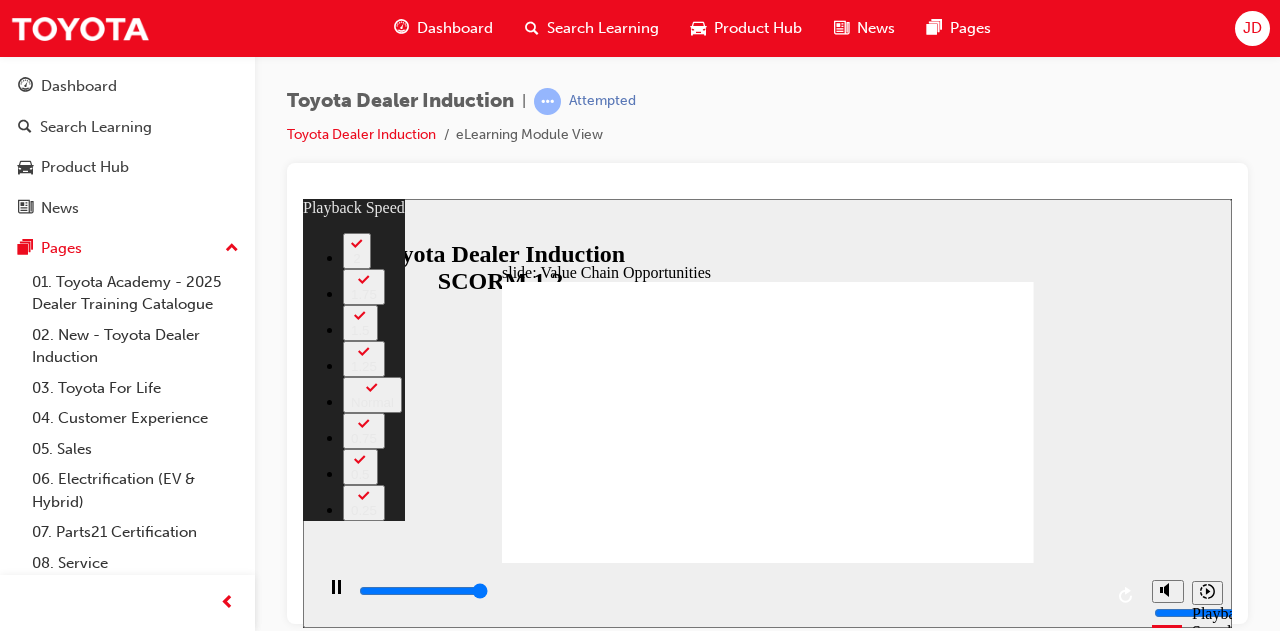 type on "11300" 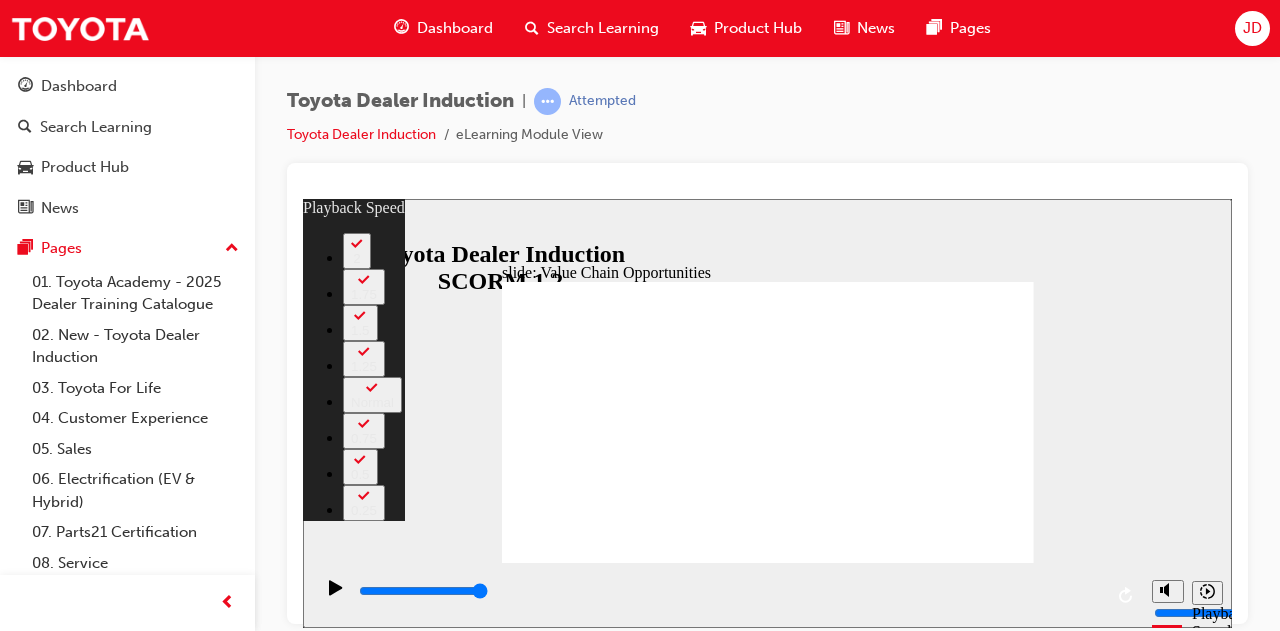 click 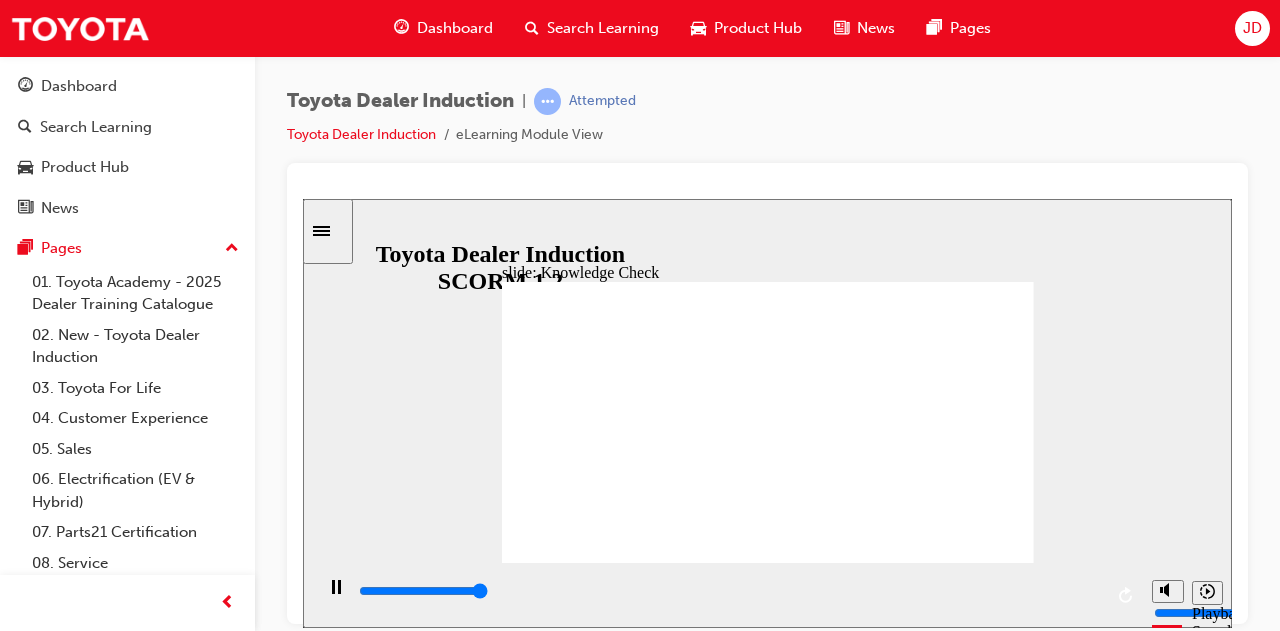 type on "5000" 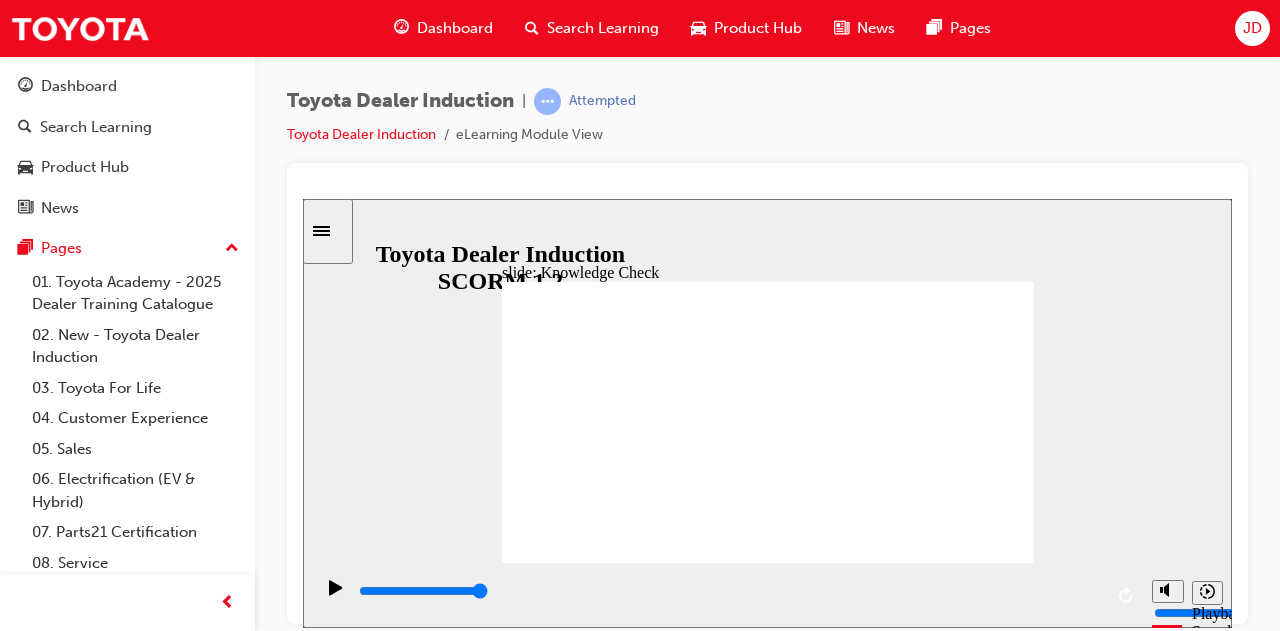 radio on "true" 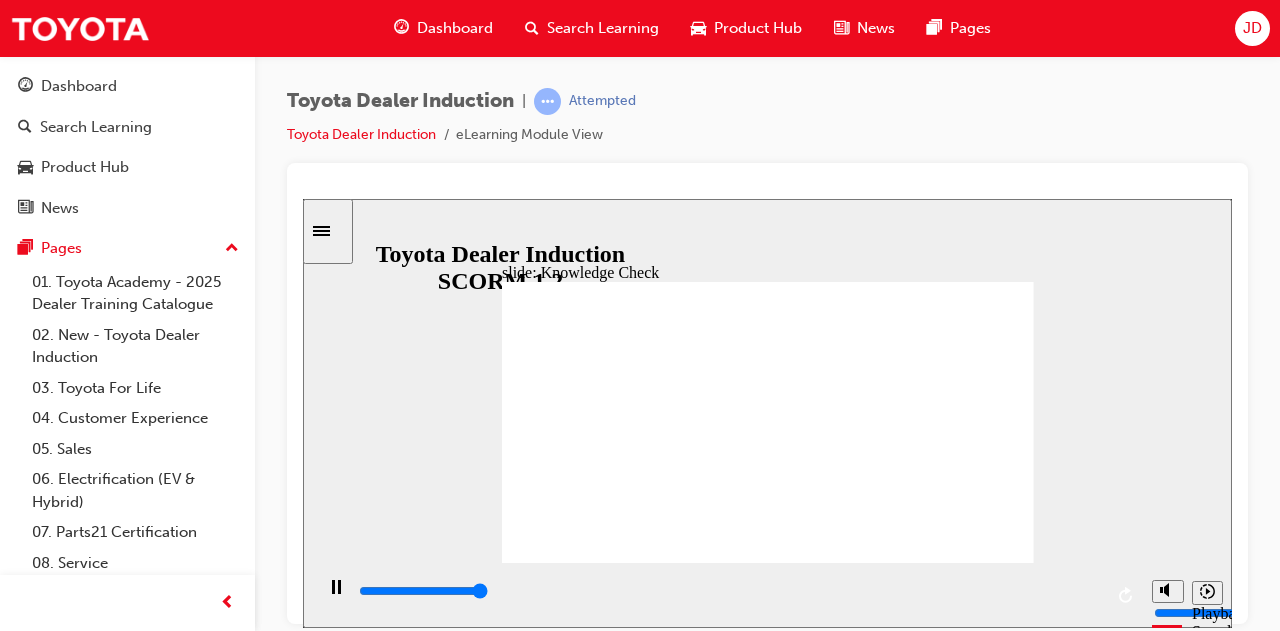 type on "5000" 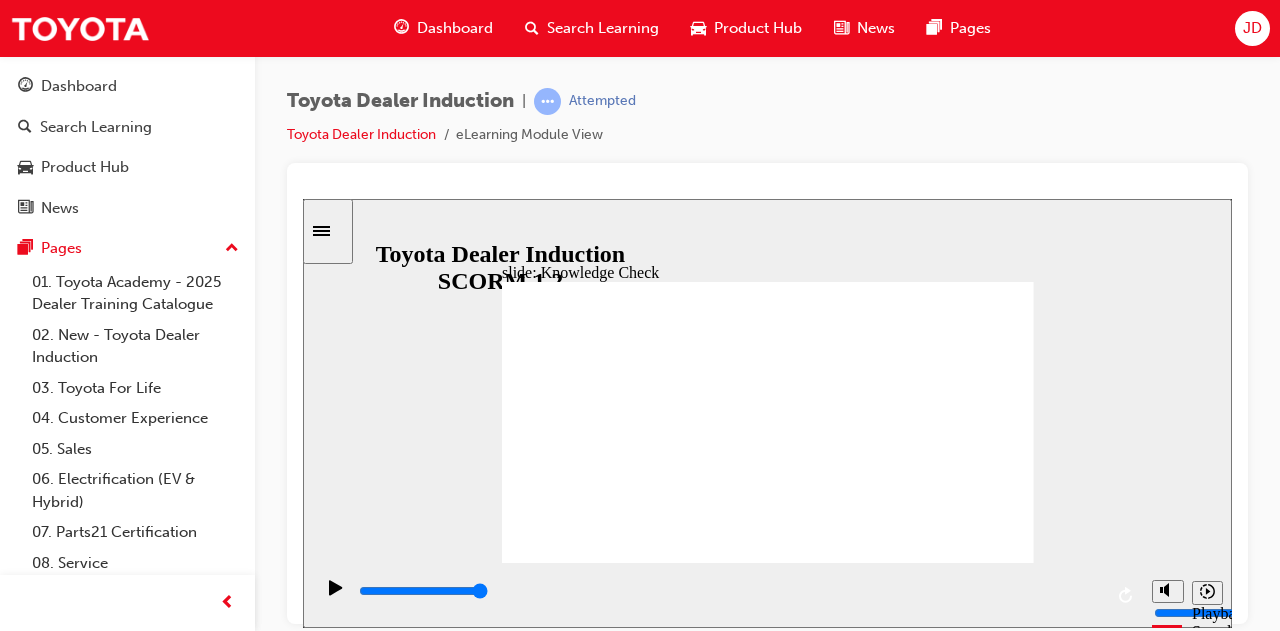 radio on "true" 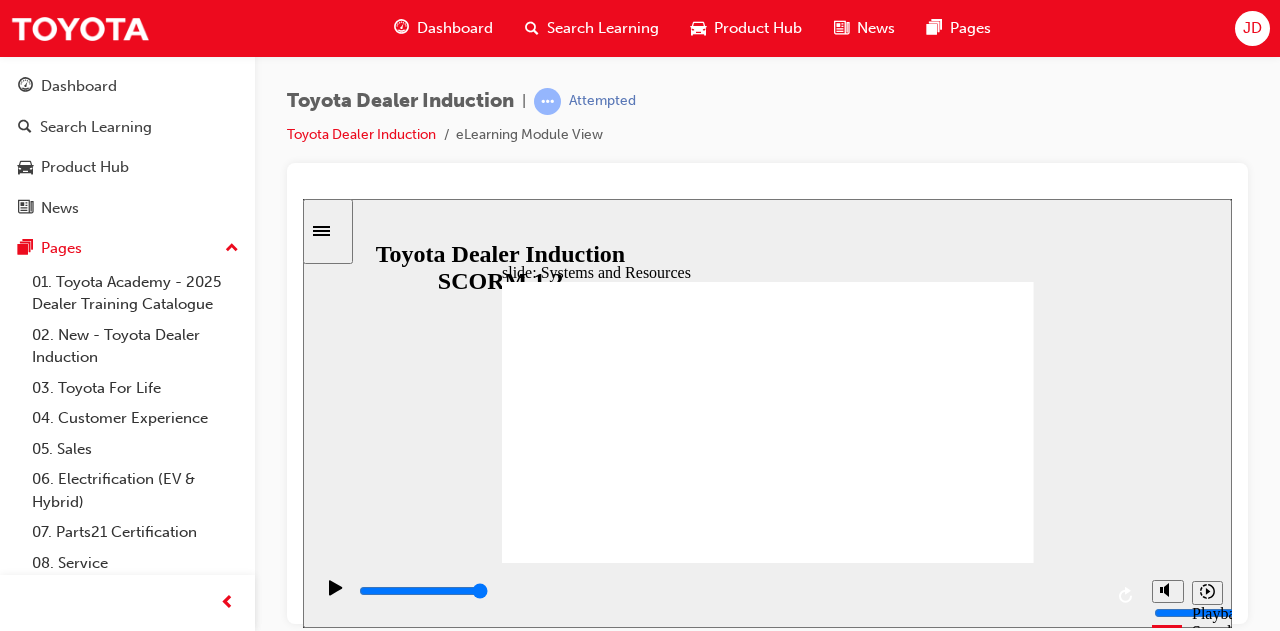click 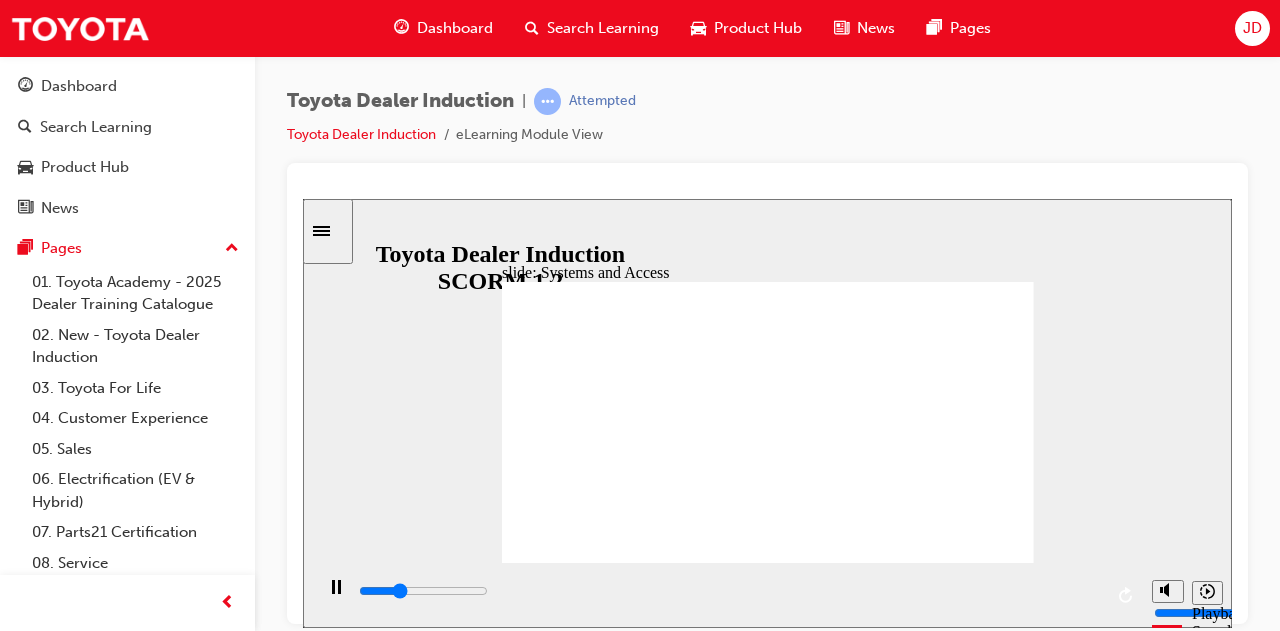 click 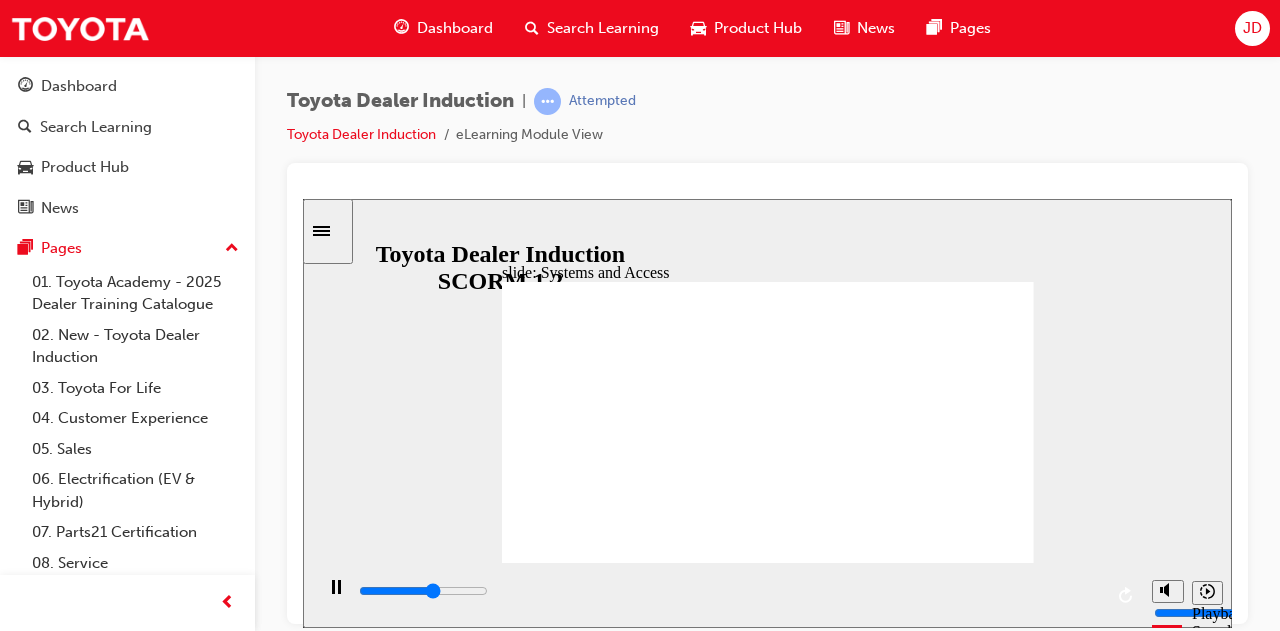 click 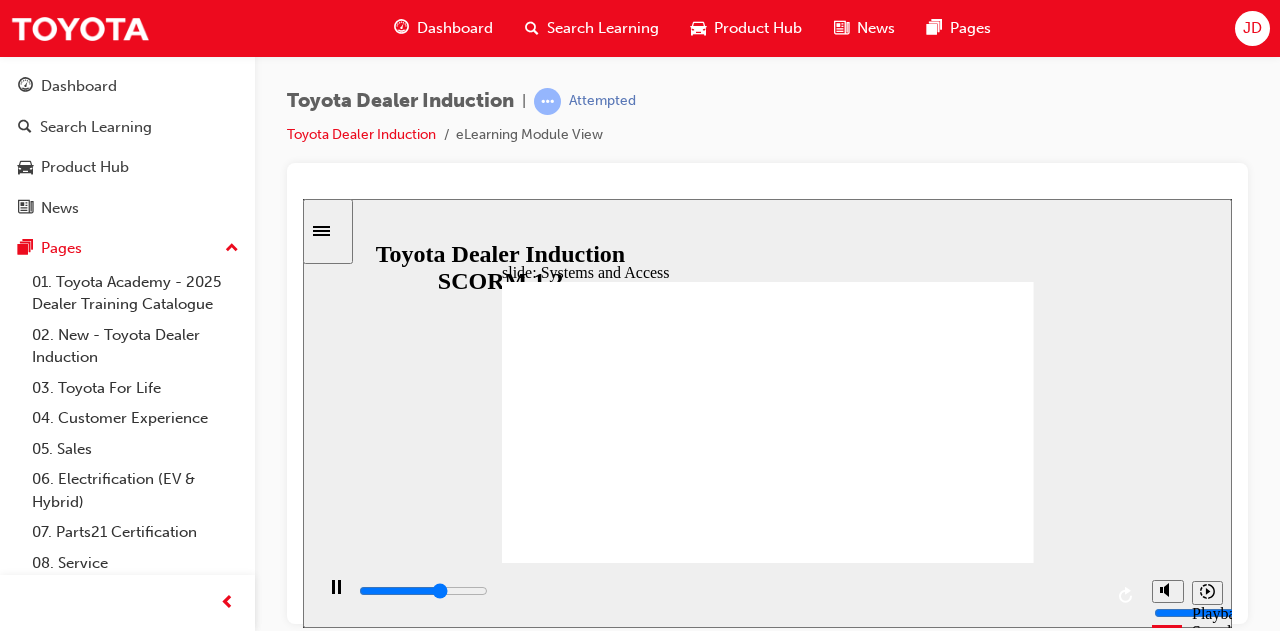 click 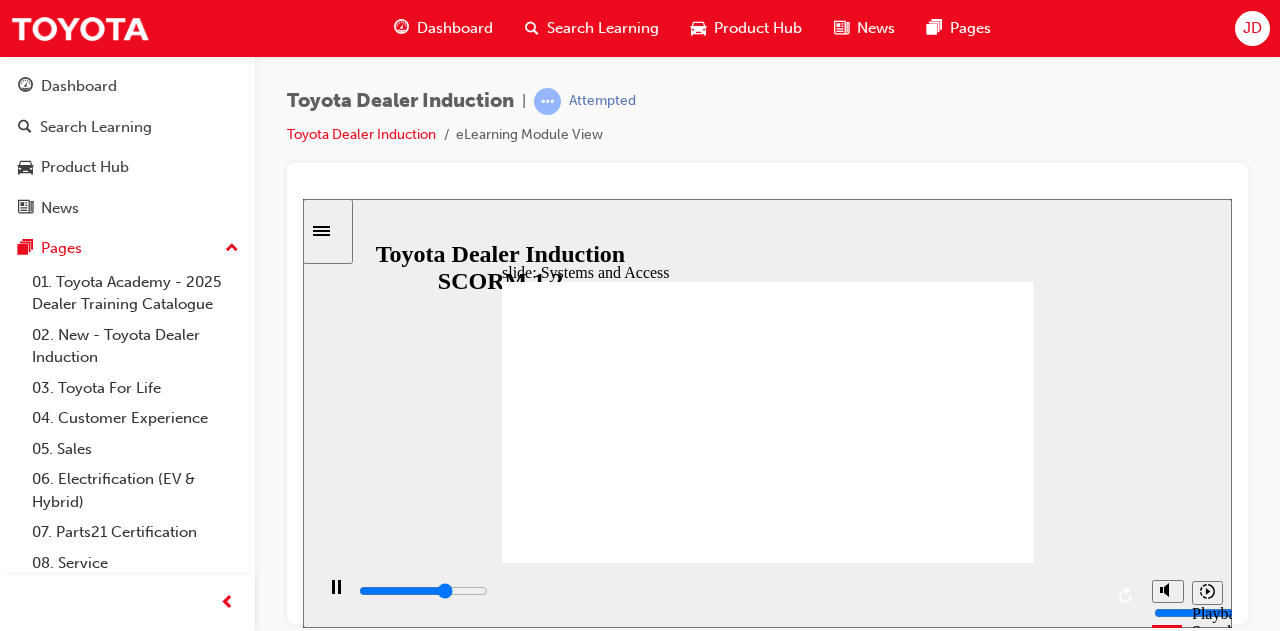 click 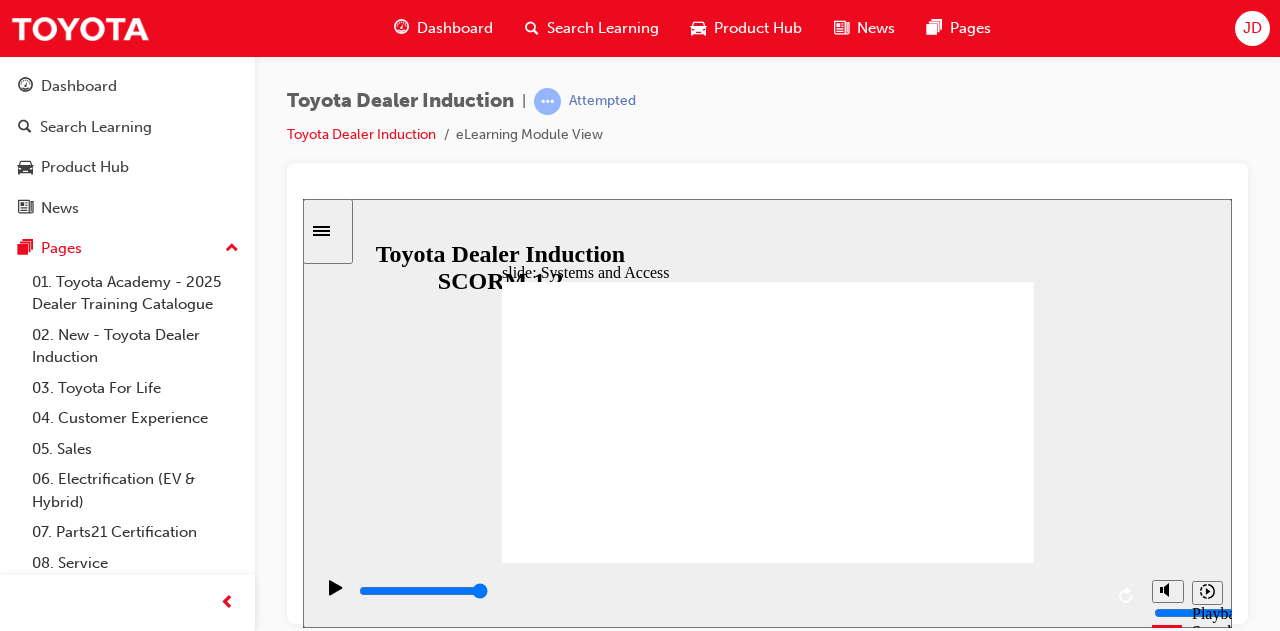 click 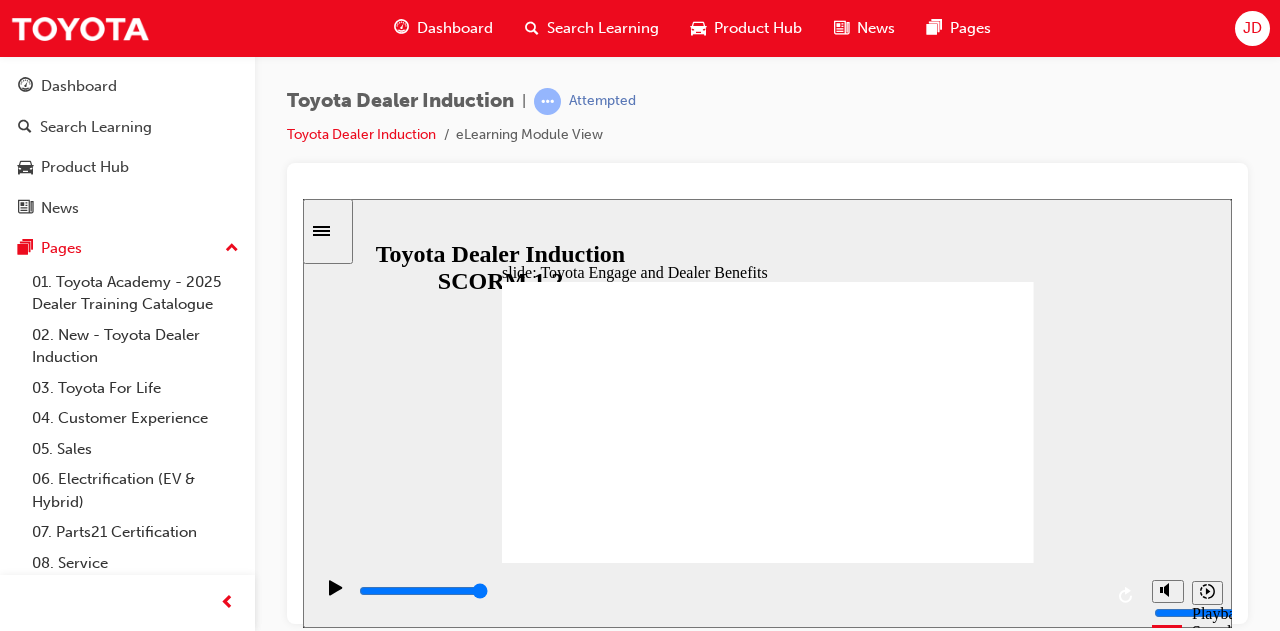 click 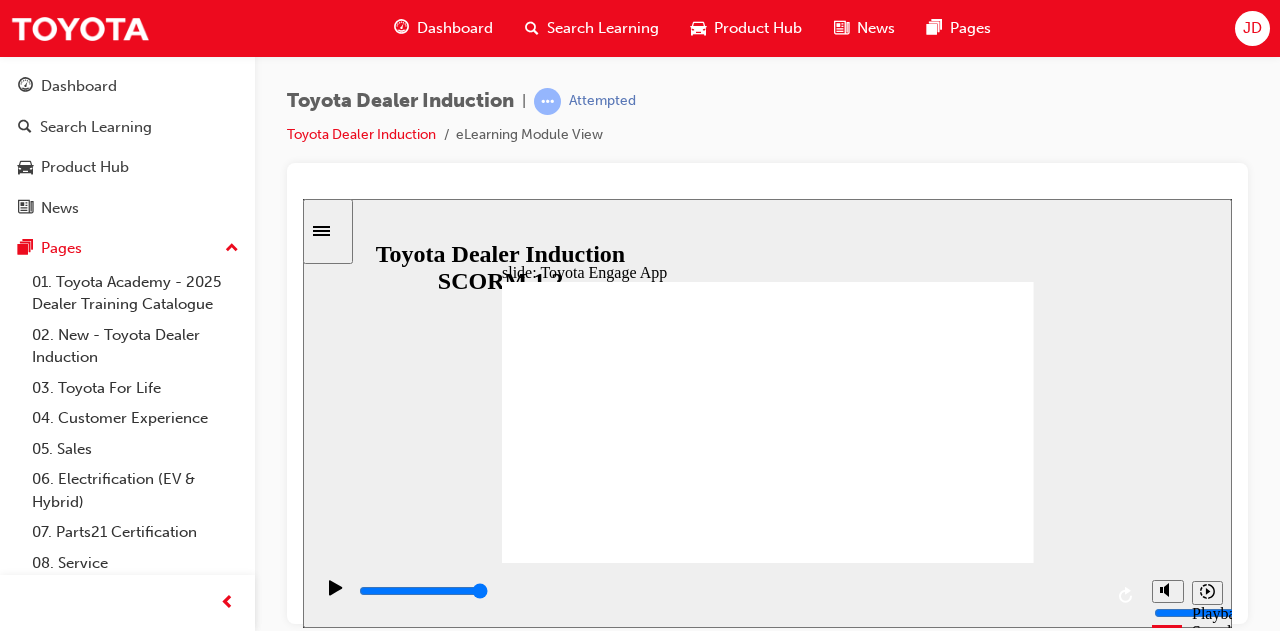 click 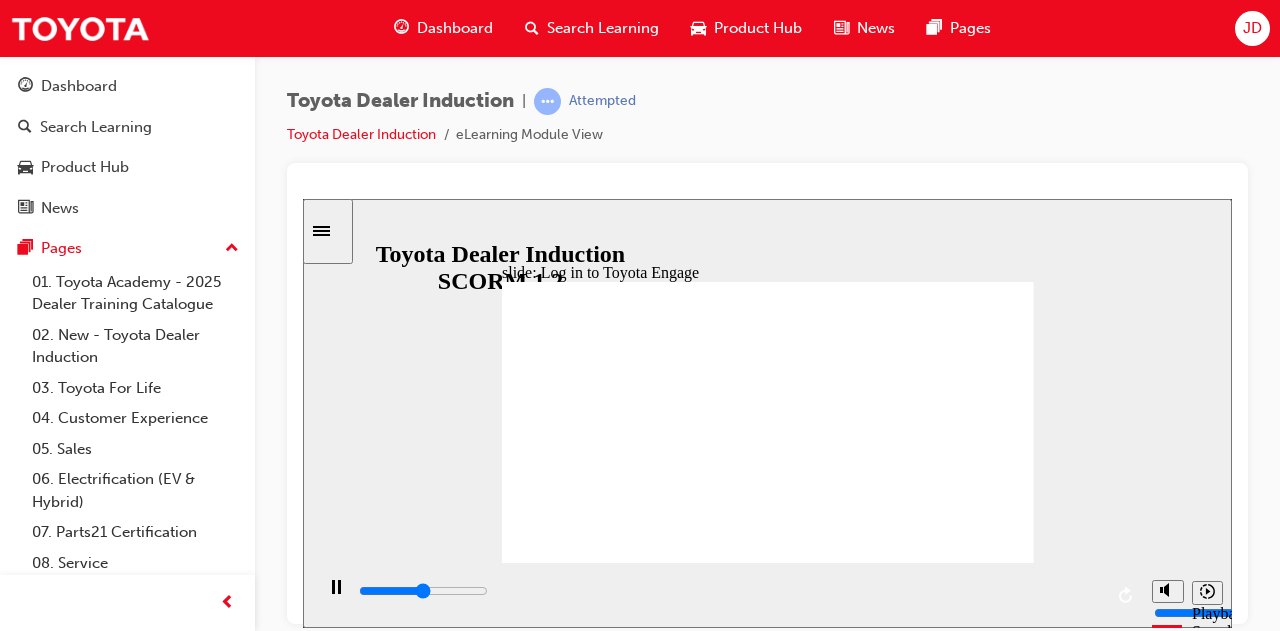 type on "18900" 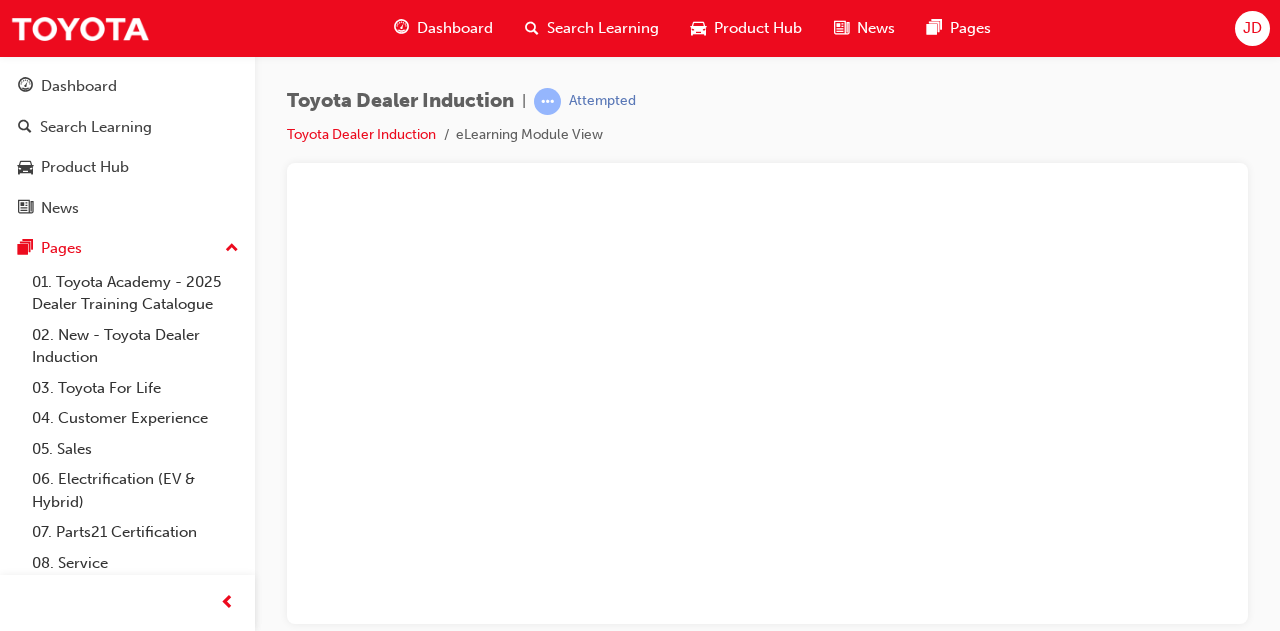 scroll, scrollTop: 0, scrollLeft: 0, axis: both 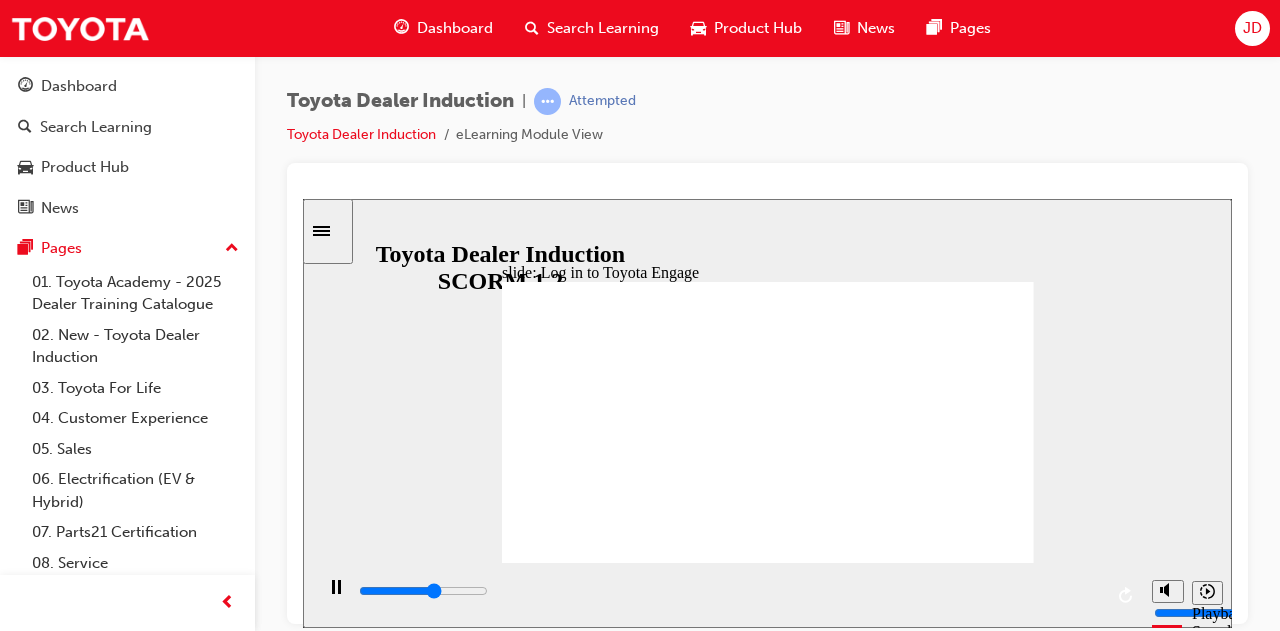 click 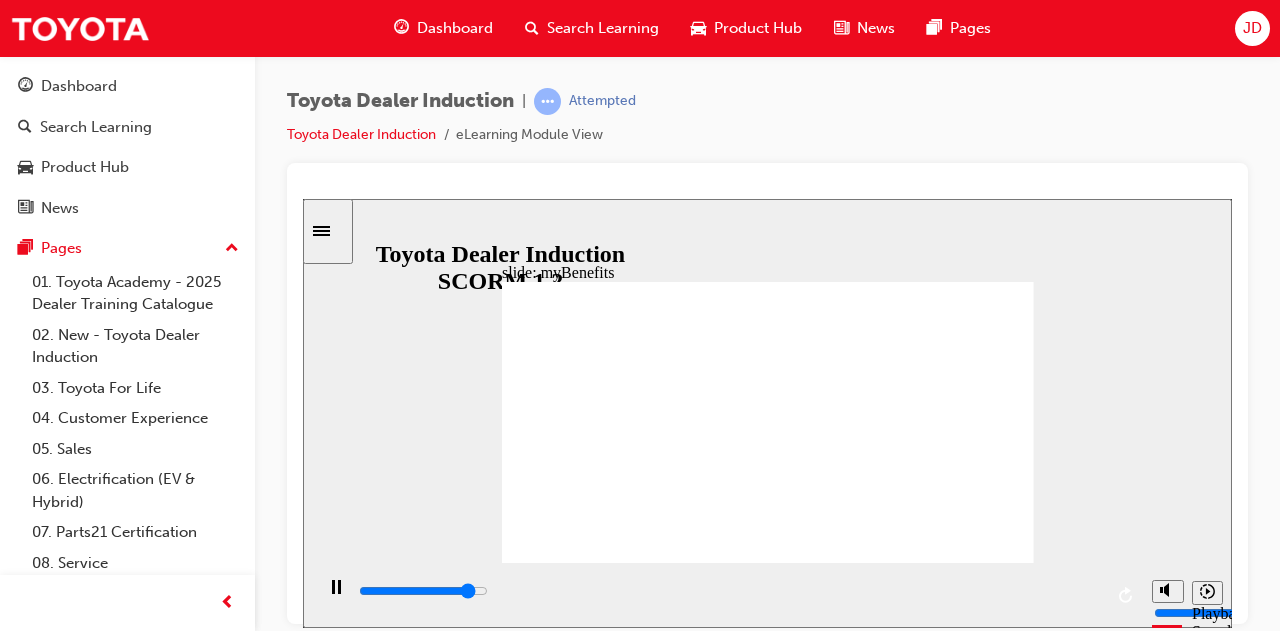 click 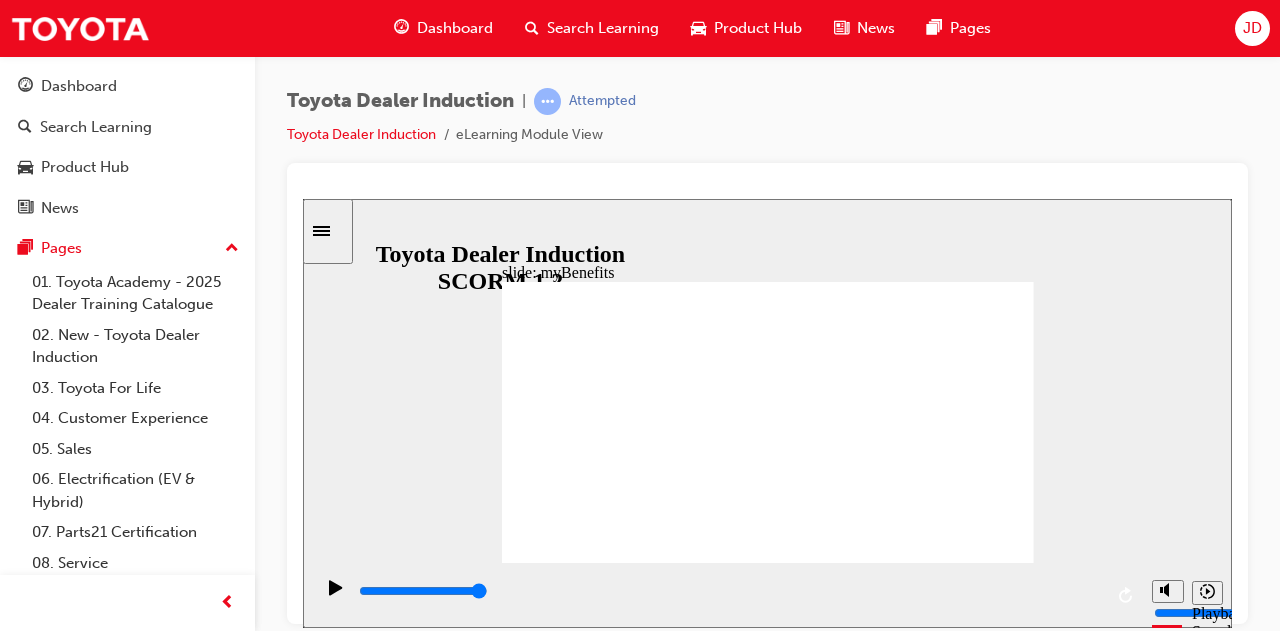 click 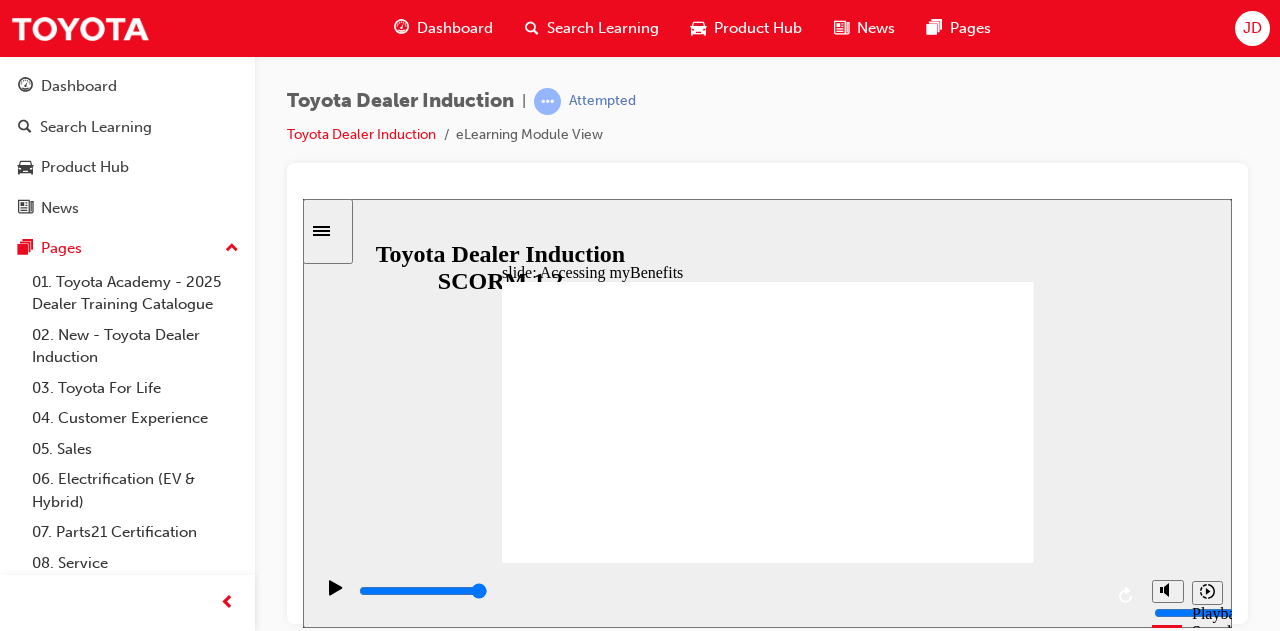 click 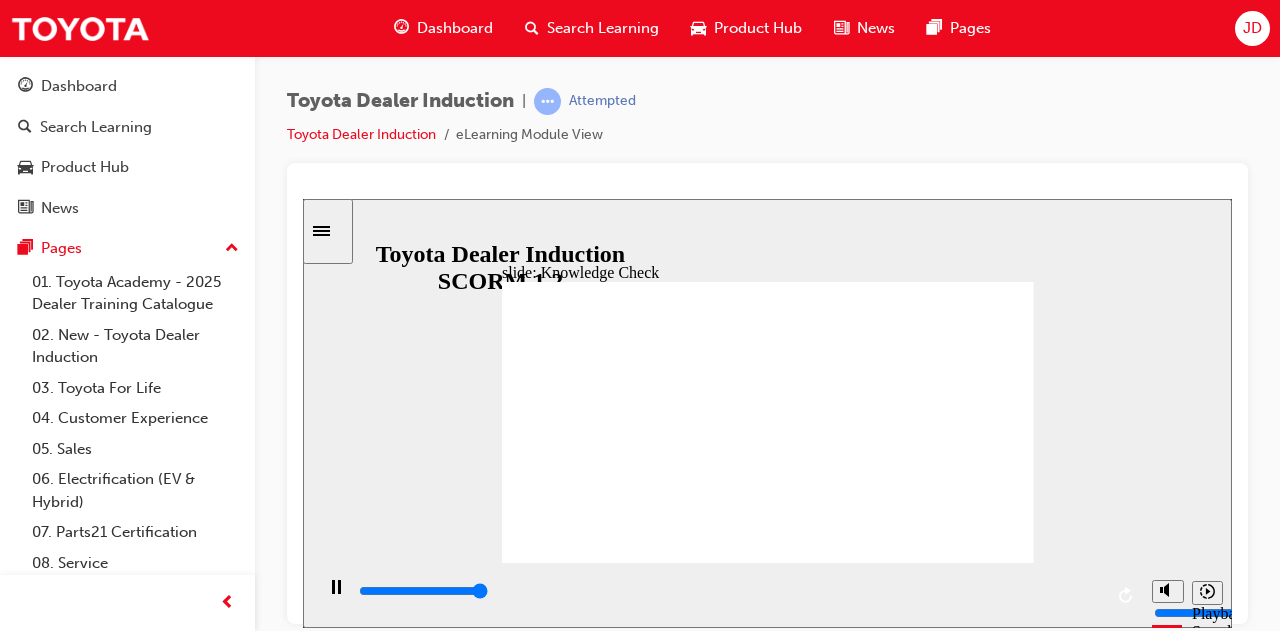 type on "5000" 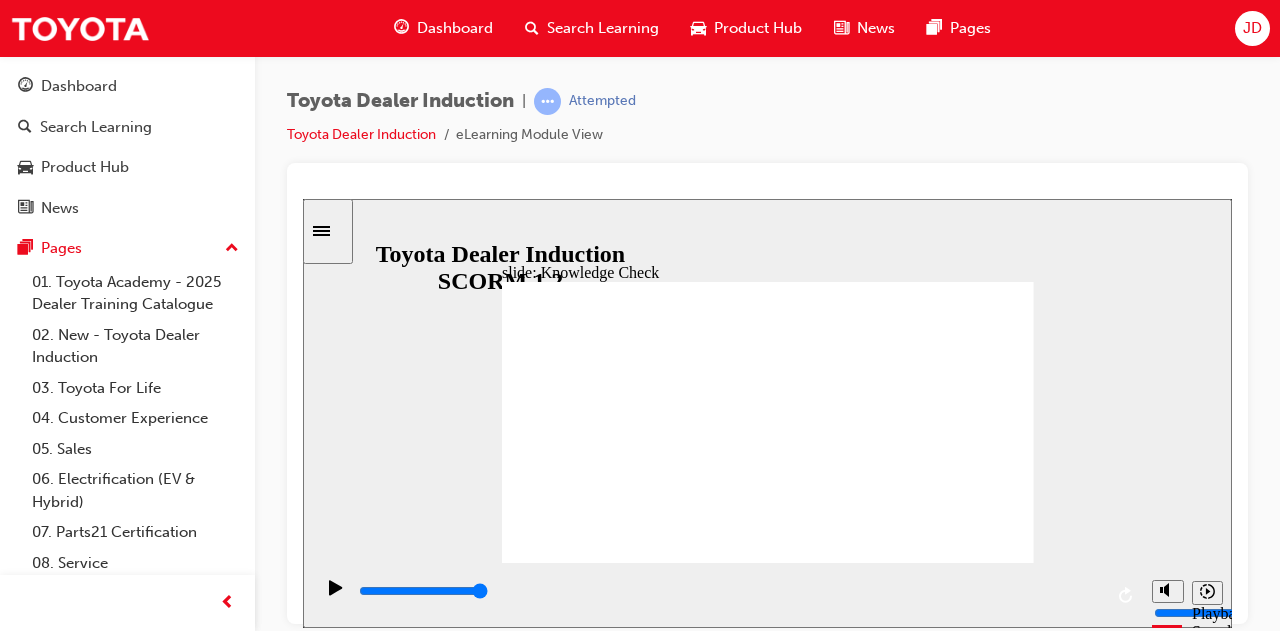 click at bounding box center [571, 1211] 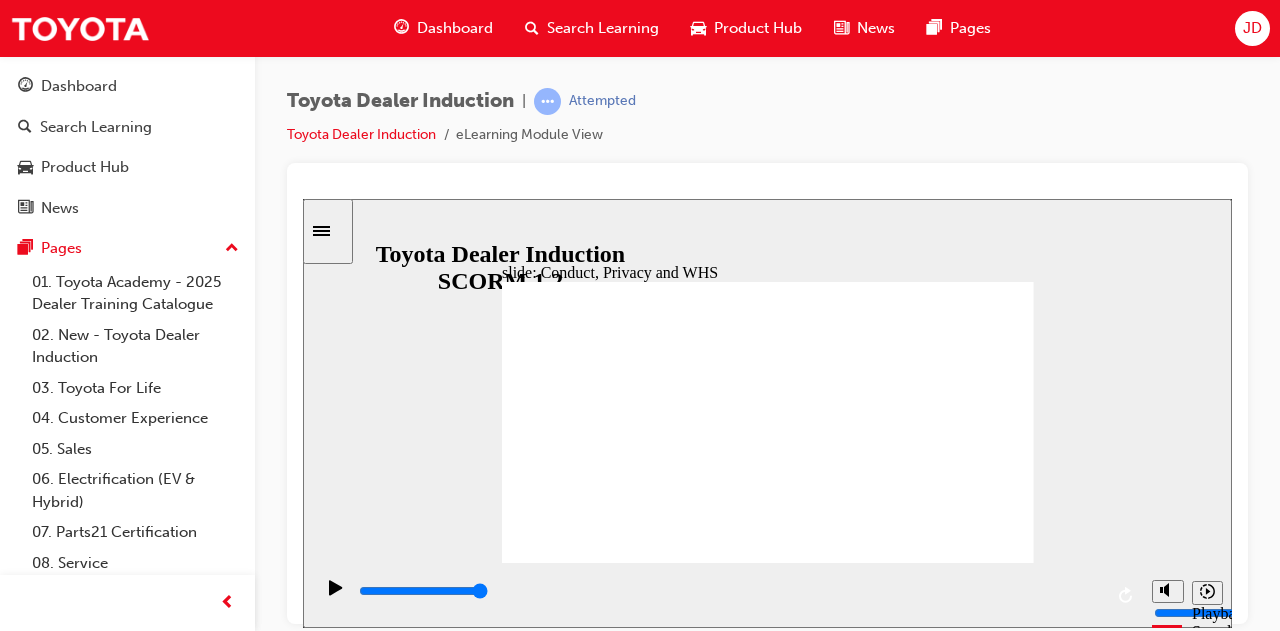 click 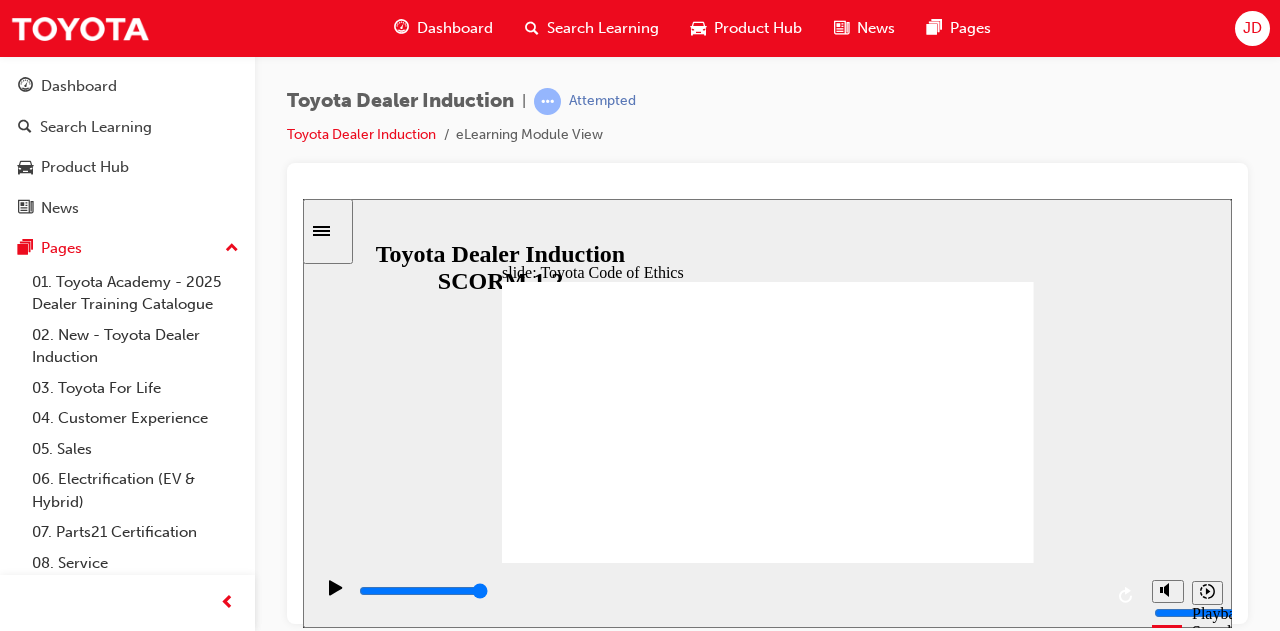 click 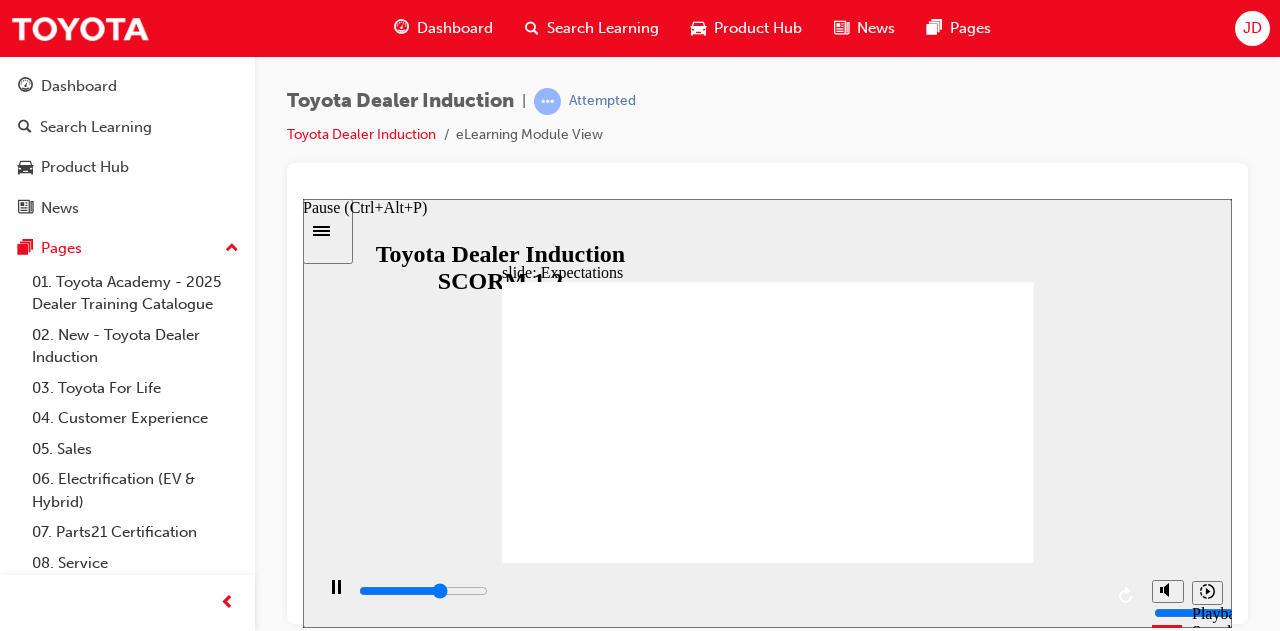 click 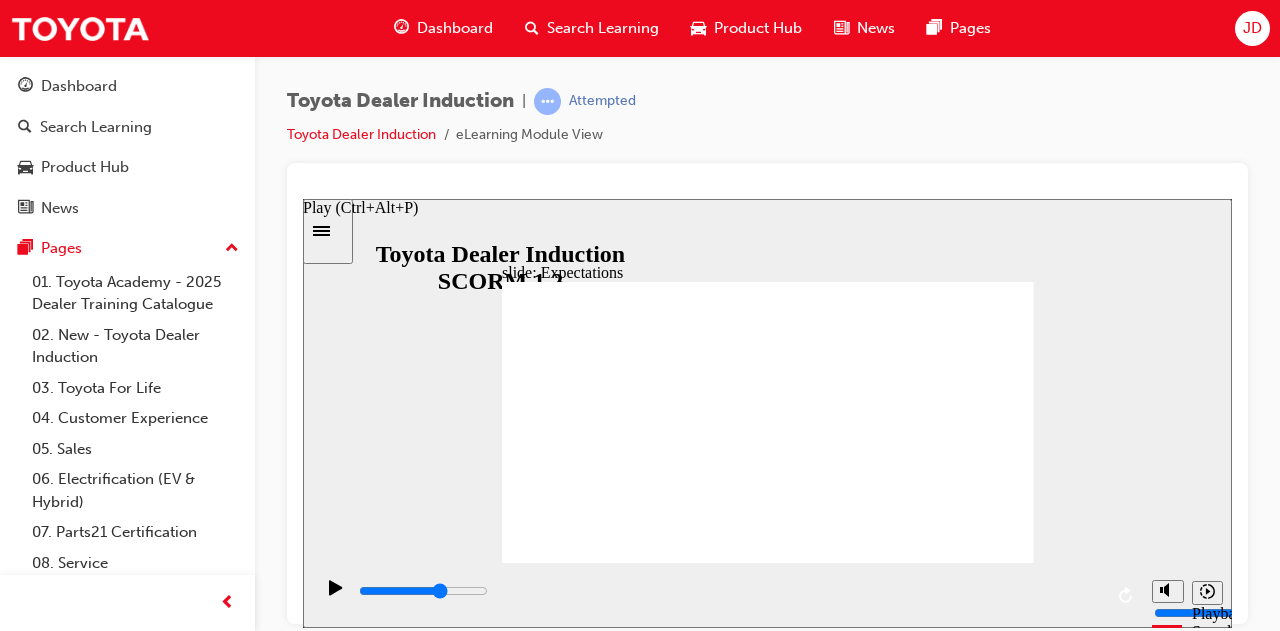 click at bounding box center (336, 596) 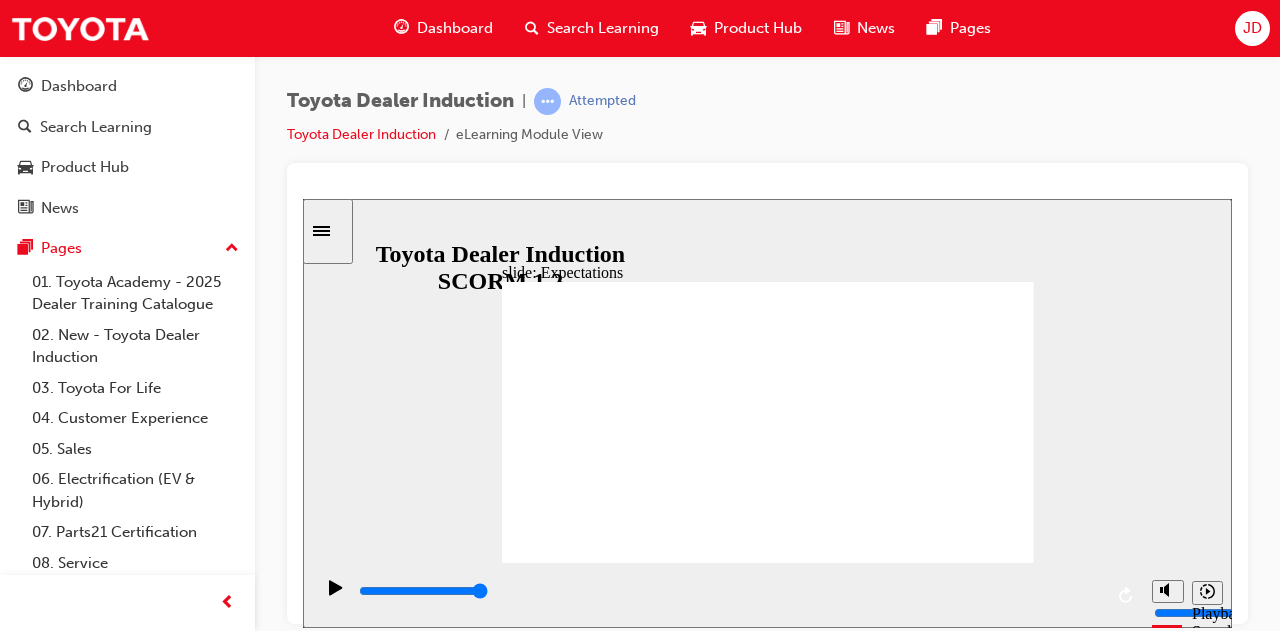 click 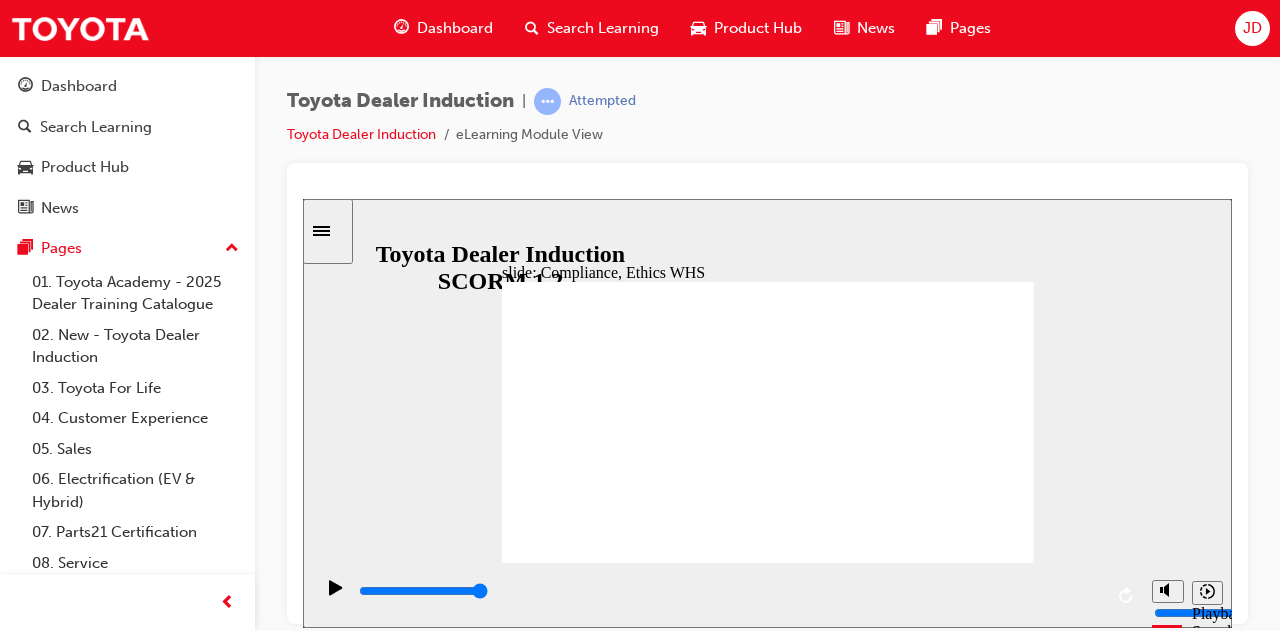 click 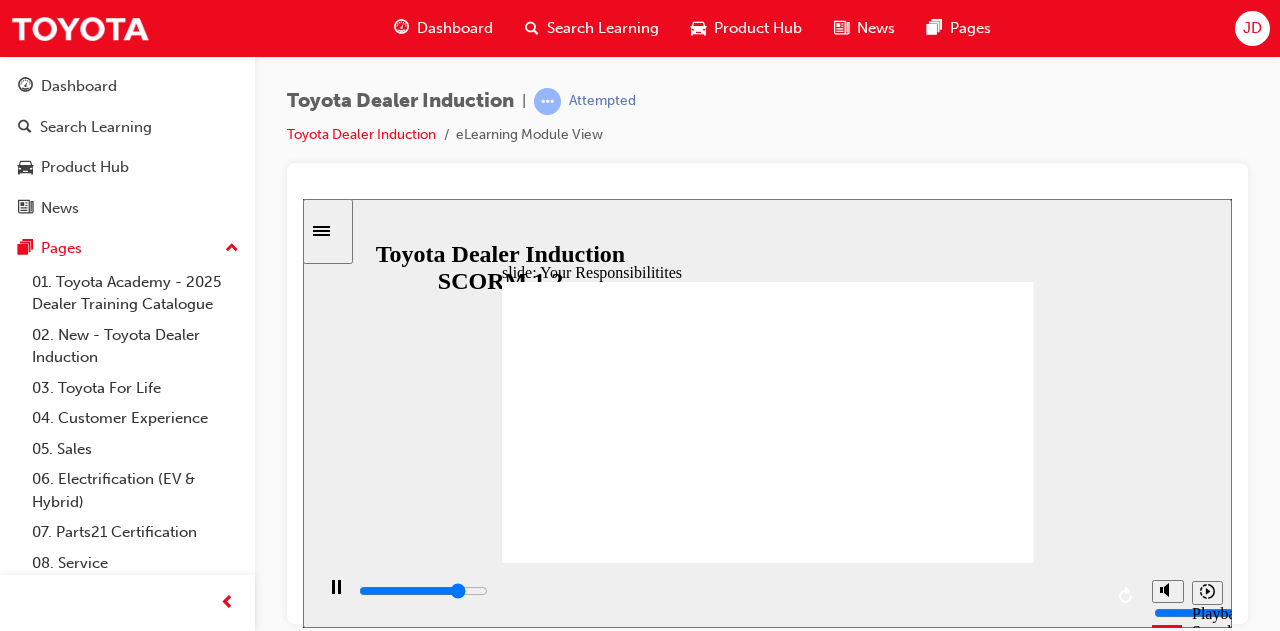 type on "6800" 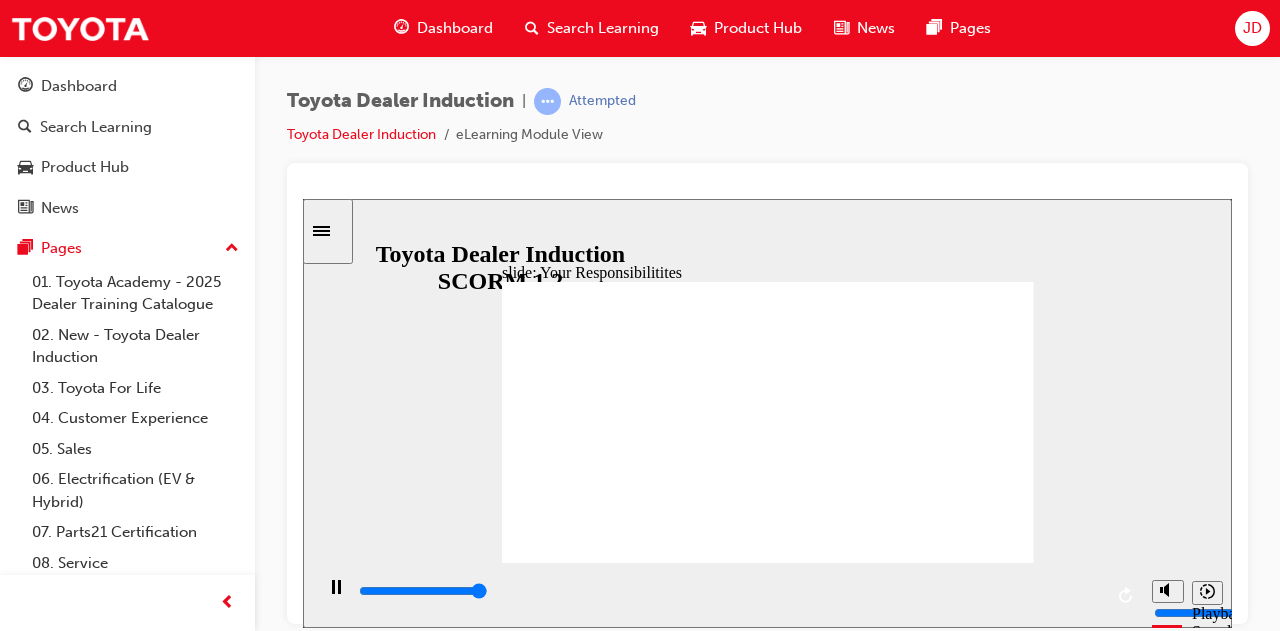 type on "8400" 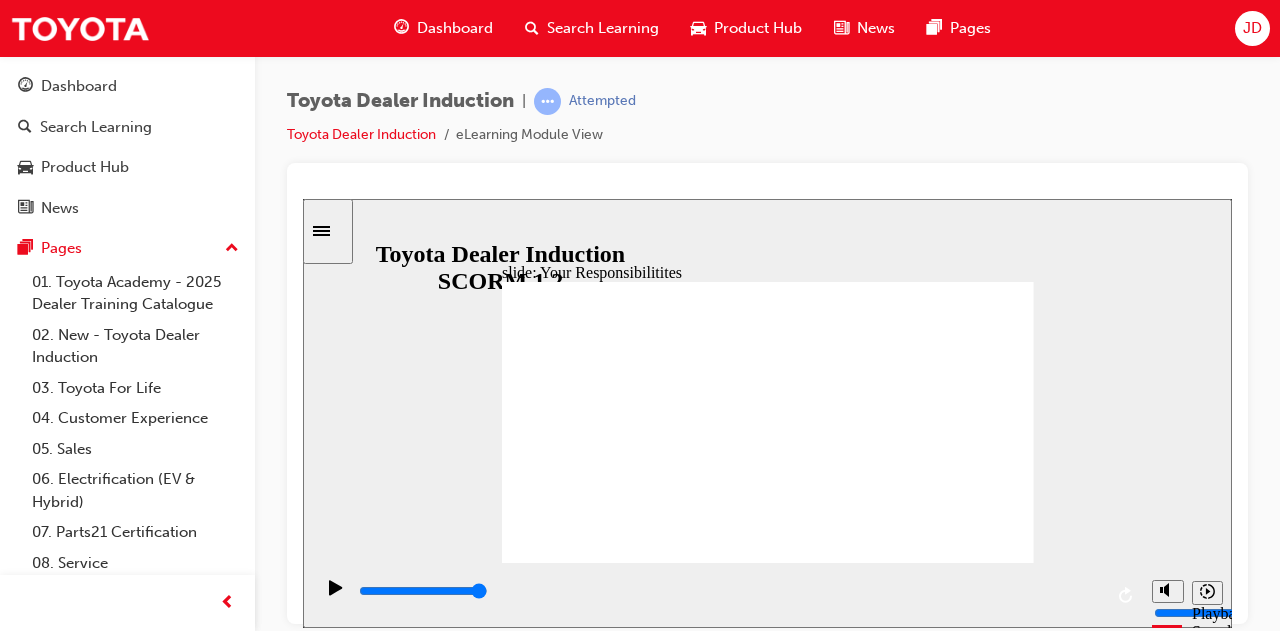 checkbox on "true" 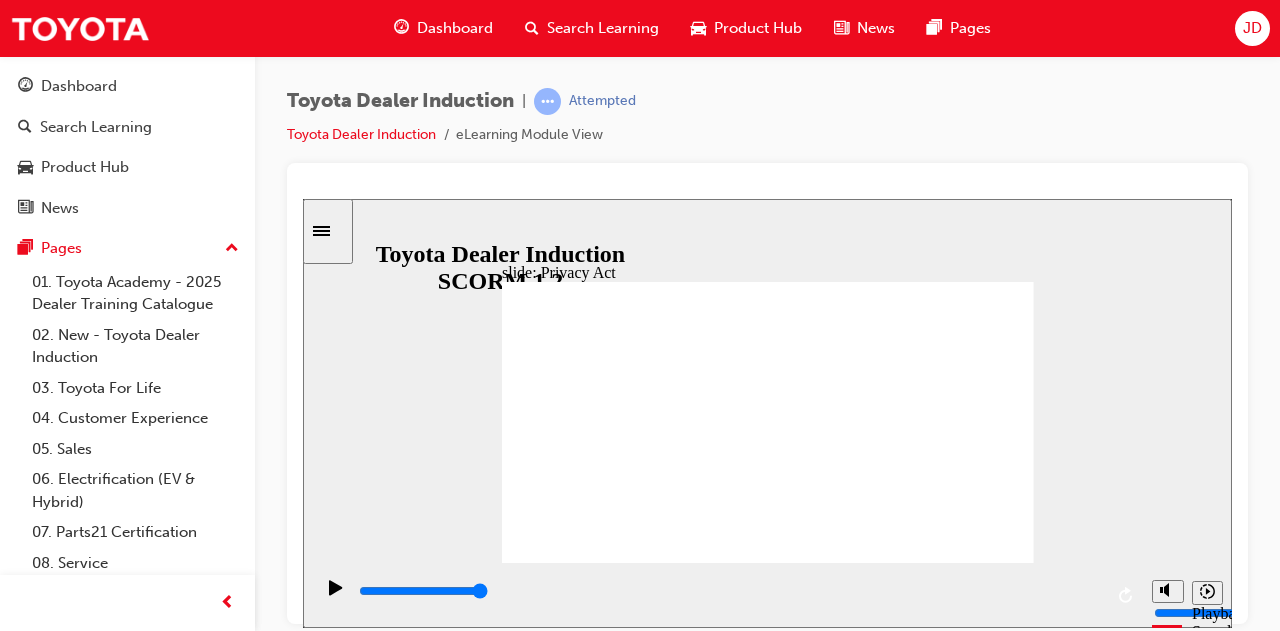 click 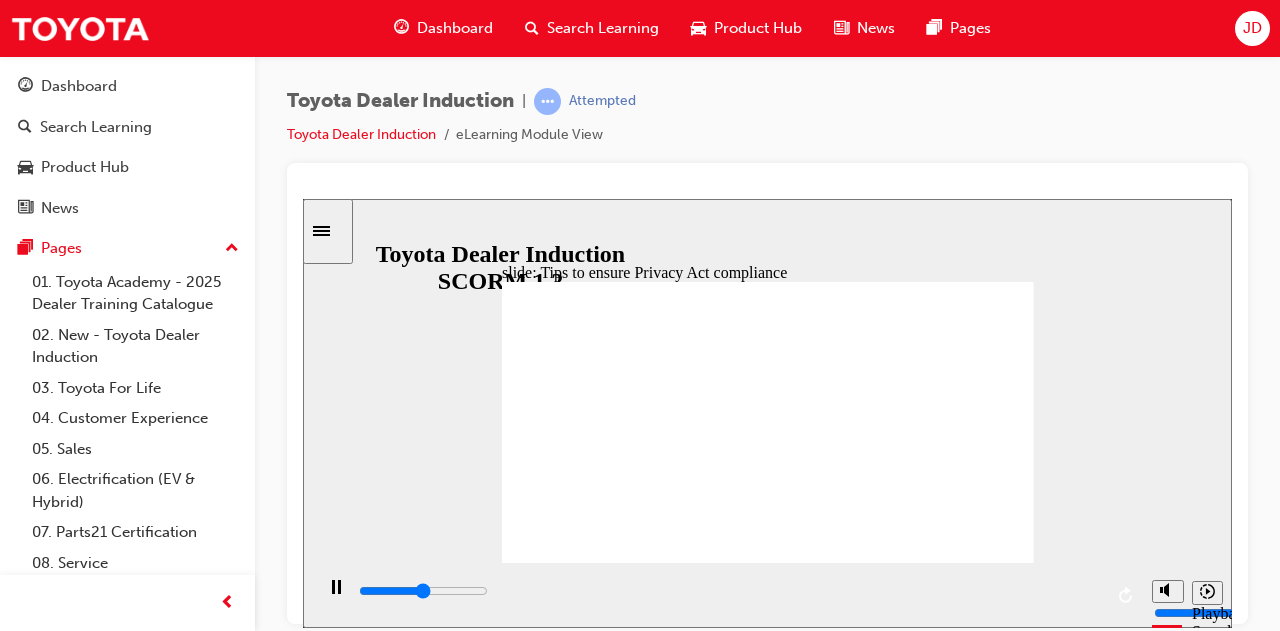 click 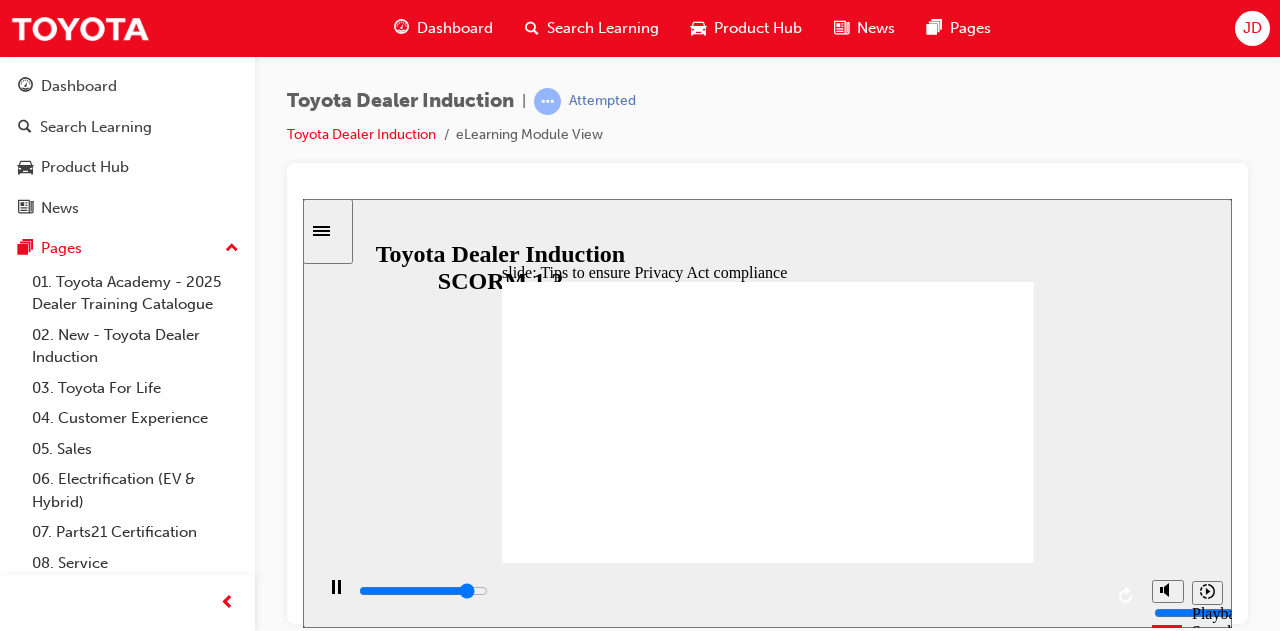 click 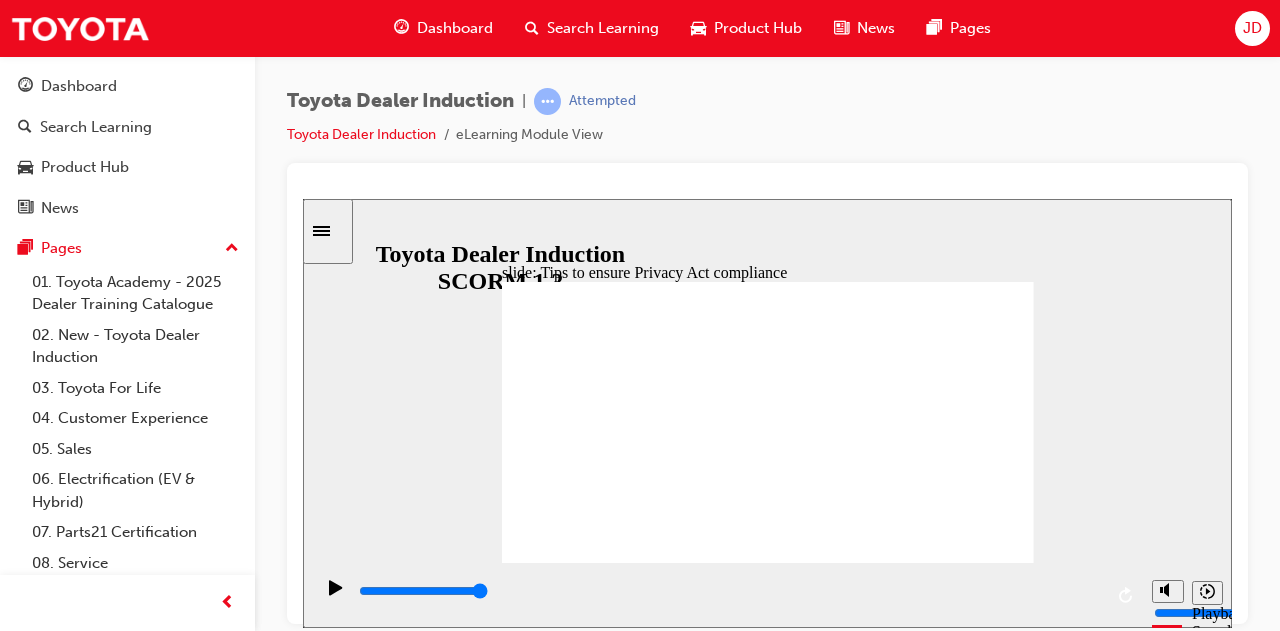 click 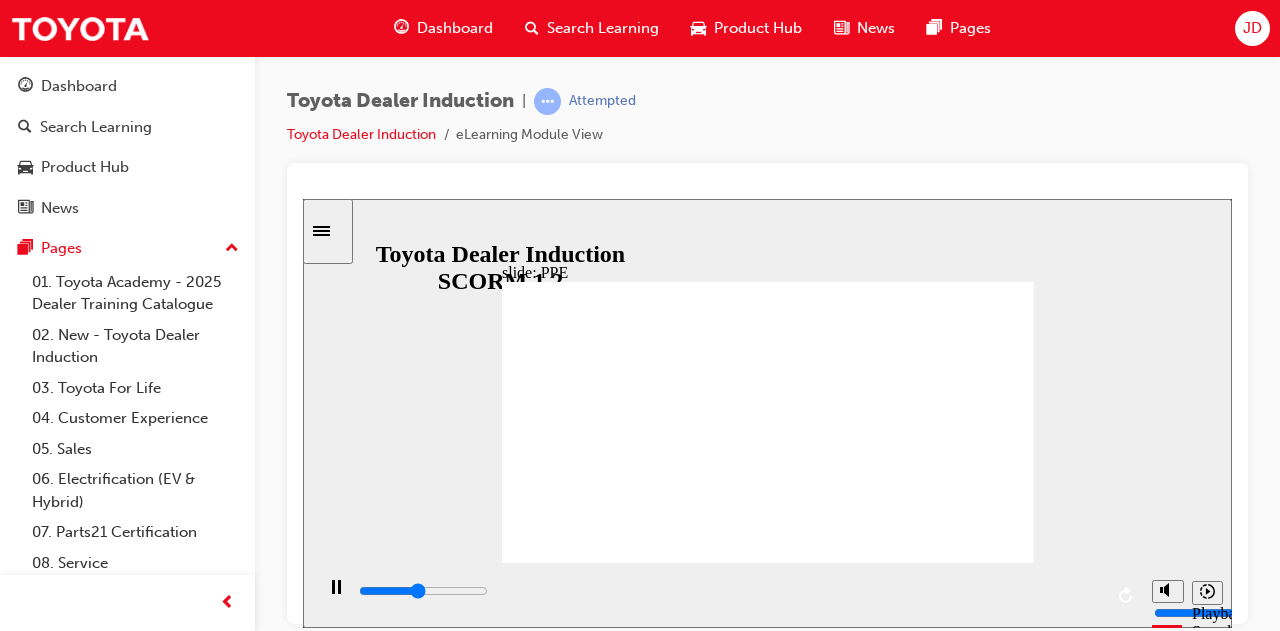 click 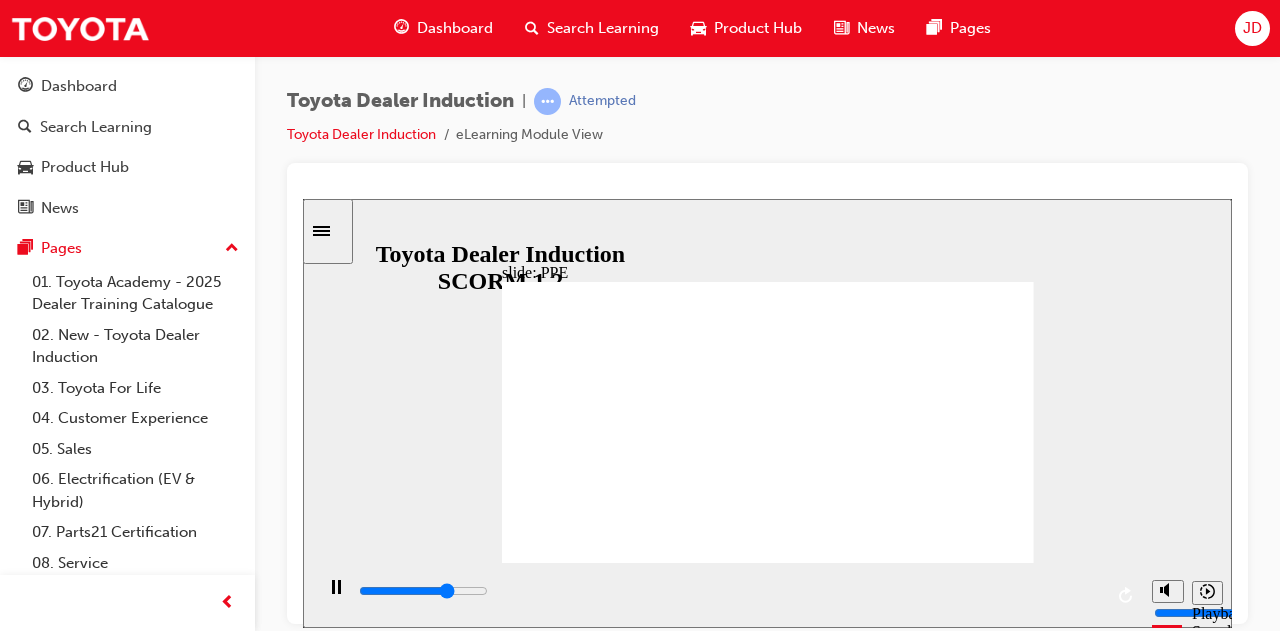 click 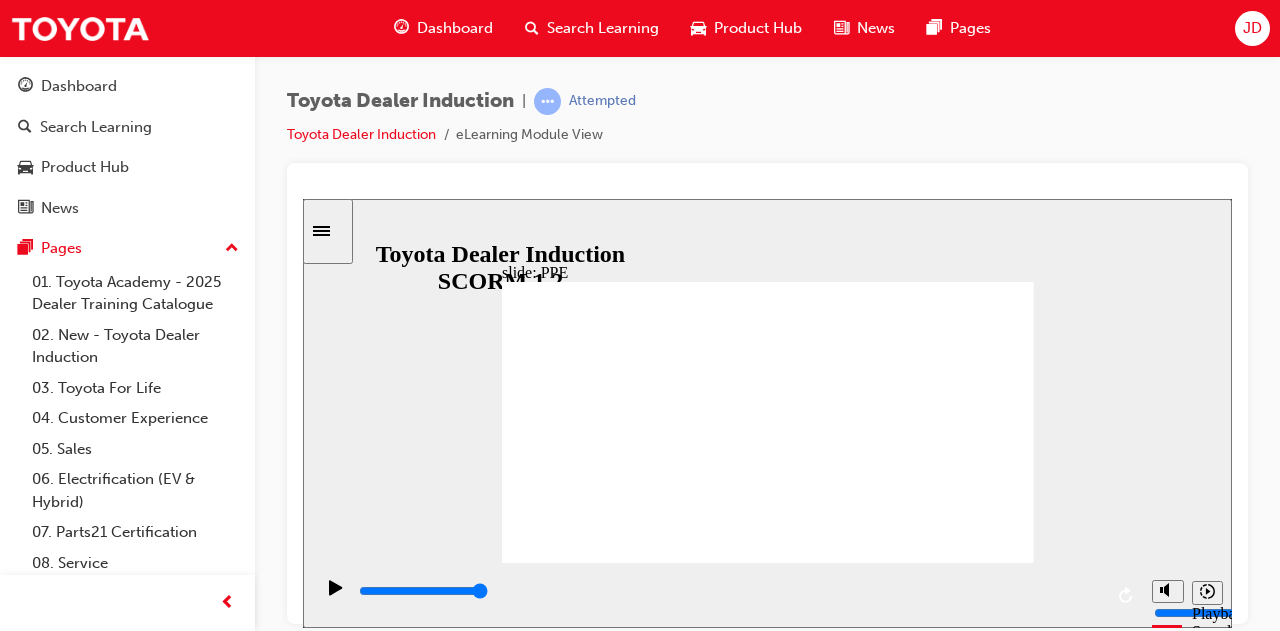 click 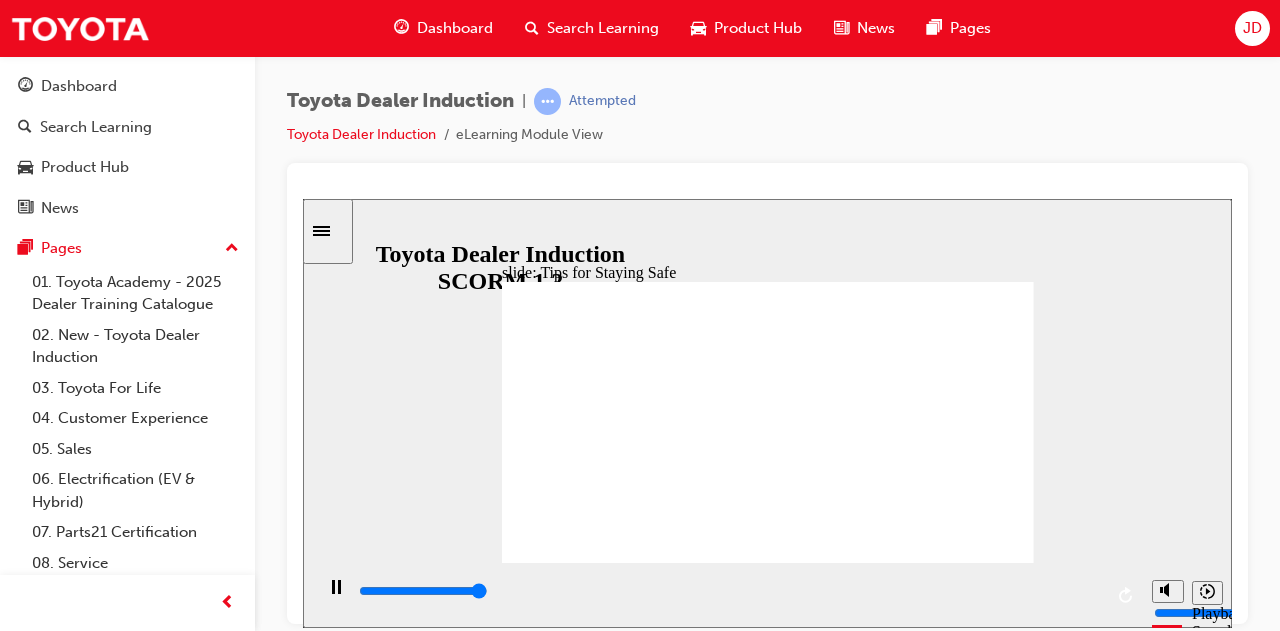 click on "Group 2 Rectangle 1 Check out the tips! Rectangle 1 Tips for Staying Safe Always follow the safety rules, be an example. BACK BACK Tips or Staying Sae BACK BACK Always ollow the saety rules, be an example. Check out the tips!" at bounding box center (768, 2504) 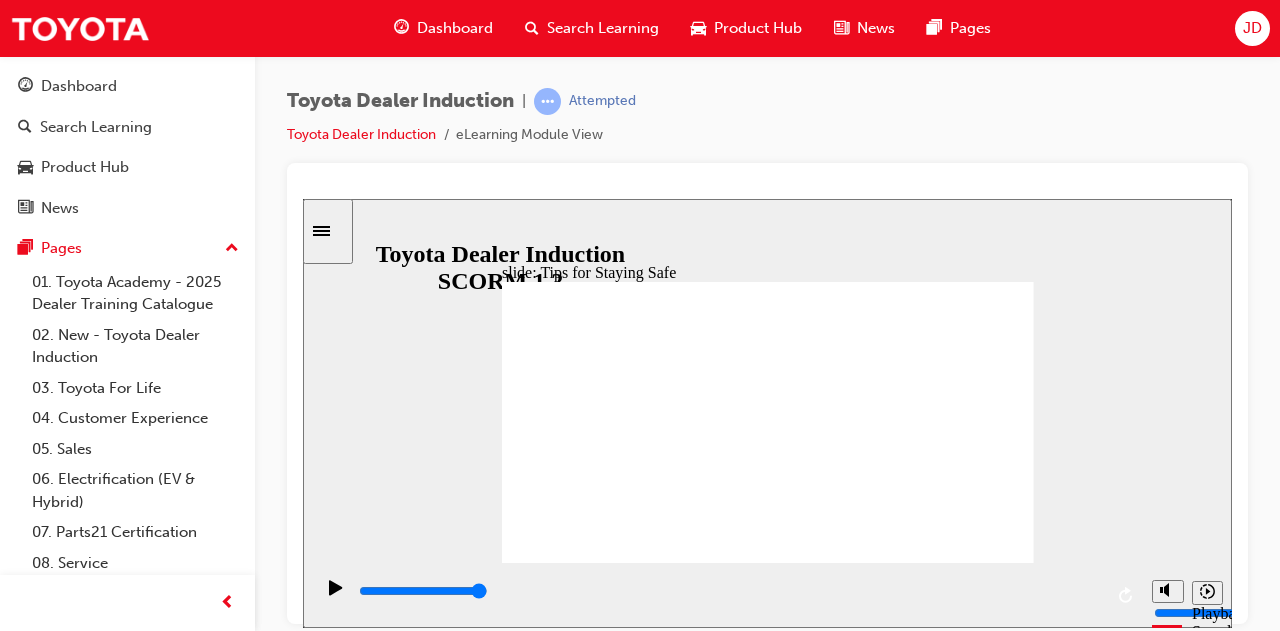 drag, startPoint x: 717, startPoint y: 430, endPoint x: 803, endPoint y: 434, distance: 86.09297 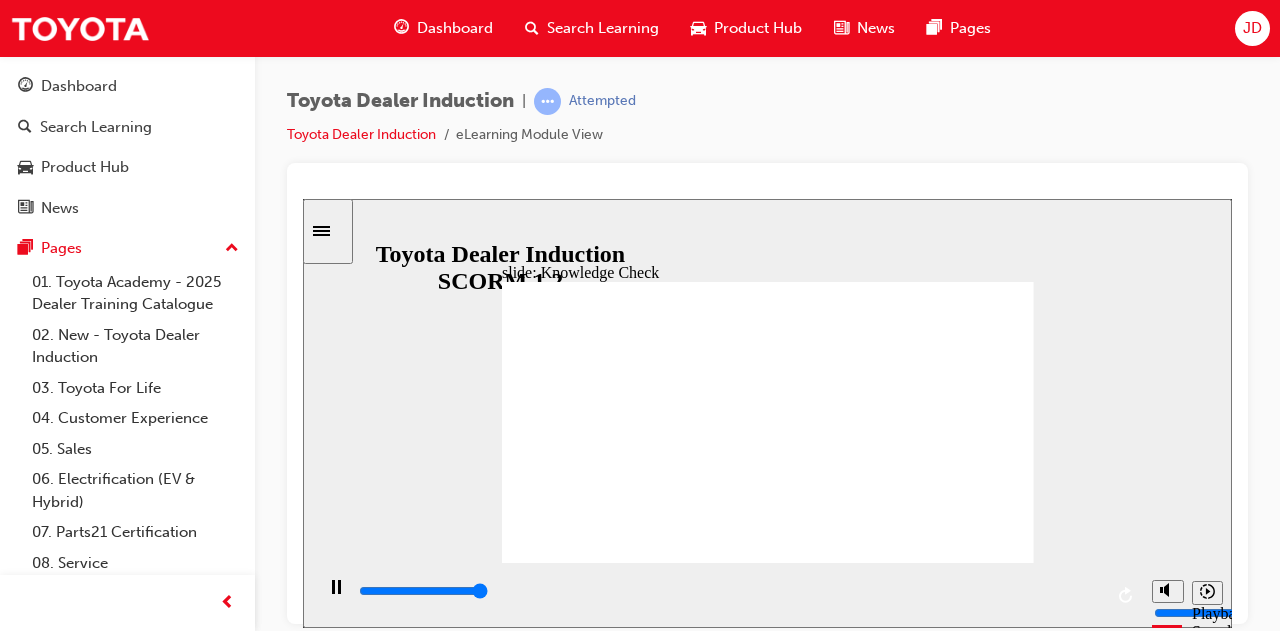 type on "5000" 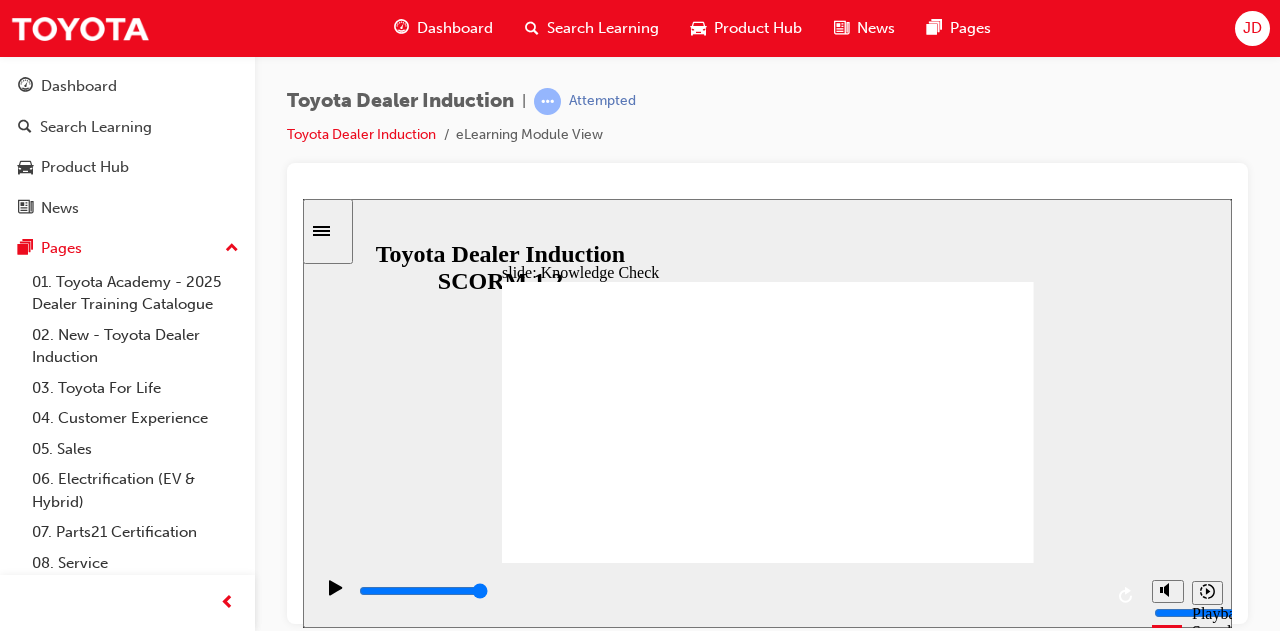 checkbox on "true" 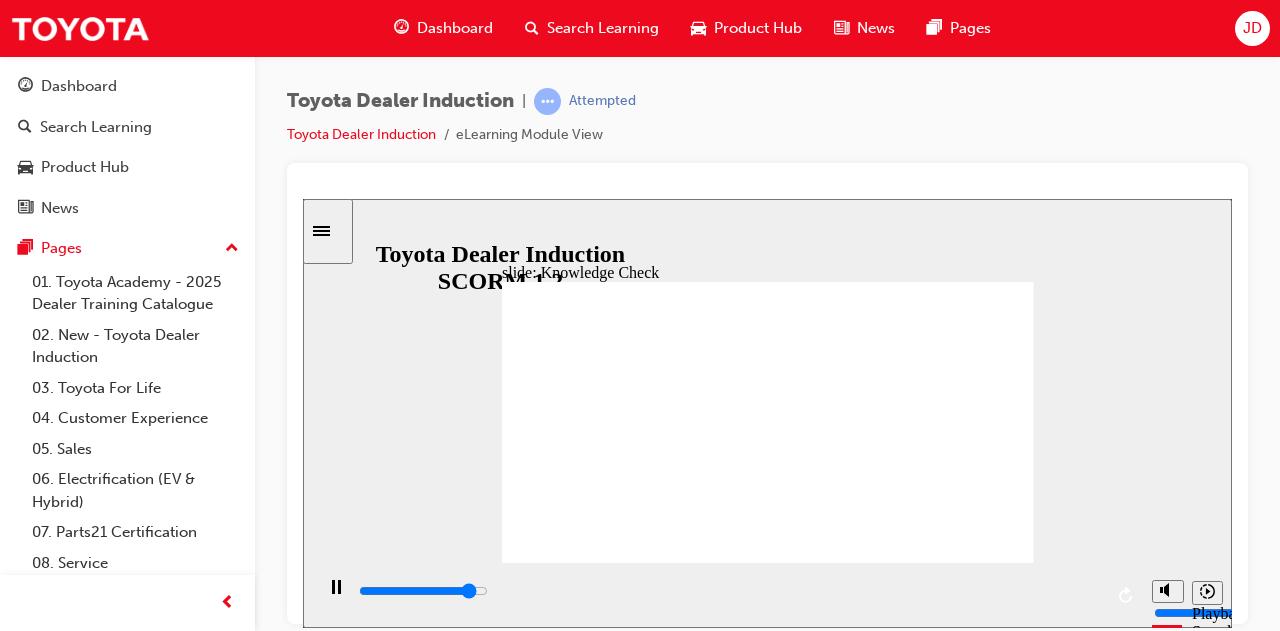 type on "4500" 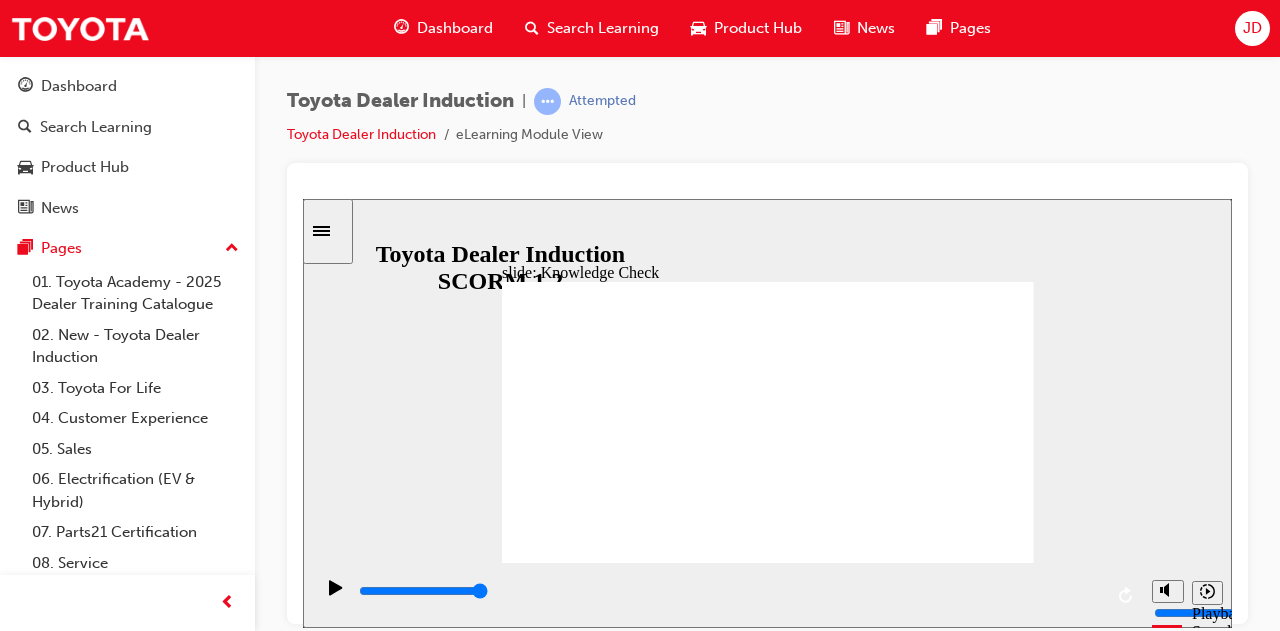 click 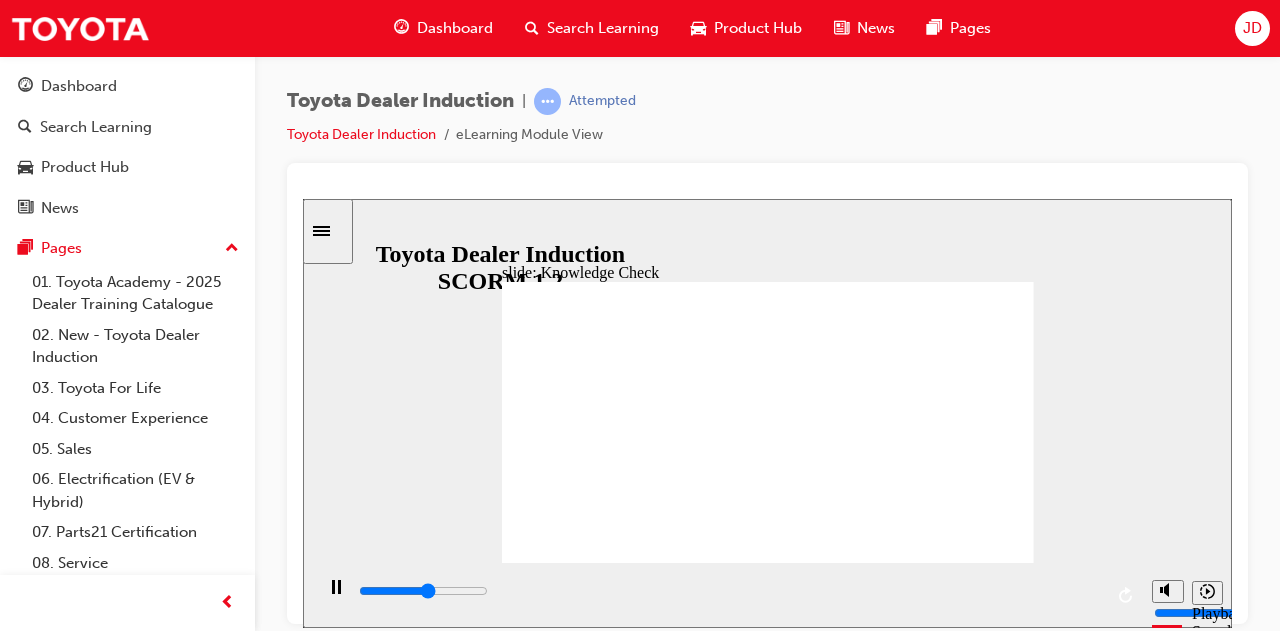type on "2700" 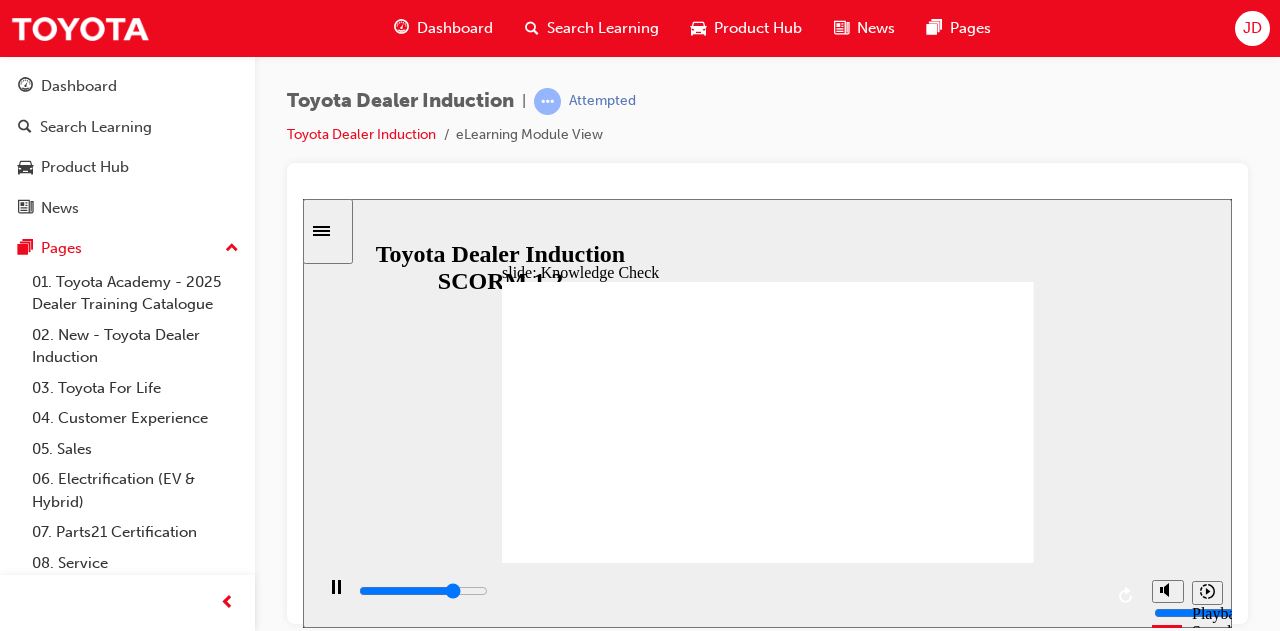 type on "3900" 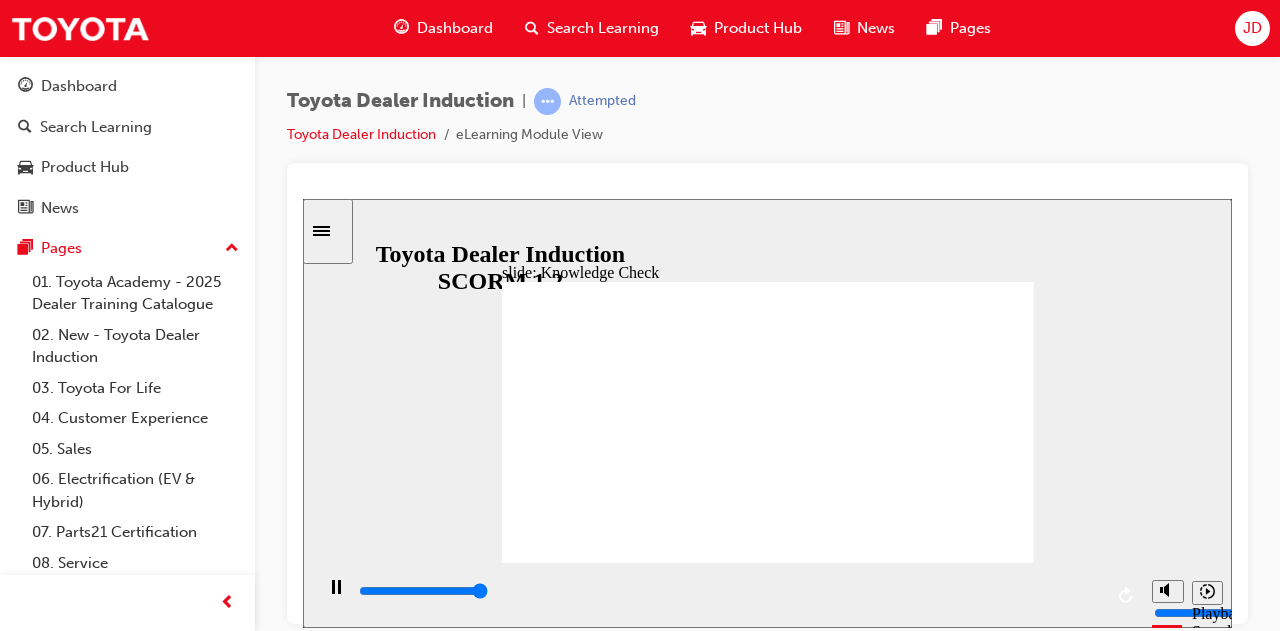 type on "5000" 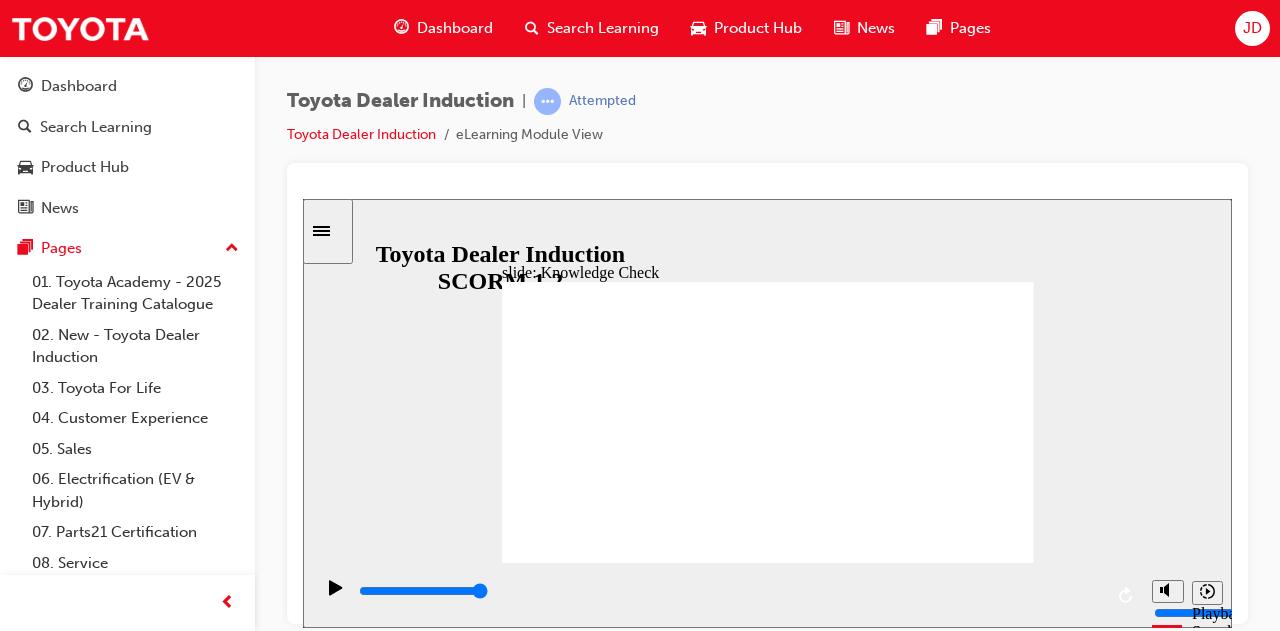checkbox on "true" 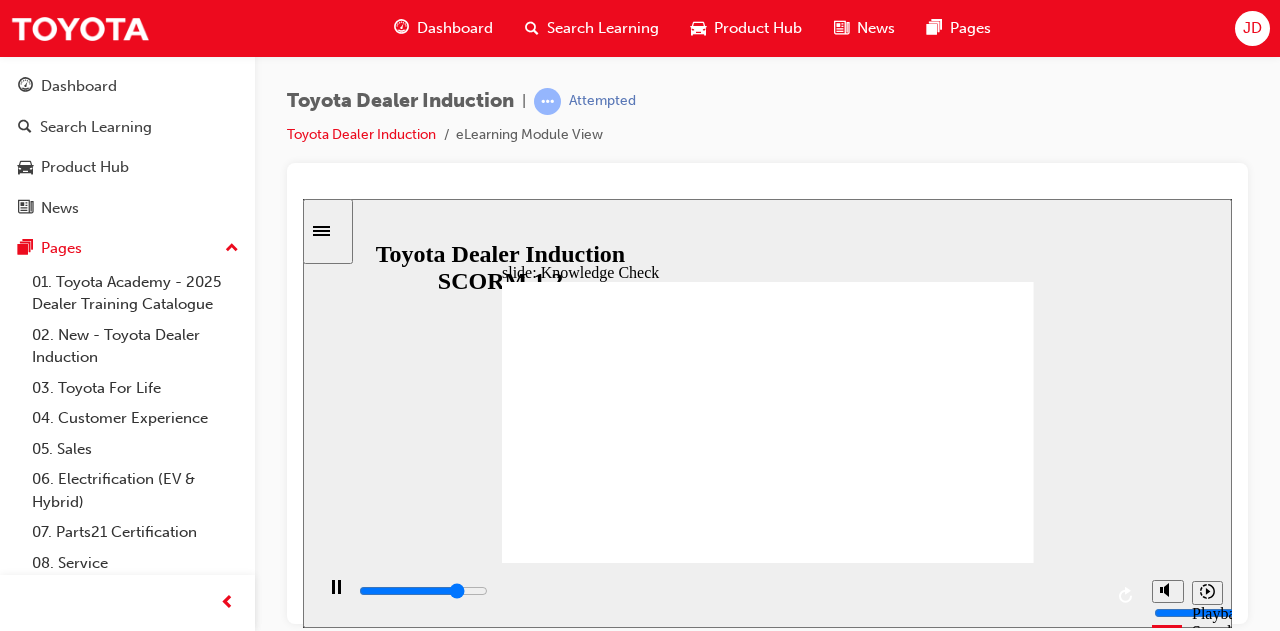 type on "4000" 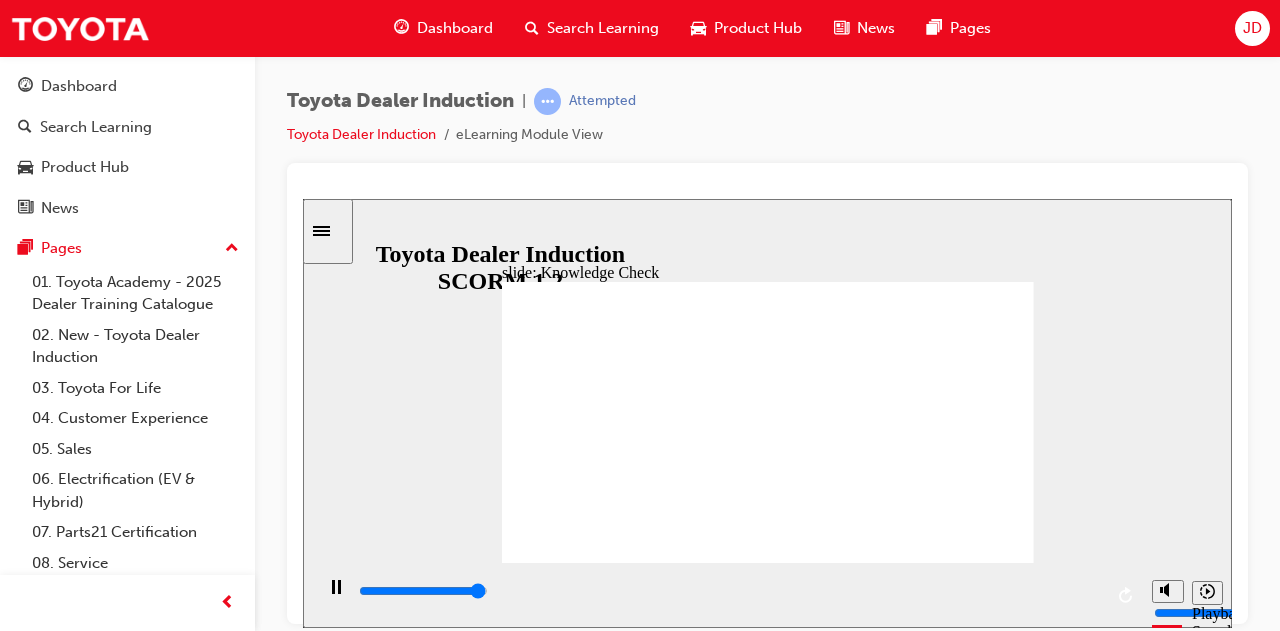 type on "4900" 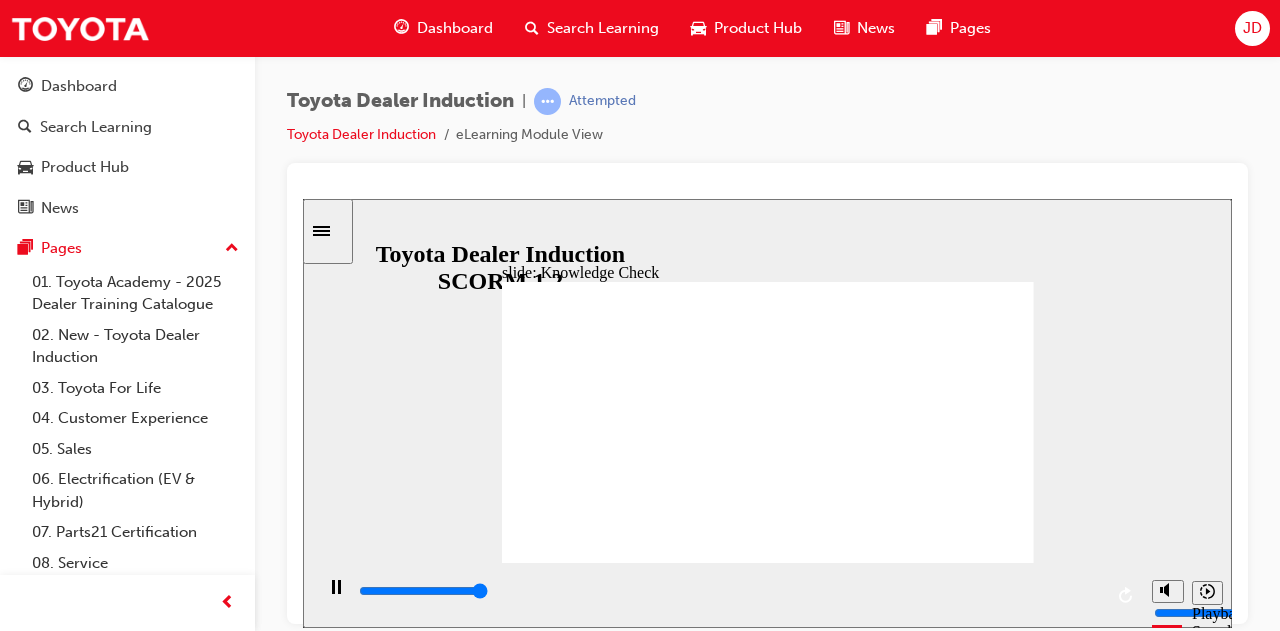 type on "5000" 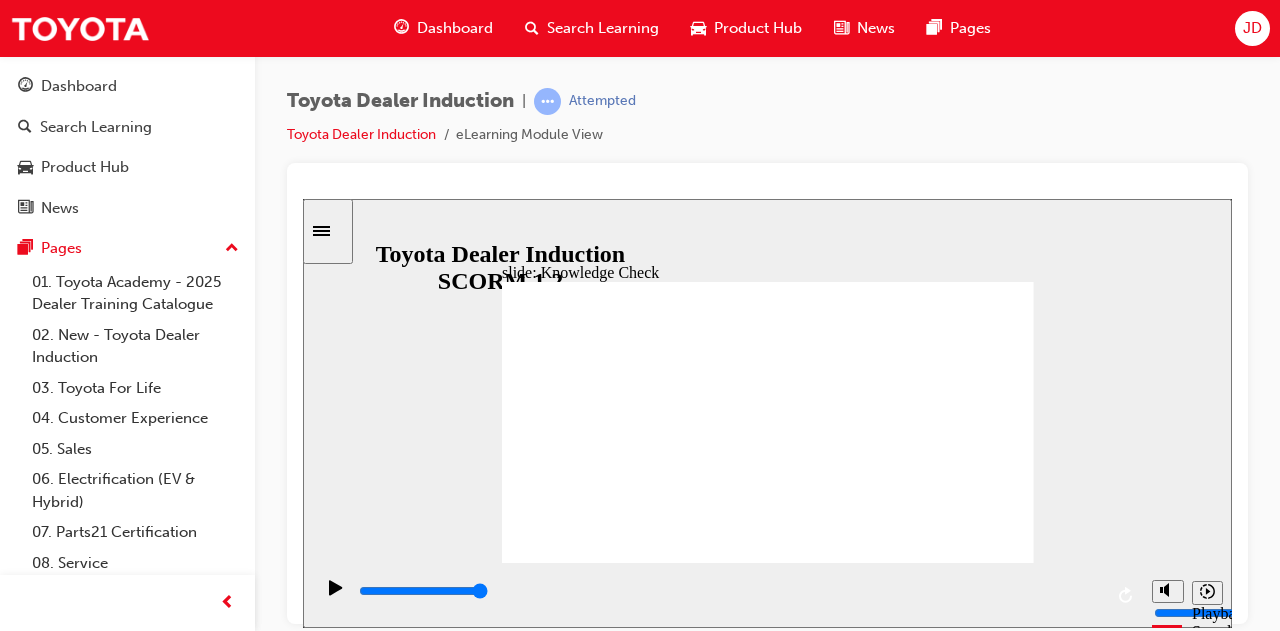 checkbox on "true" 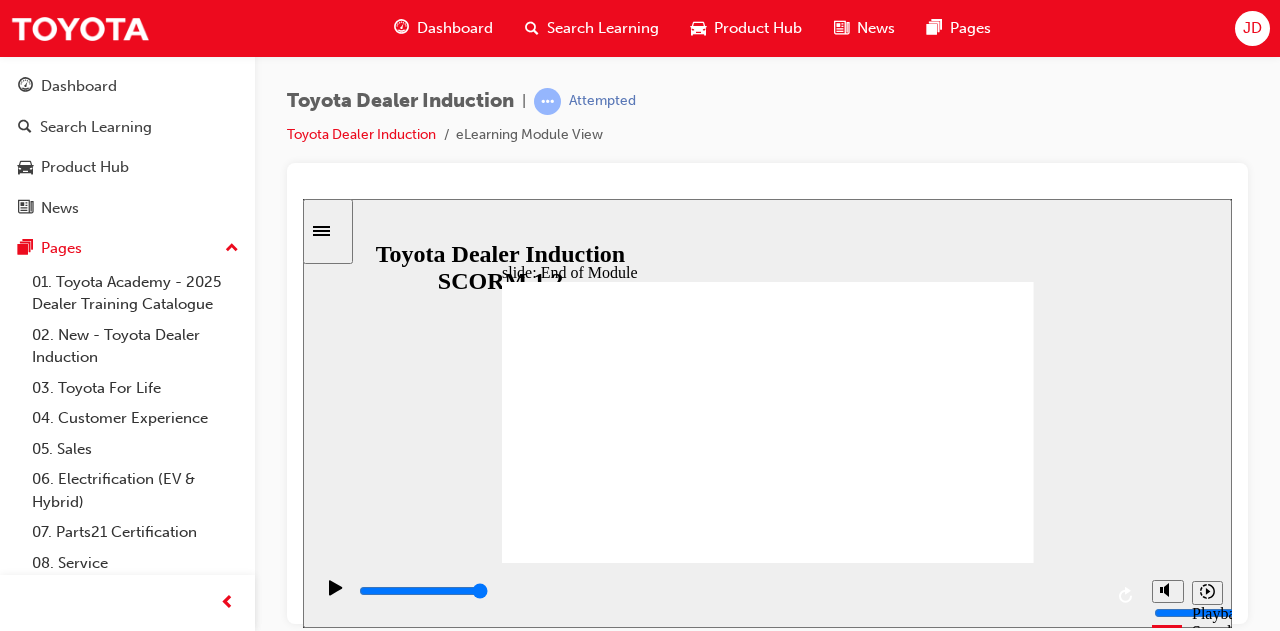 click 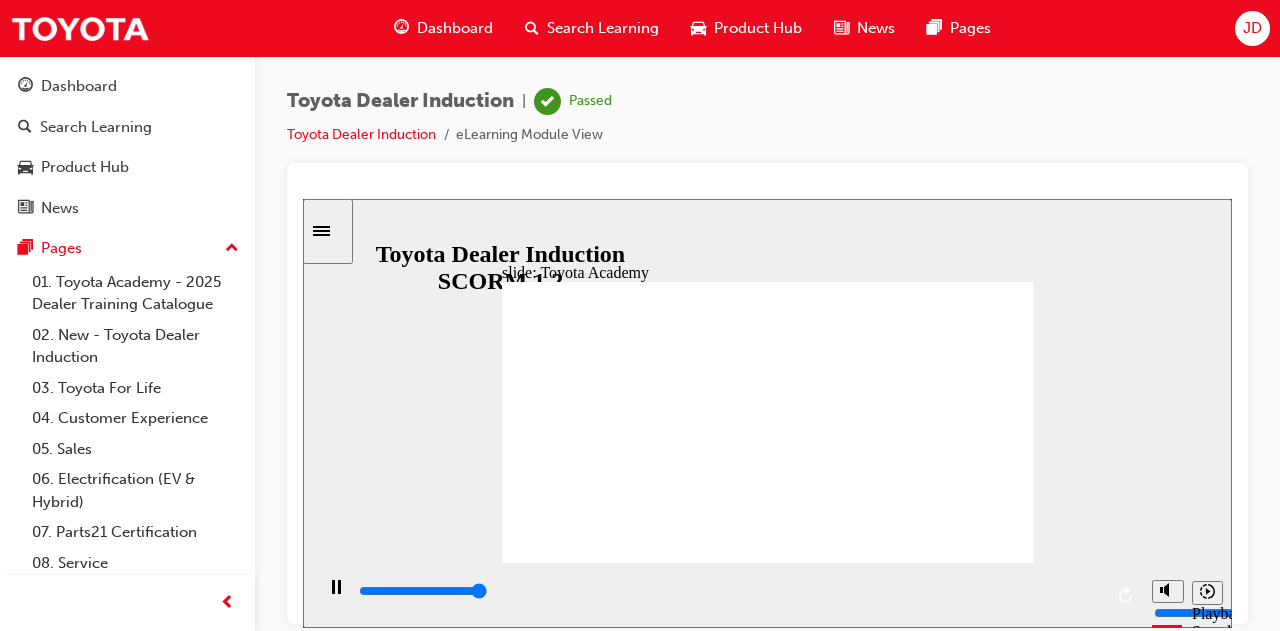 type on "9900" 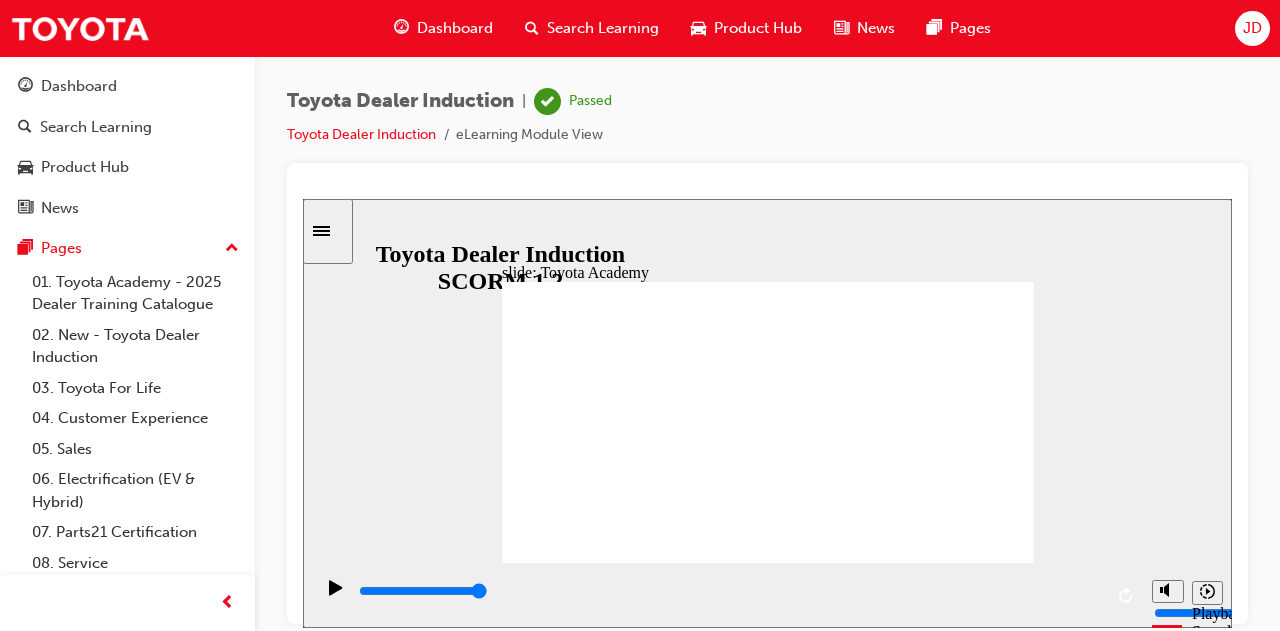 click 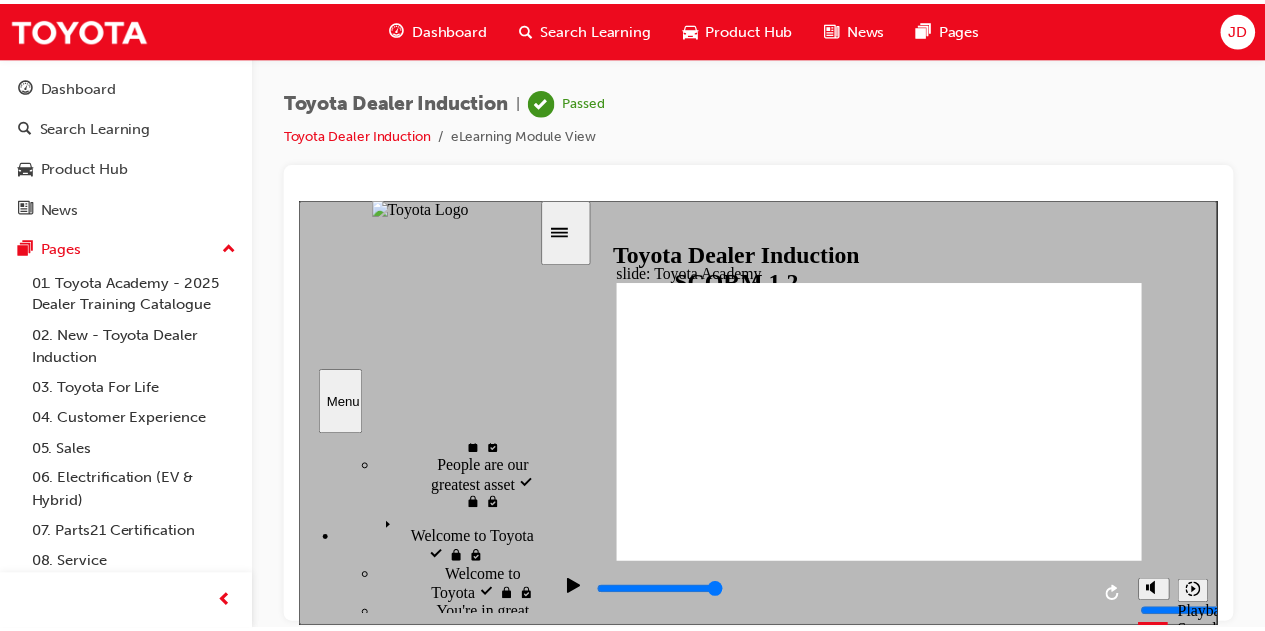 scroll, scrollTop: 209, scrollLeft: 0, axis: vertical 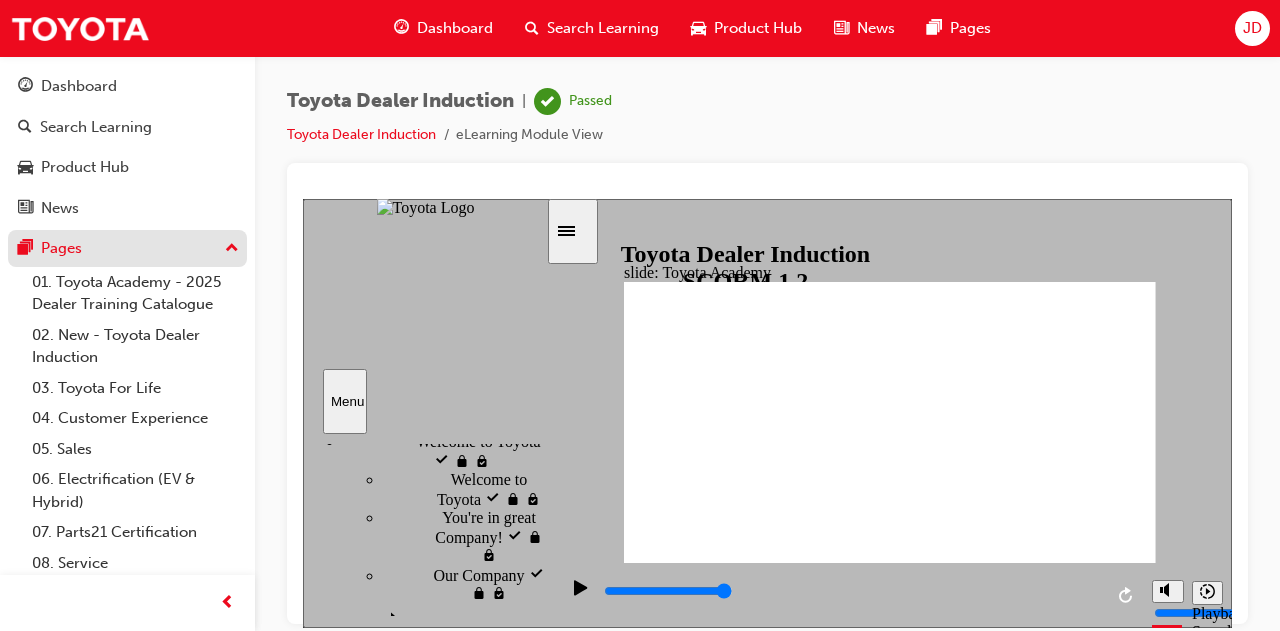 click on "Pages" at bounding box center [61, 248] 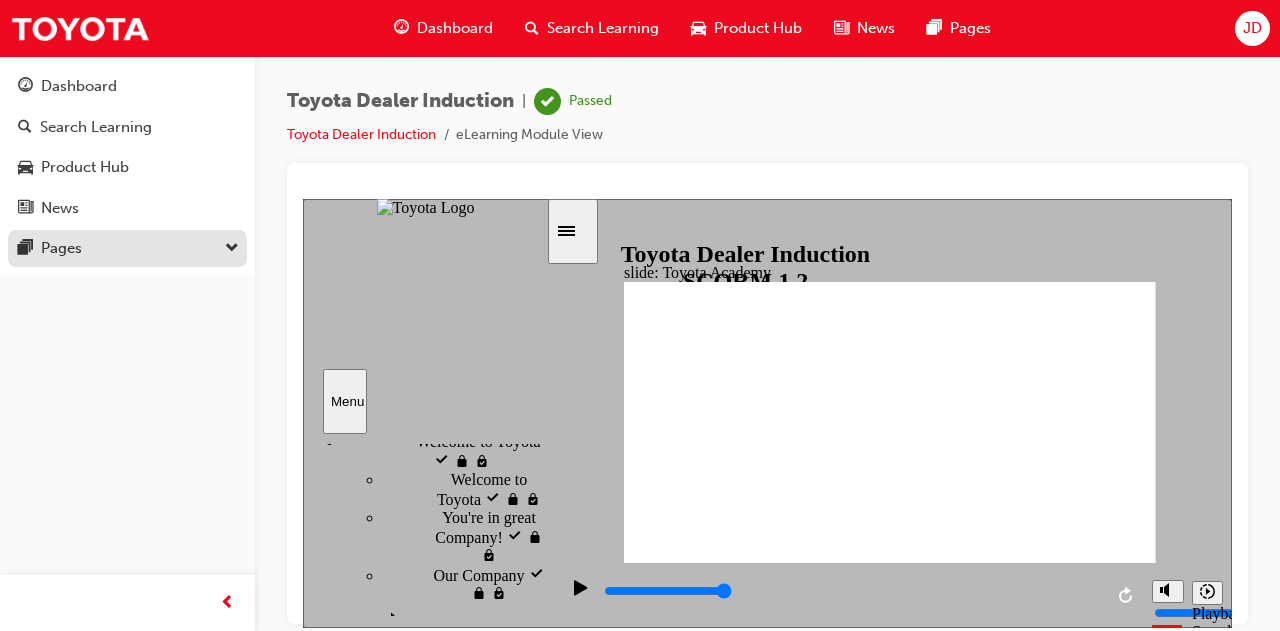 click on "Pages" at bounding box center (61, 248) 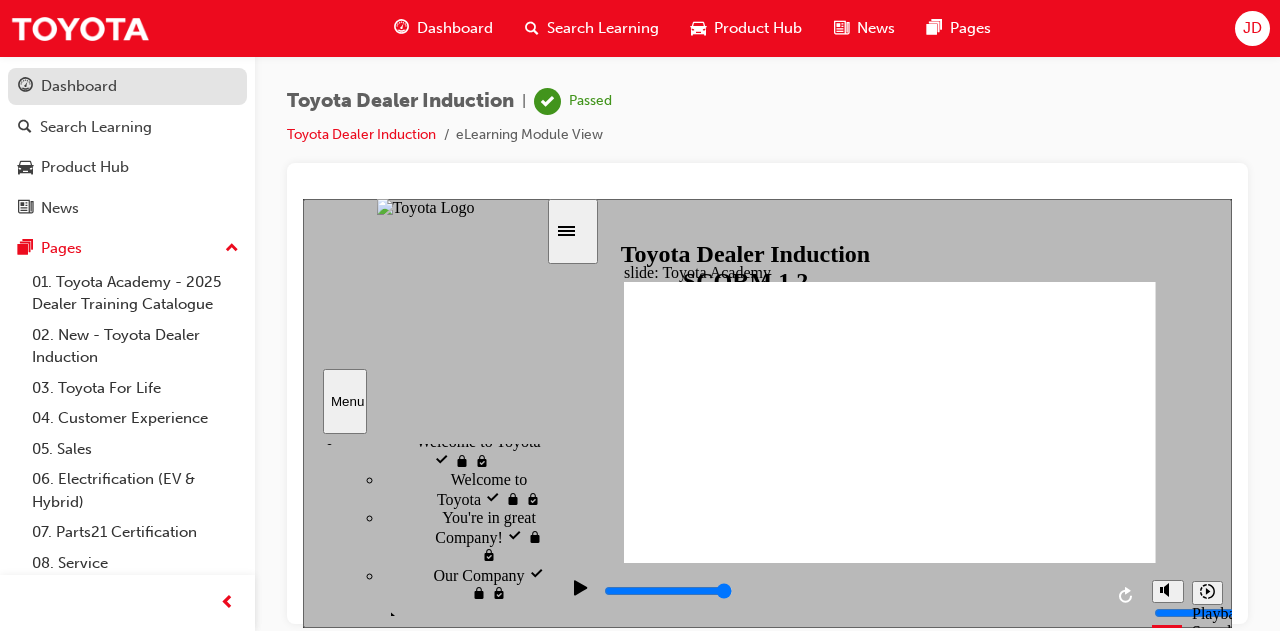 click on "Dashboard" at bounding box center [127, 86] 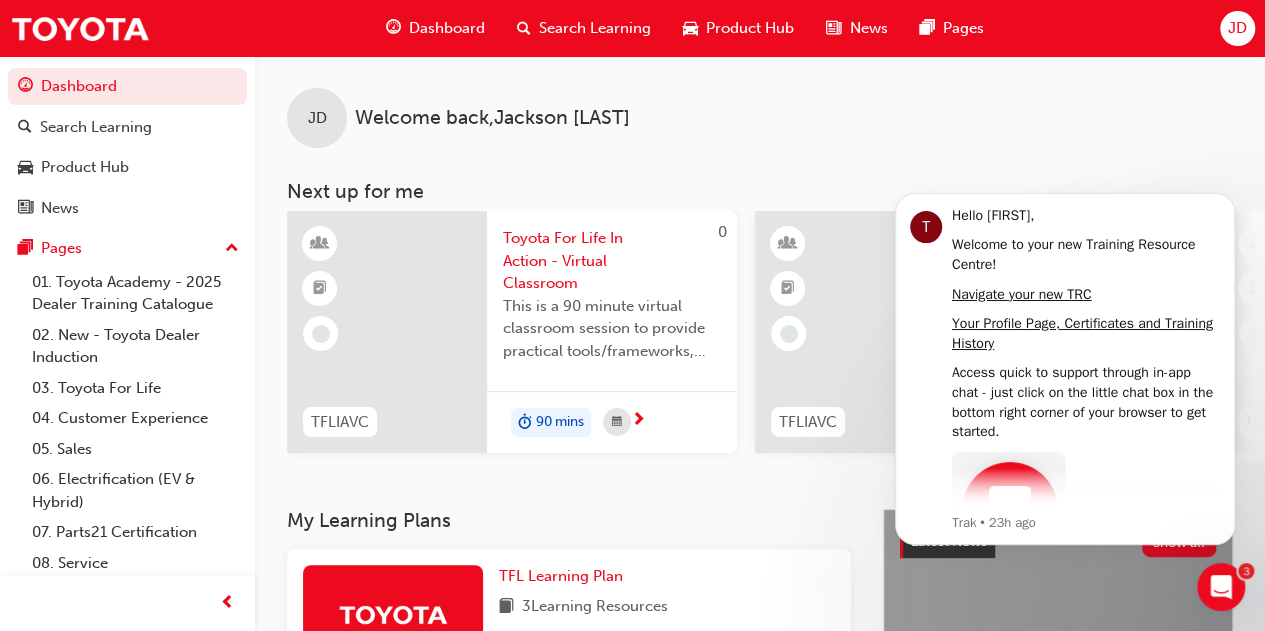 drag, startPoint x: 1229, startPoint y: 196, endPoint x: 1229, endPoint y: 300, distance: 104 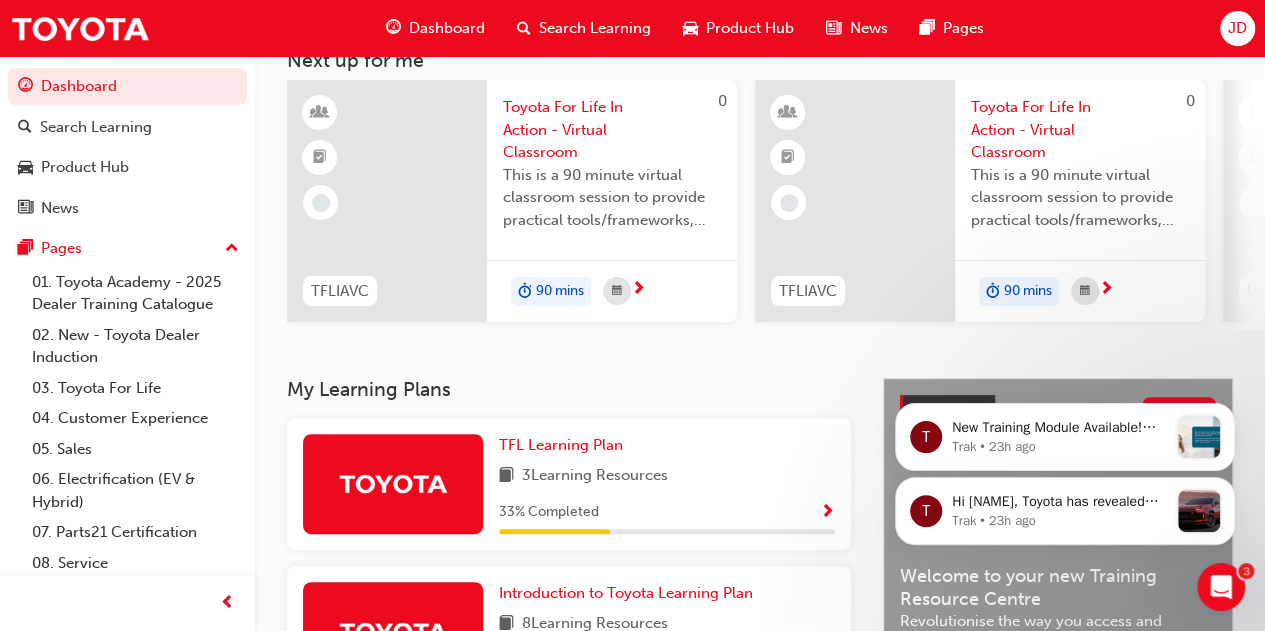 scroll, scrollTop: 100, scrollLeft: 0, axis: vertical 